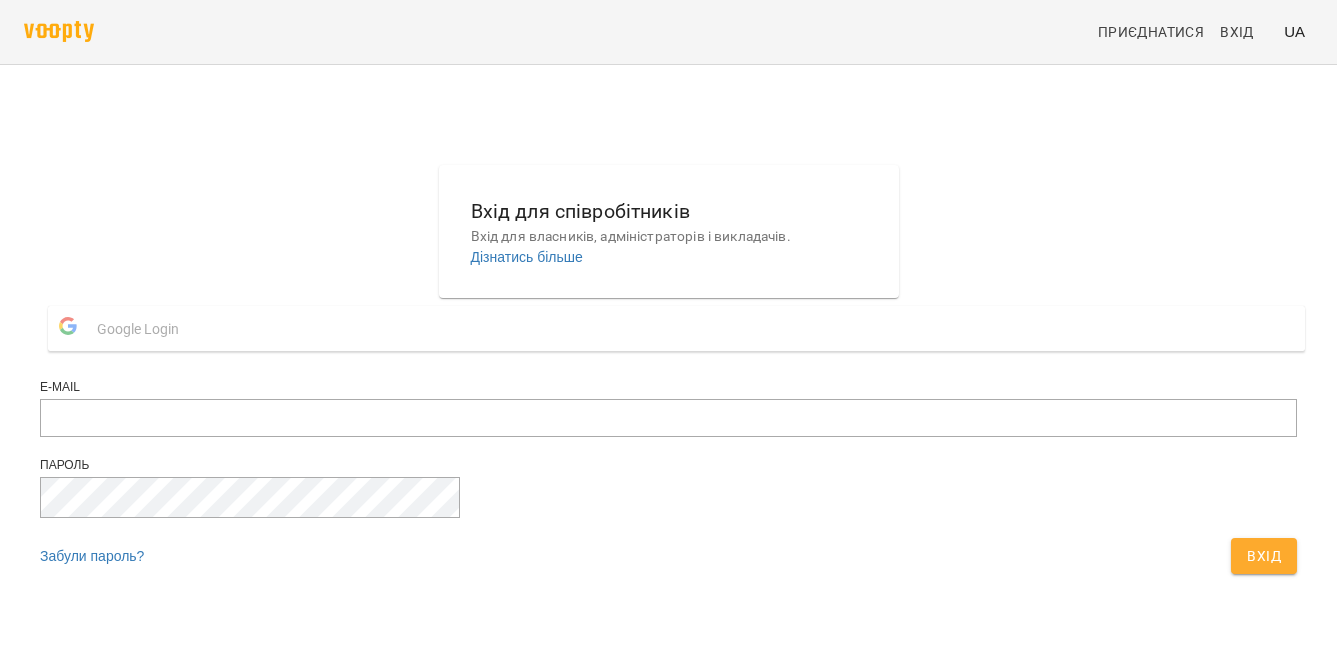 scroll, scrollTop: 0, scrollLeft: 0, axis: both 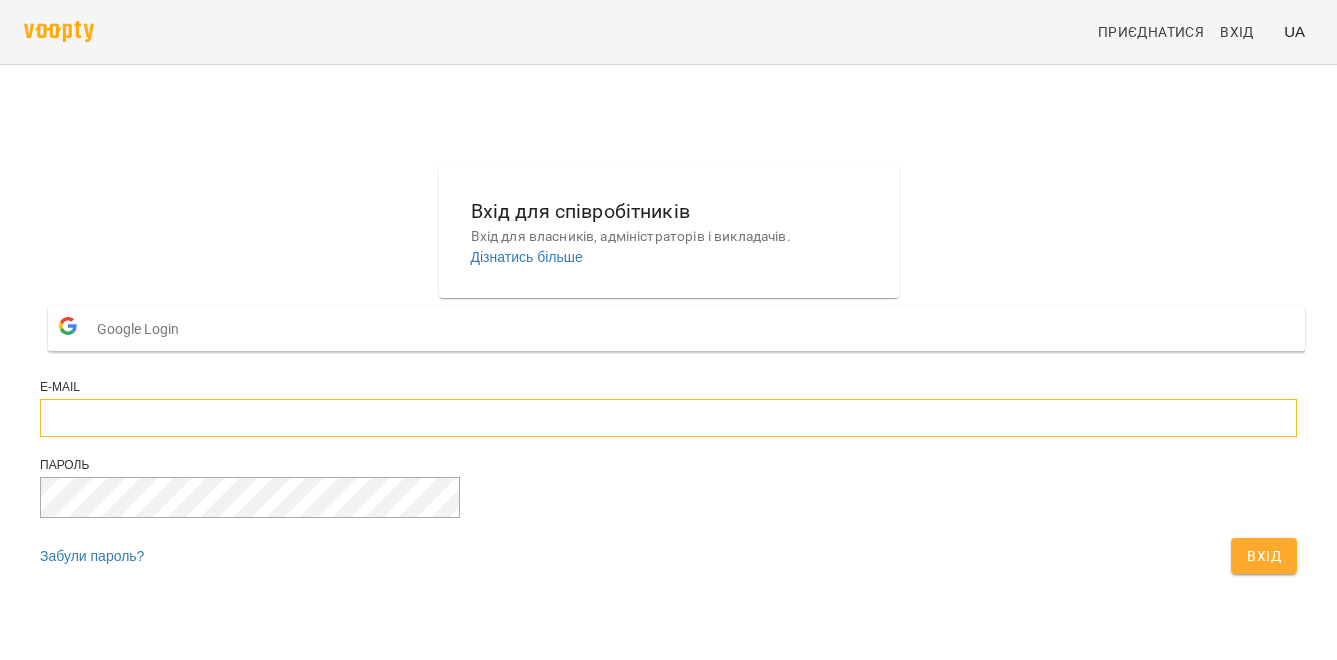 click at bounding box center (668, 418) 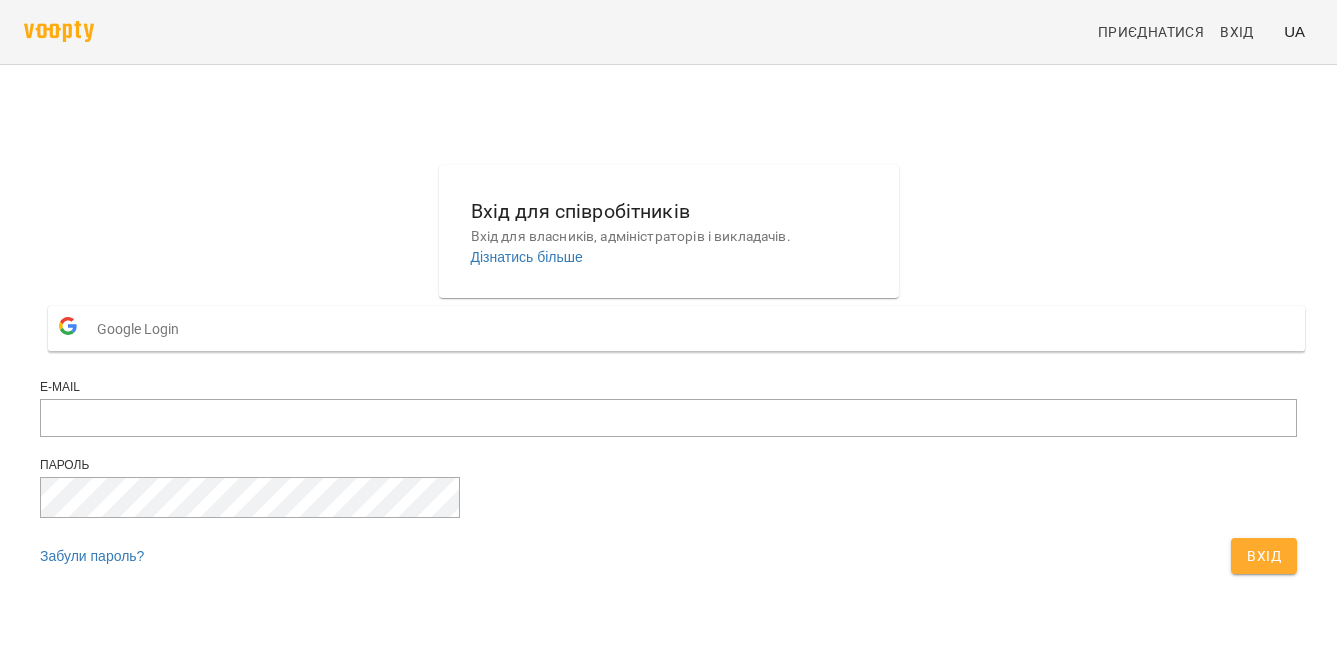 scroll, scrollTop: 50, scrollLeft: 0, axis: vertical 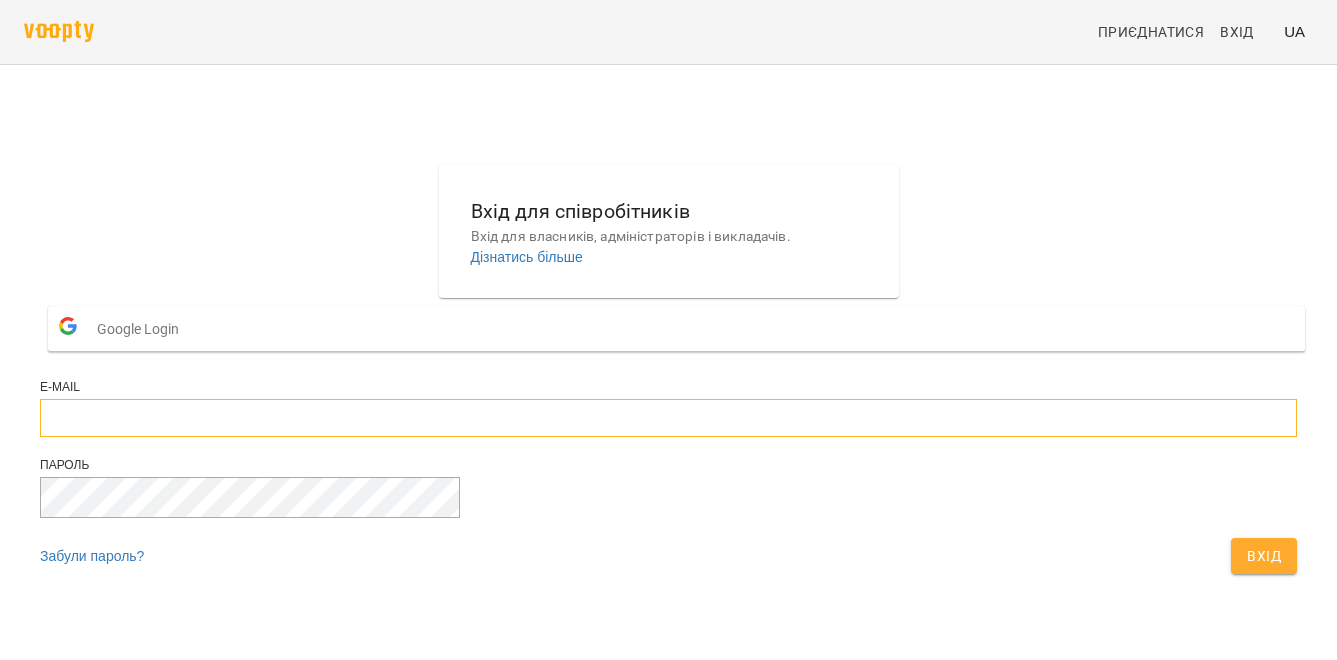 type on "**********" 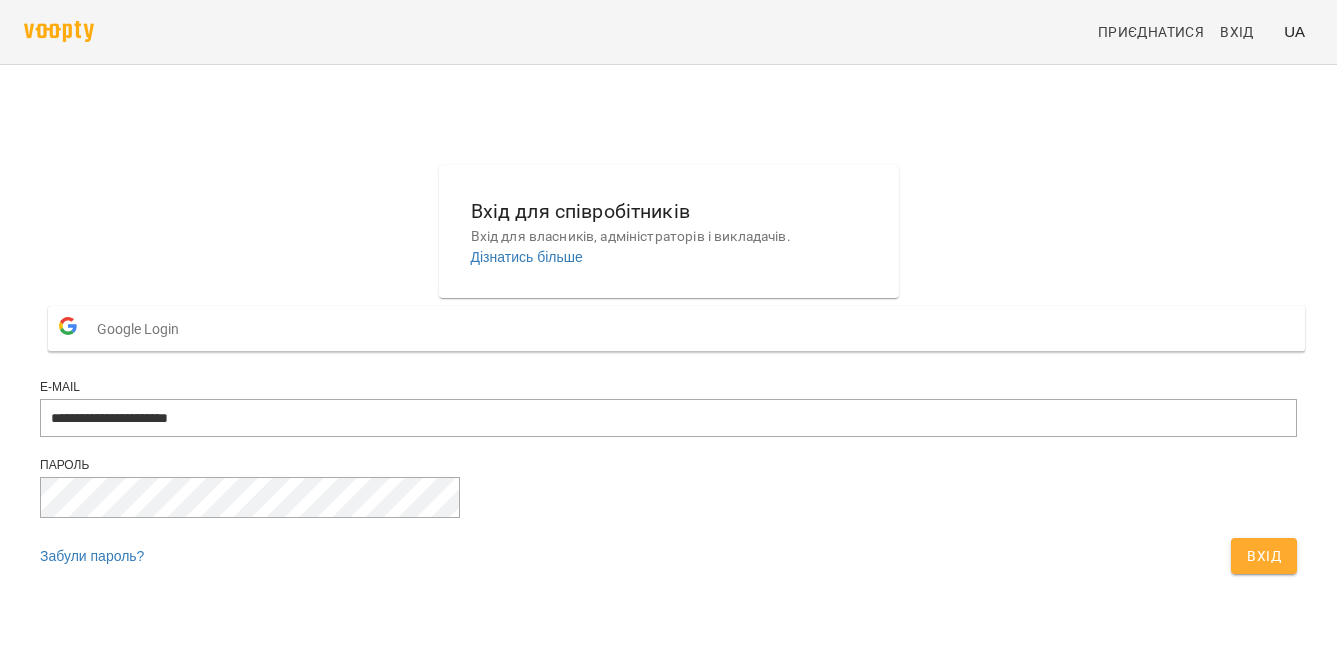 click on "Вхід" at bounding box center [1264, 556] 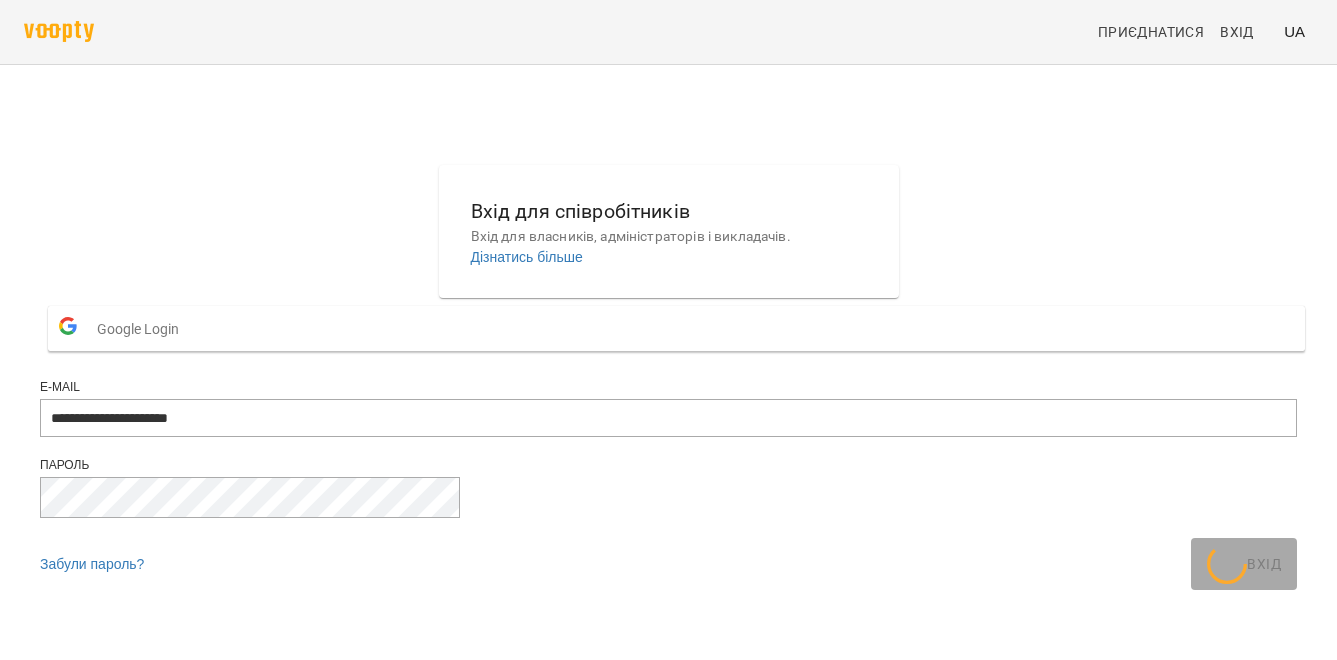 click on "**********" at bounding box center [668, 382] 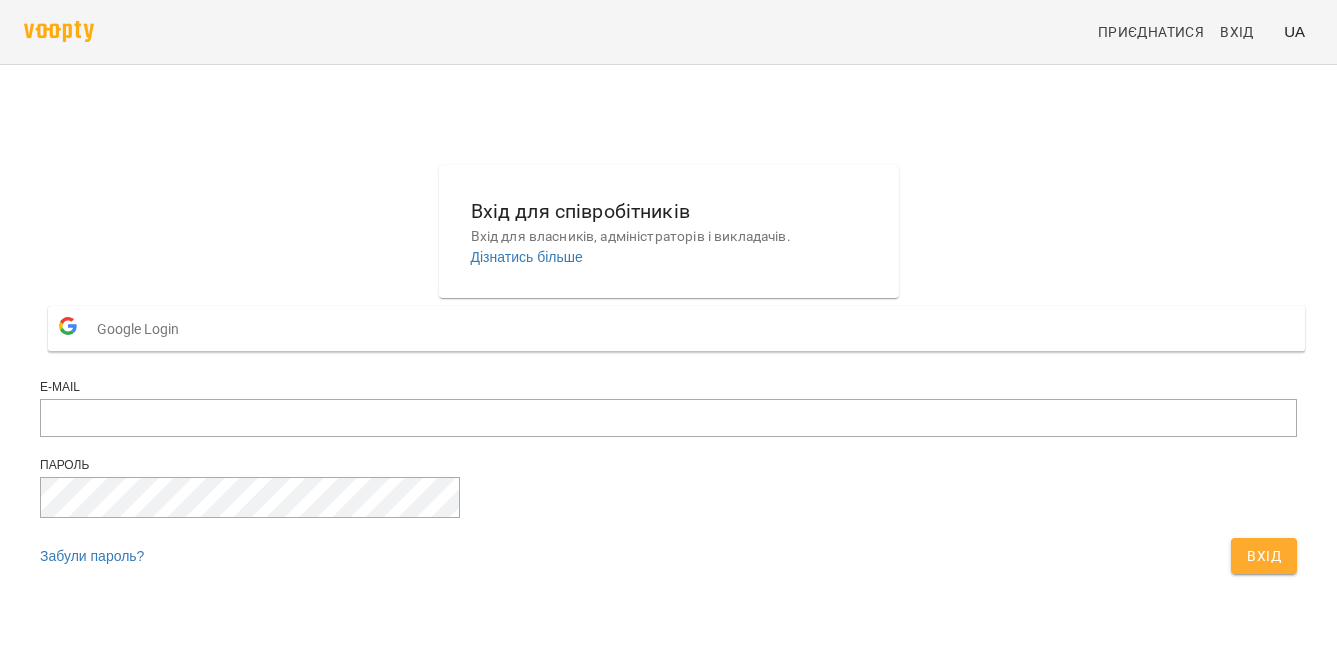 scroll, scrollTop: 0, scrollLeft: 0, axis: both 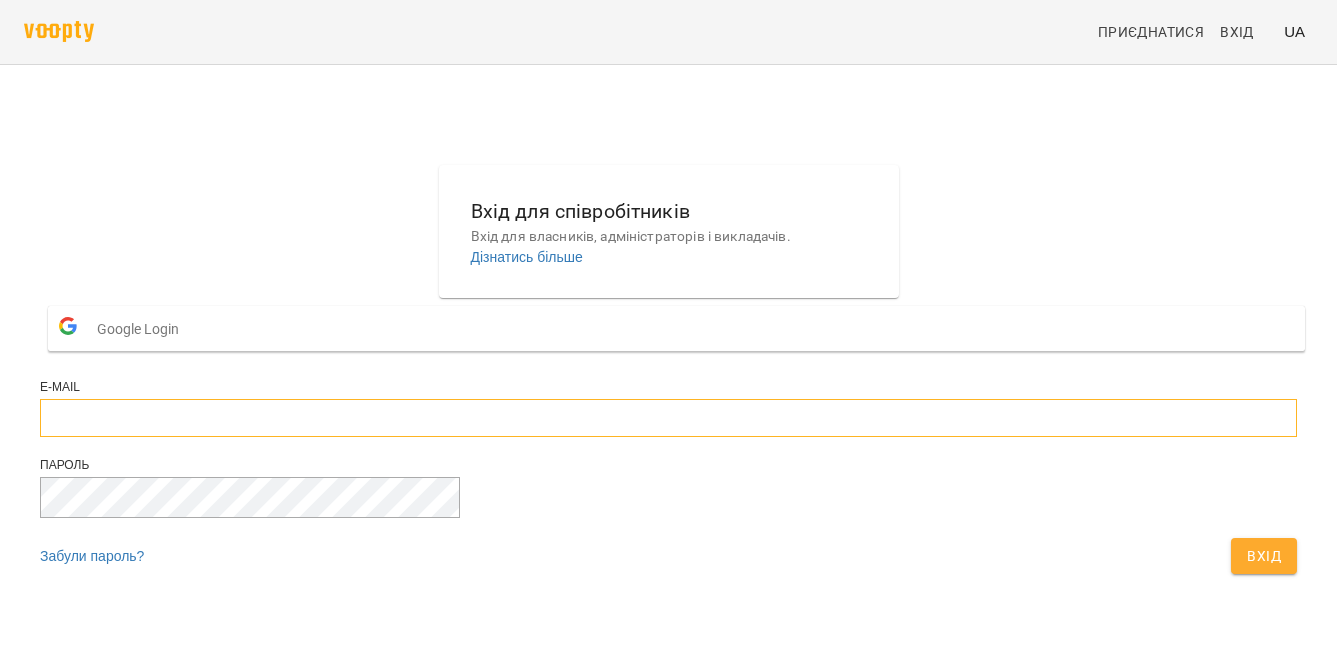 click at bounding box center [668, 418] 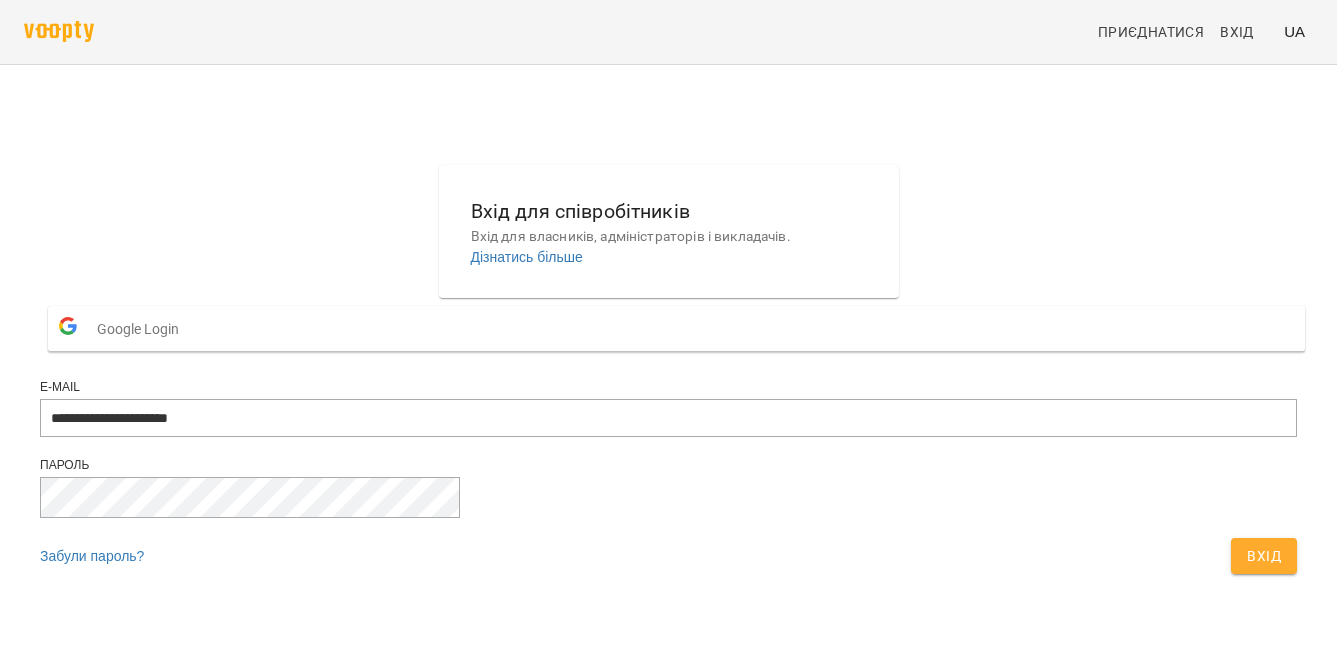 drag, startPoint x: 934, startPoint y: 522, endPoint x: 923, endPoint y: 535, distance: 17.029387 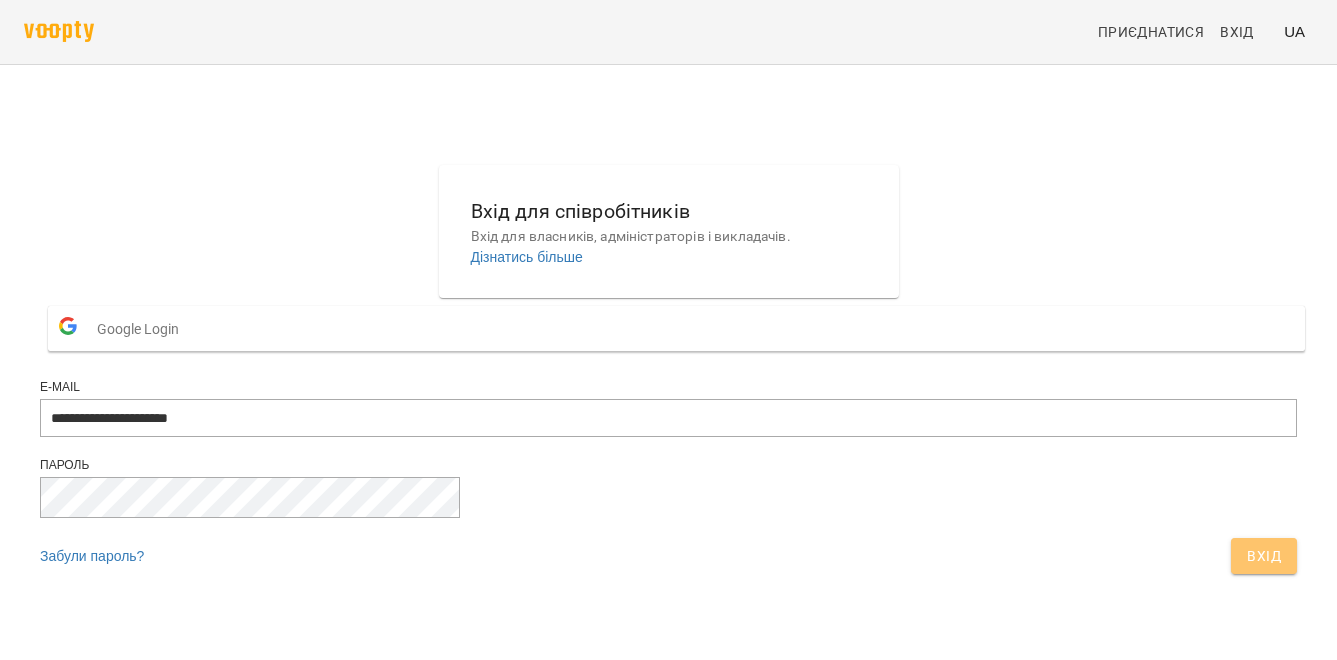 click on "Вхід" at bounding box center (1264, 556) 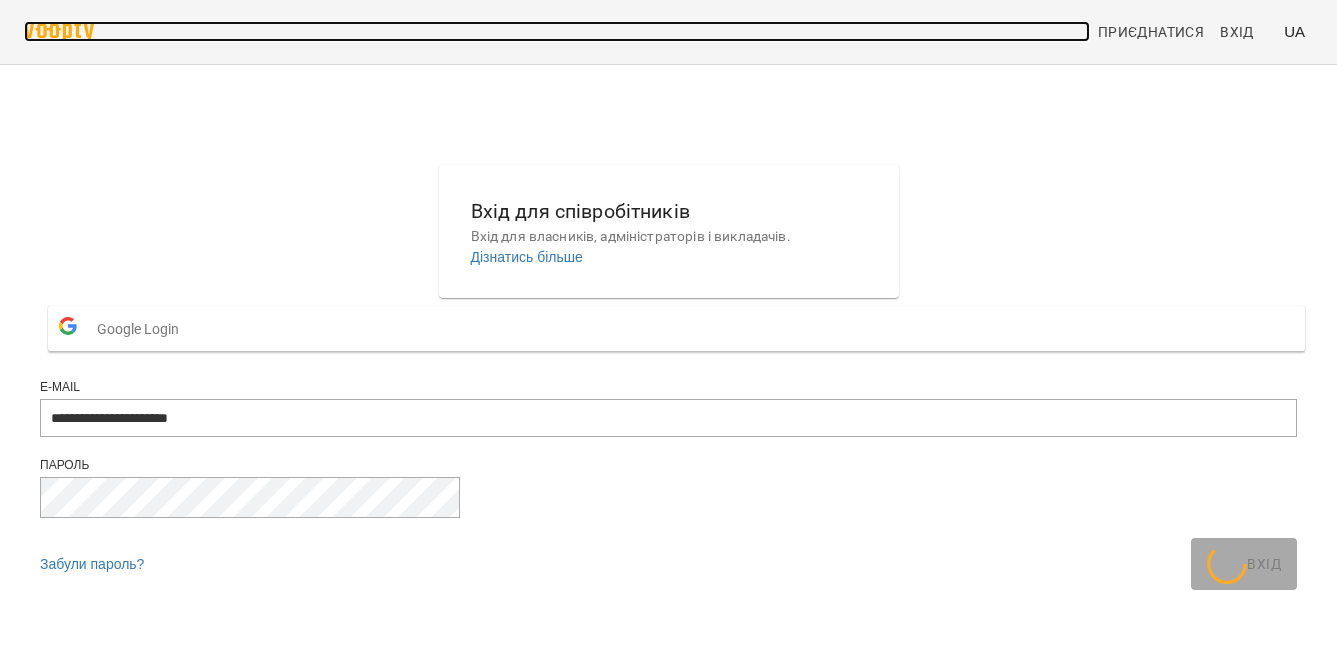 click at bounding box center (59, 31) 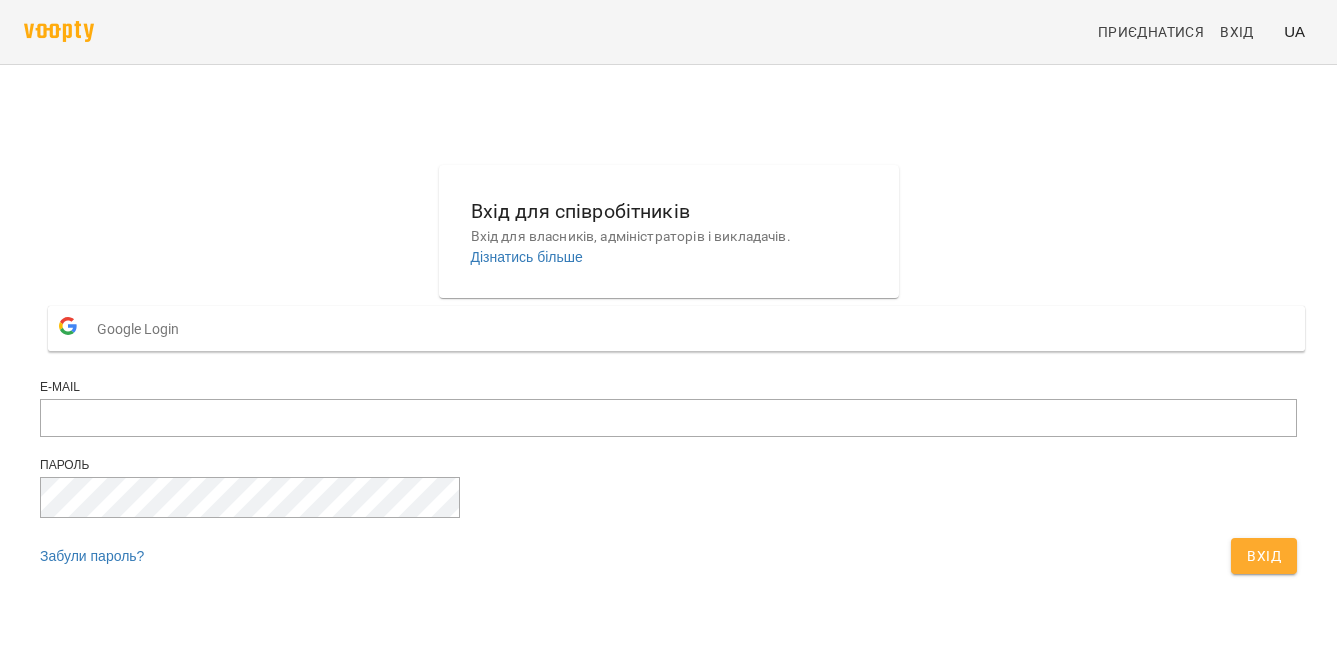 scroll, scrollTop: 0, scrollLeft: 0, axis: both 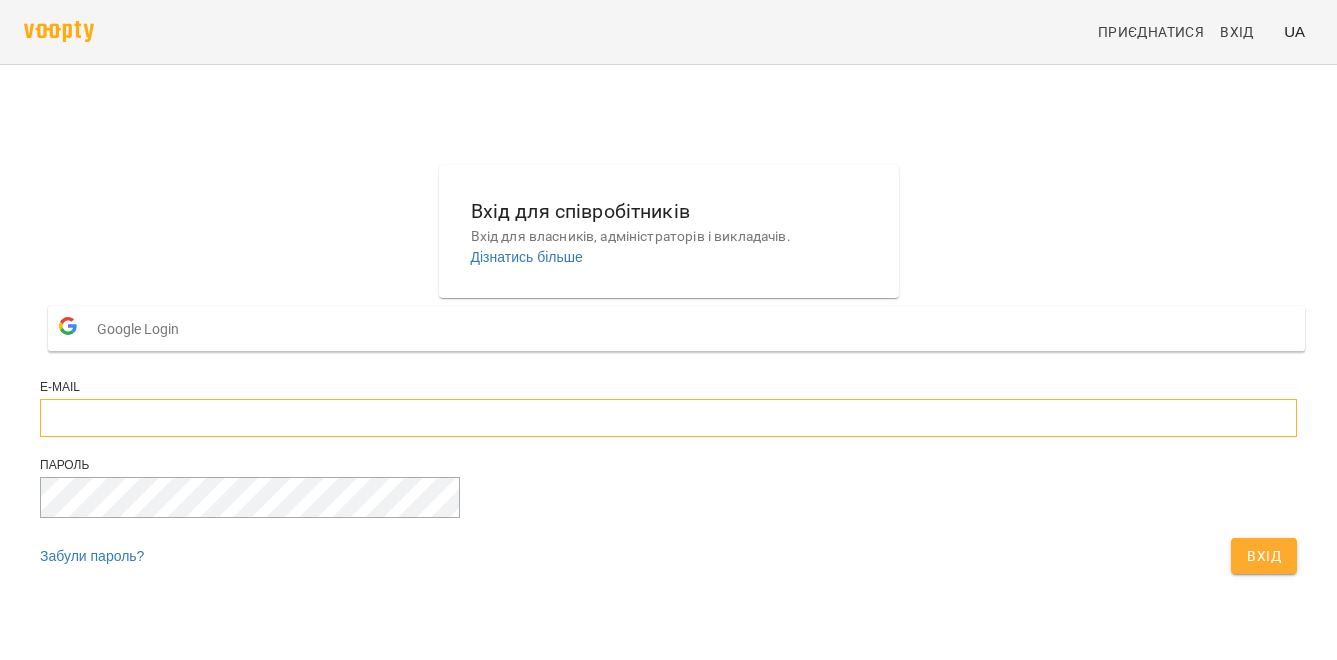 click at bounding box center [668, 418] 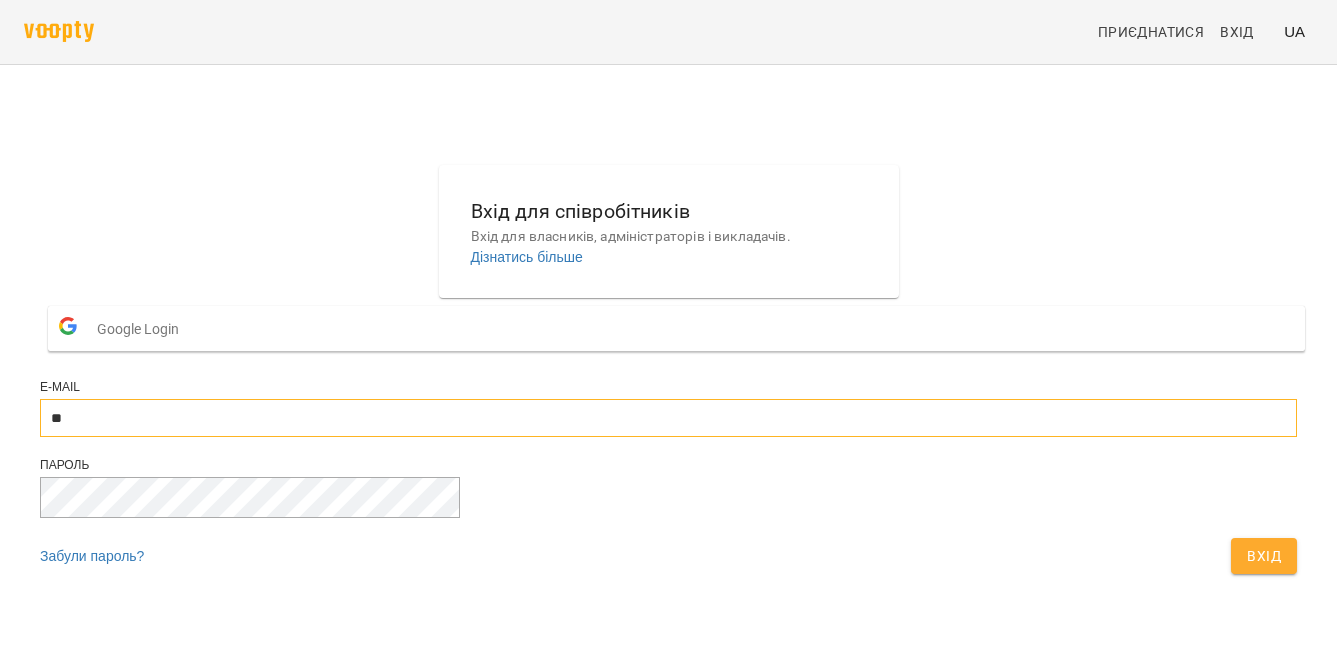 type on "*" 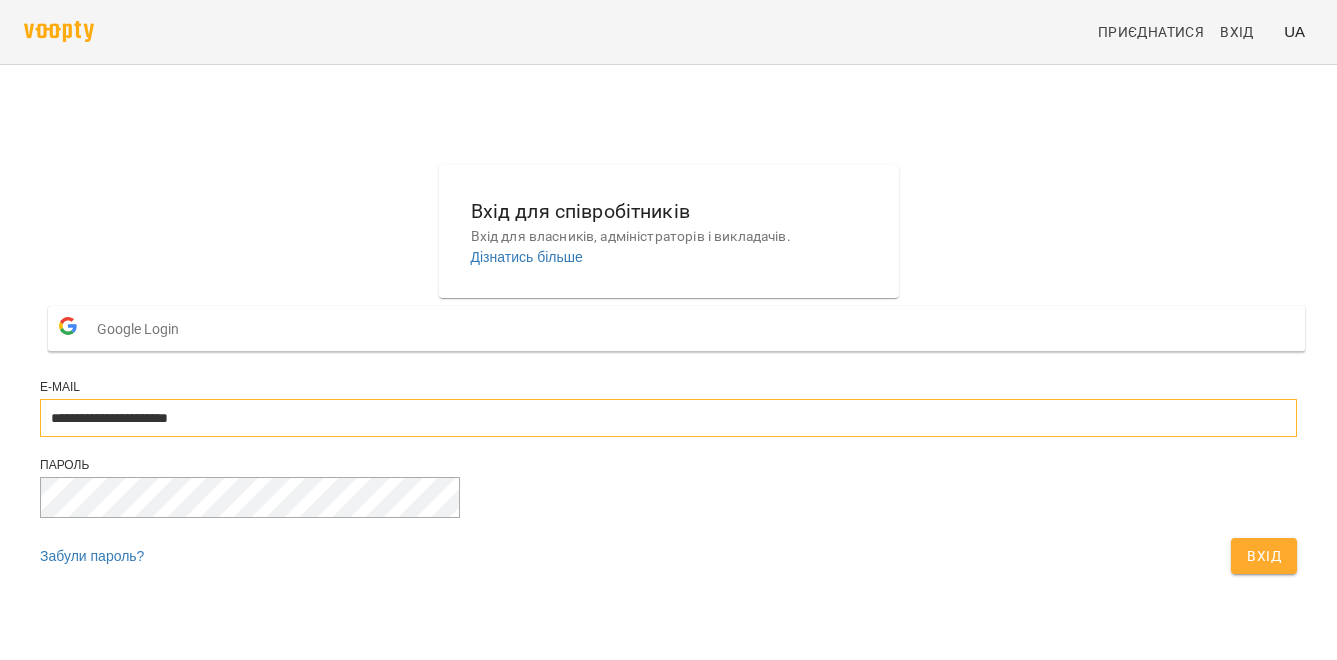 type on "**********" 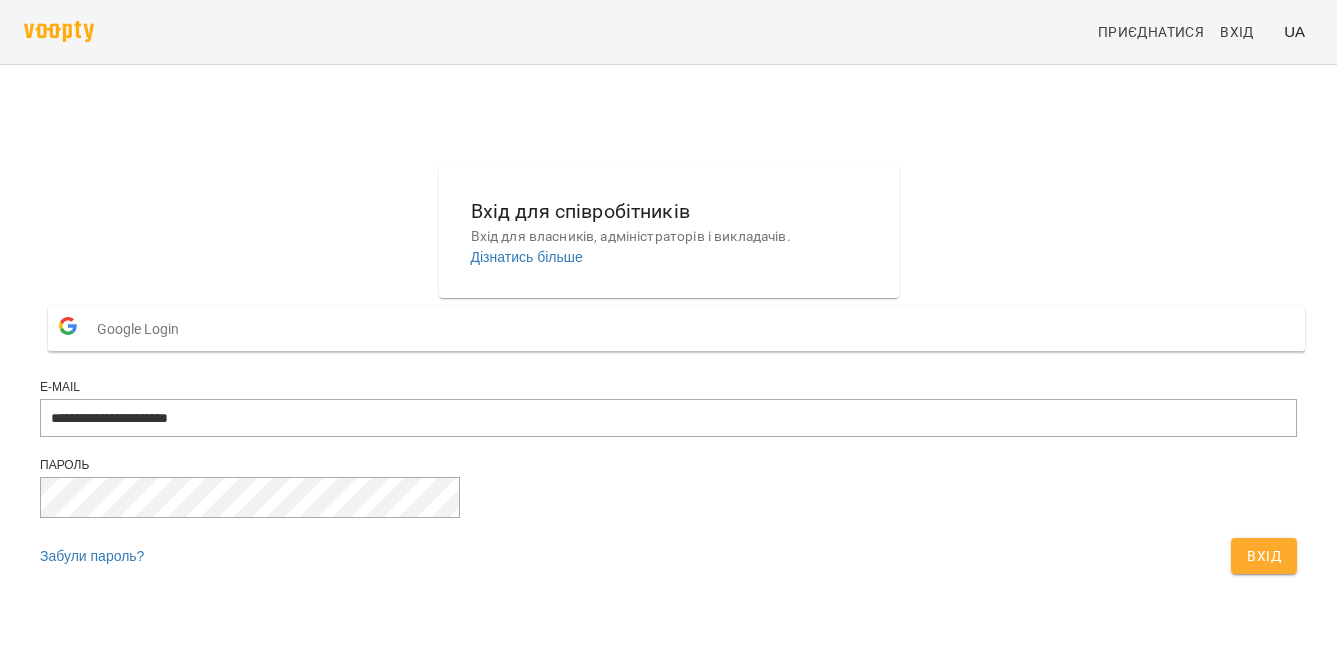 click on "Вхід" at bounding box center (1264, 556) 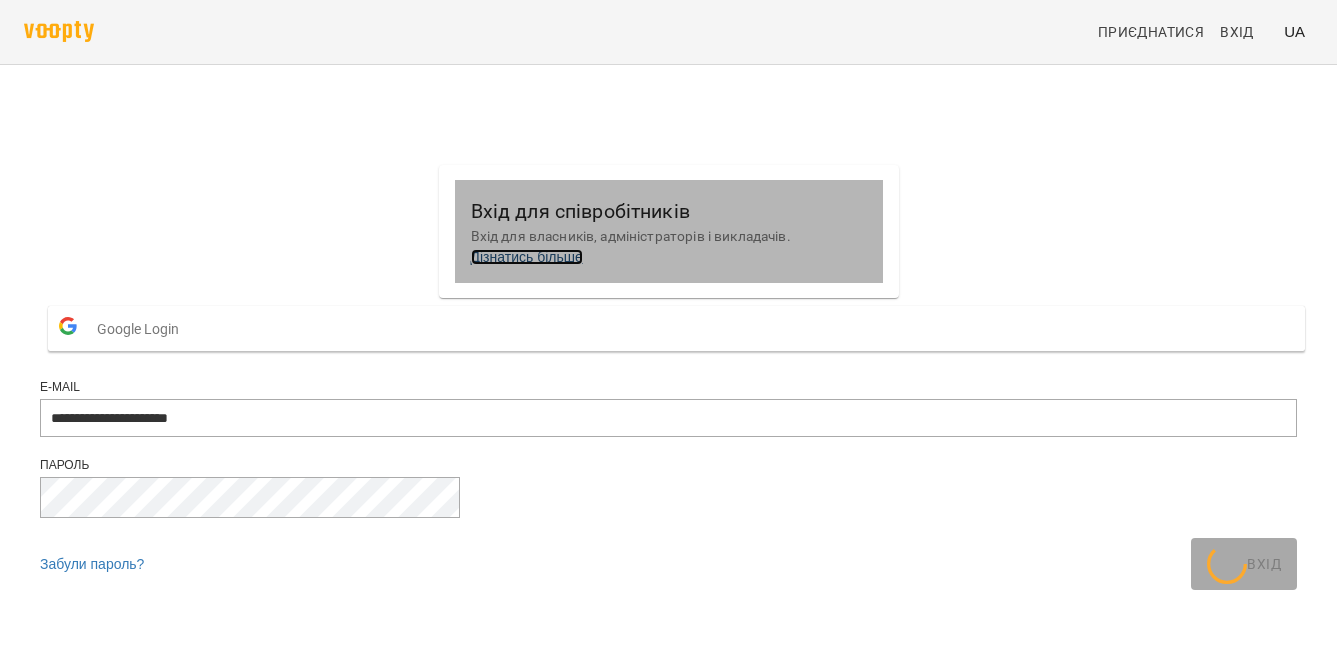click on "Дізнатись більше" at bounding box center [527, 257] 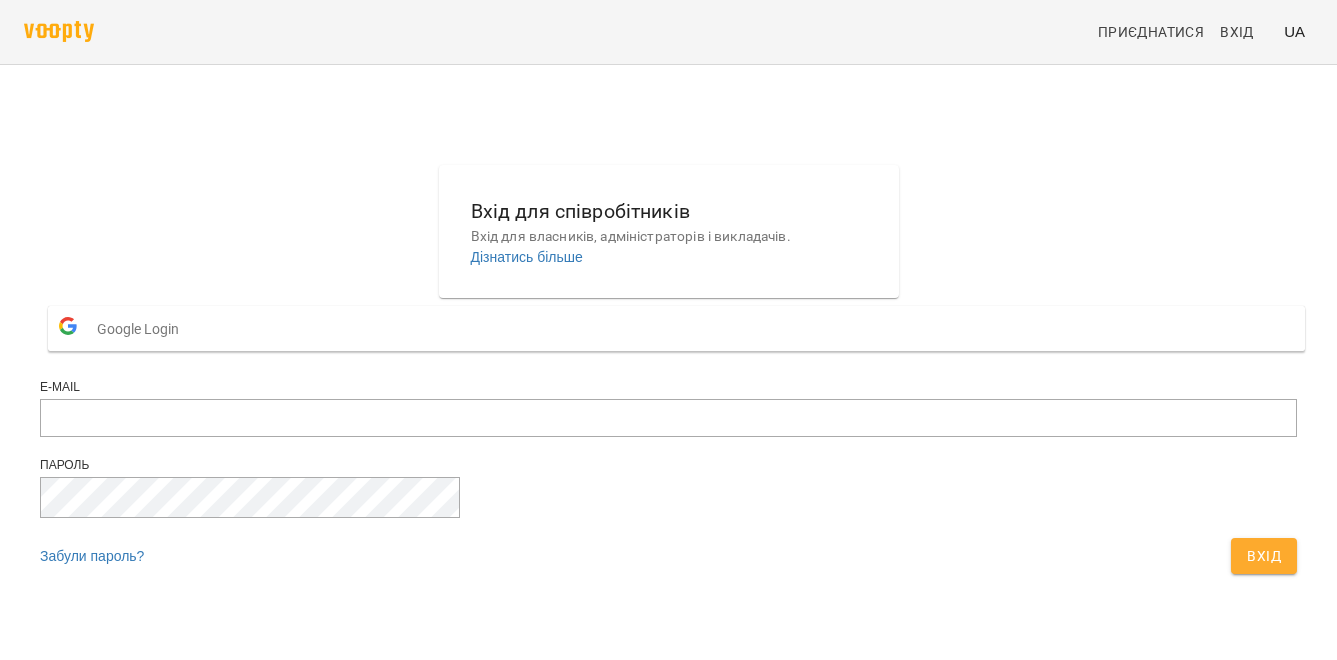 scroll, scrollTop: 0, scrollLeft: 0, axis: both 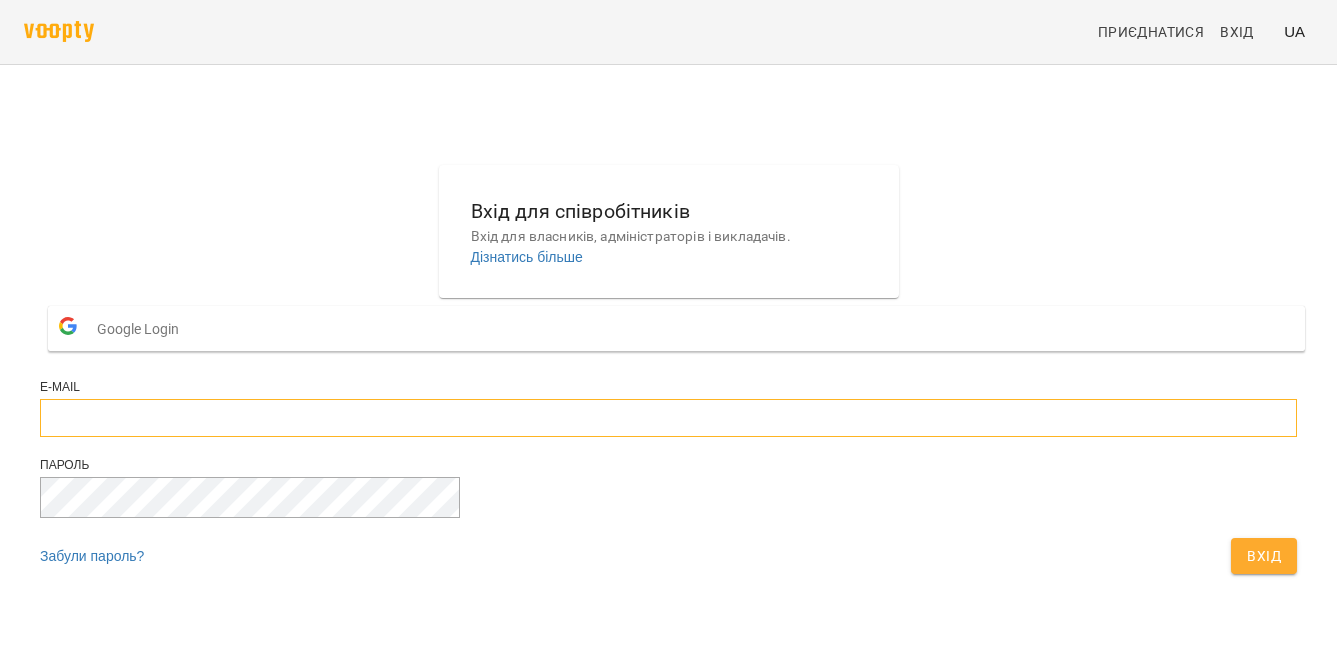 click at bounding box center [668, 418] 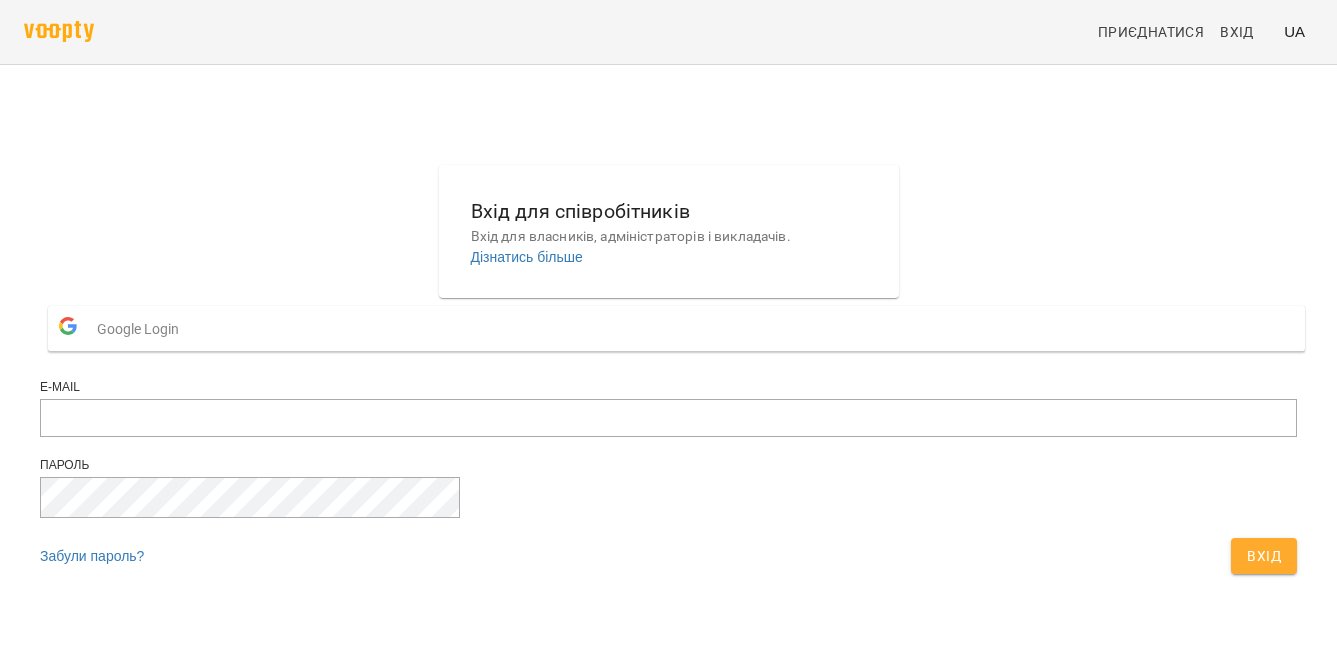 click at bounding box center [68, 328] 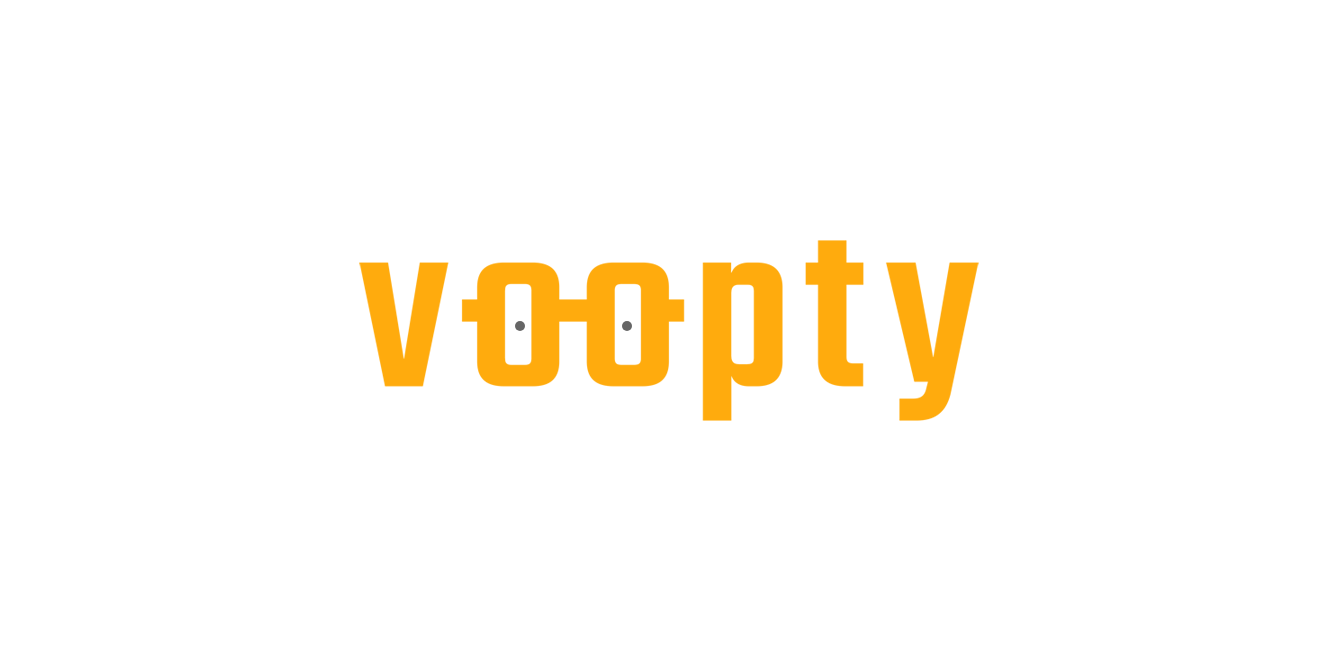 scroll, scrollTop: 0, scrollLeft: 0, axis: both 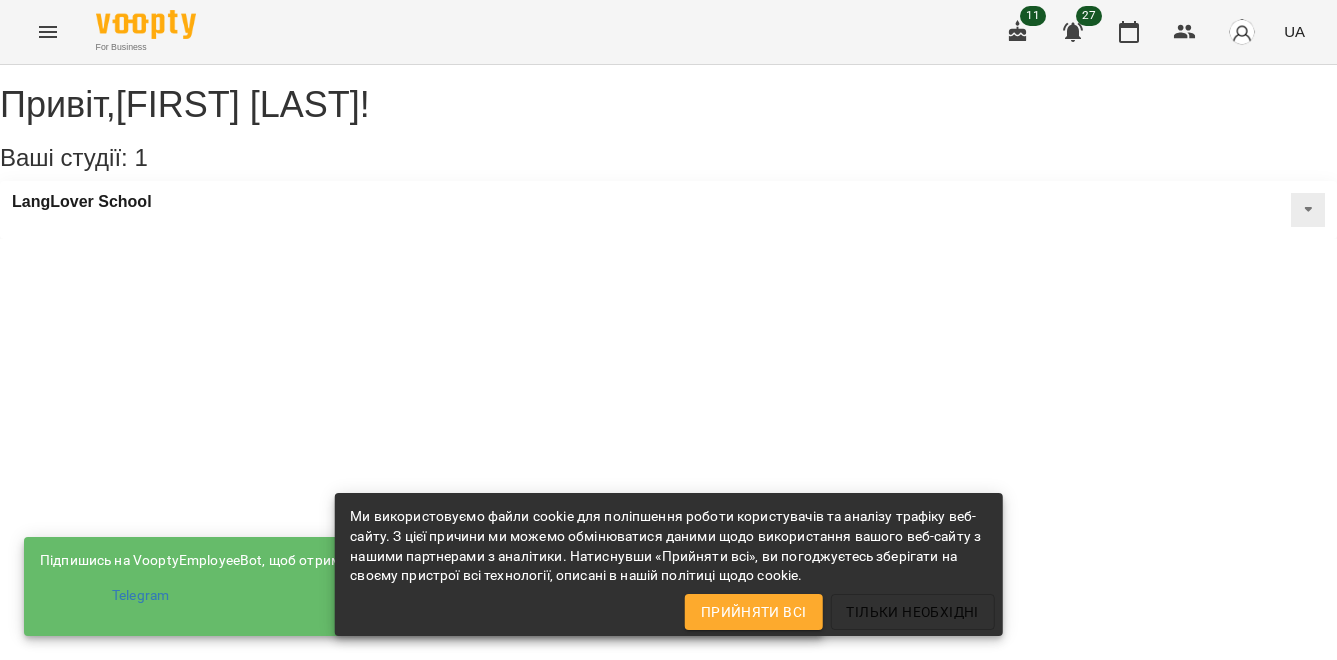 click on "LangLover School" at bounding box center [668, 210] 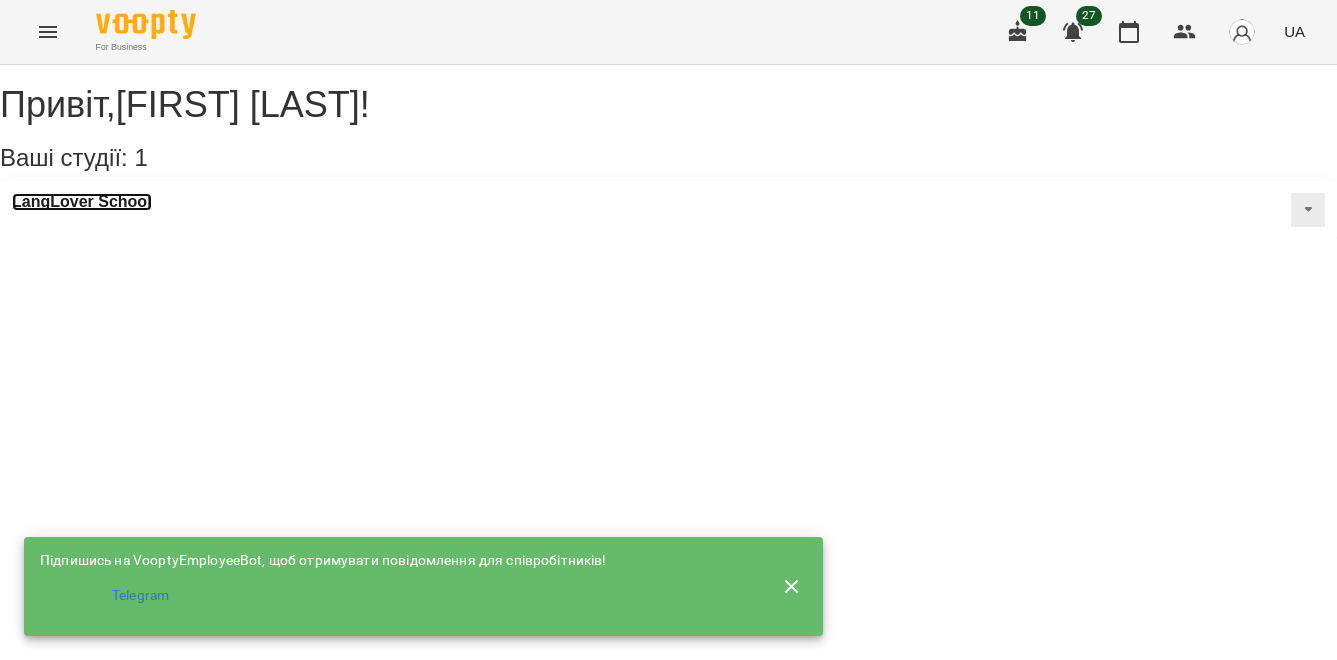 click on "LangLover School" at bounding box center (82, 202) 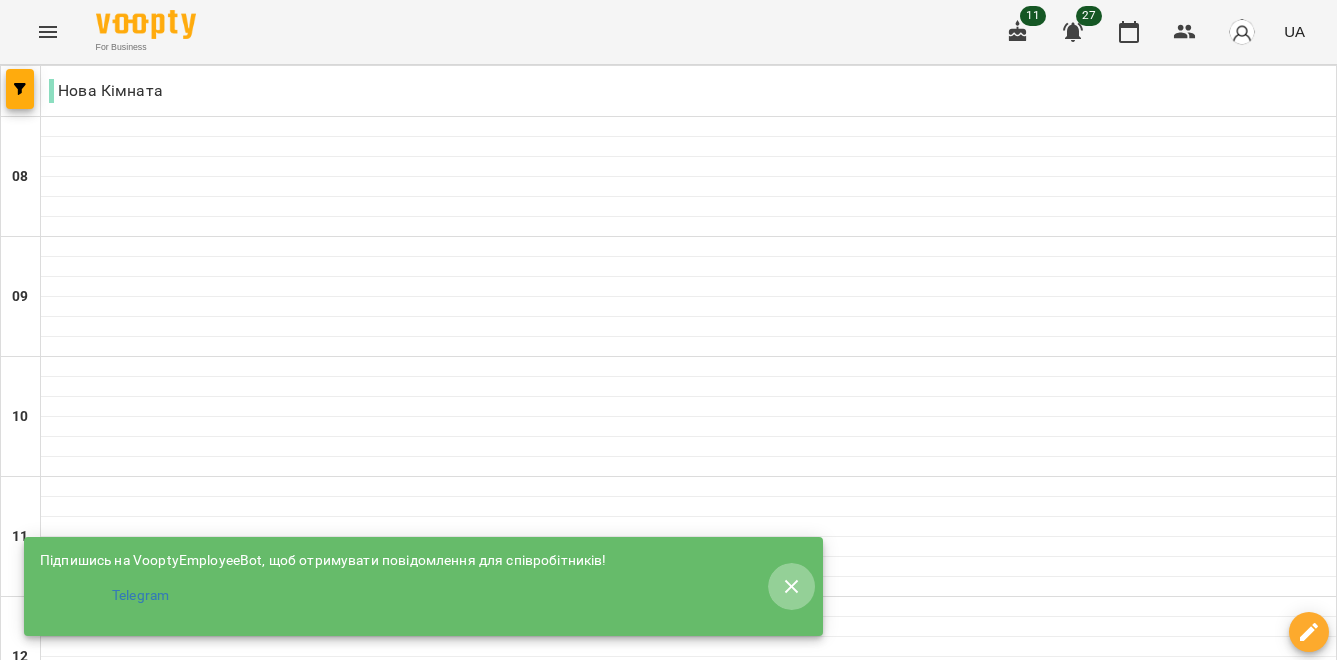 click 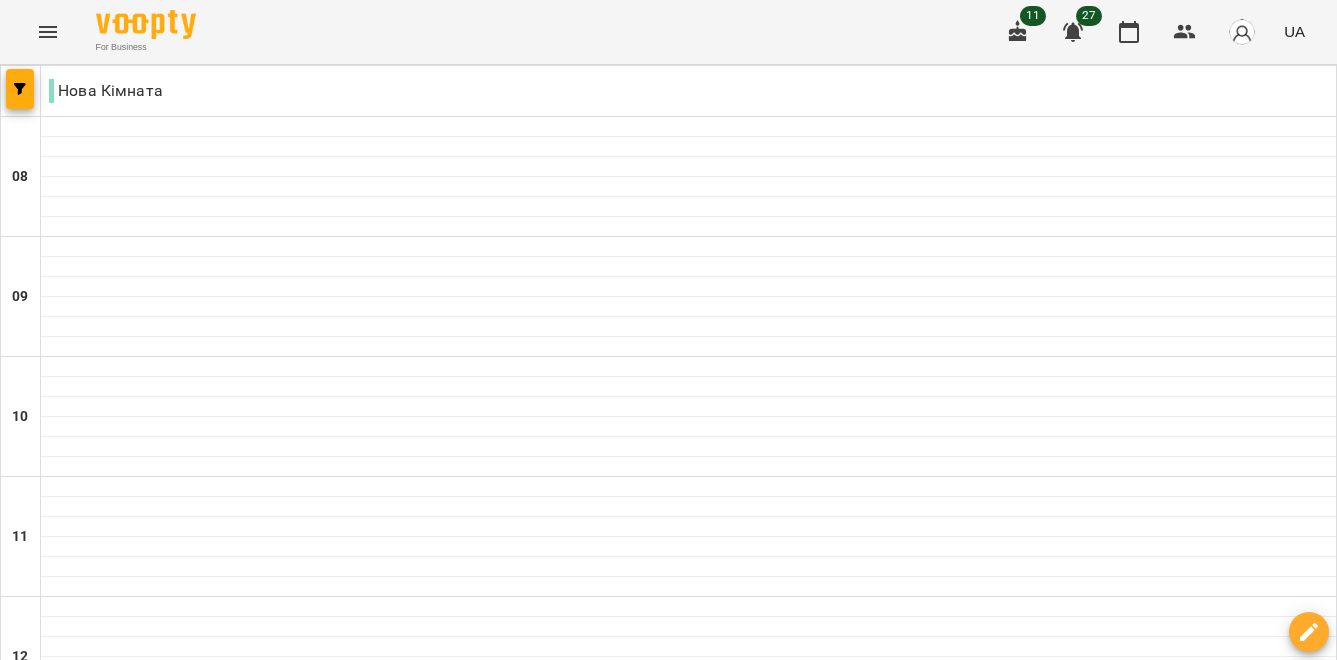 click on "For Business 11 27 UA" at bounding box center (668, 32) 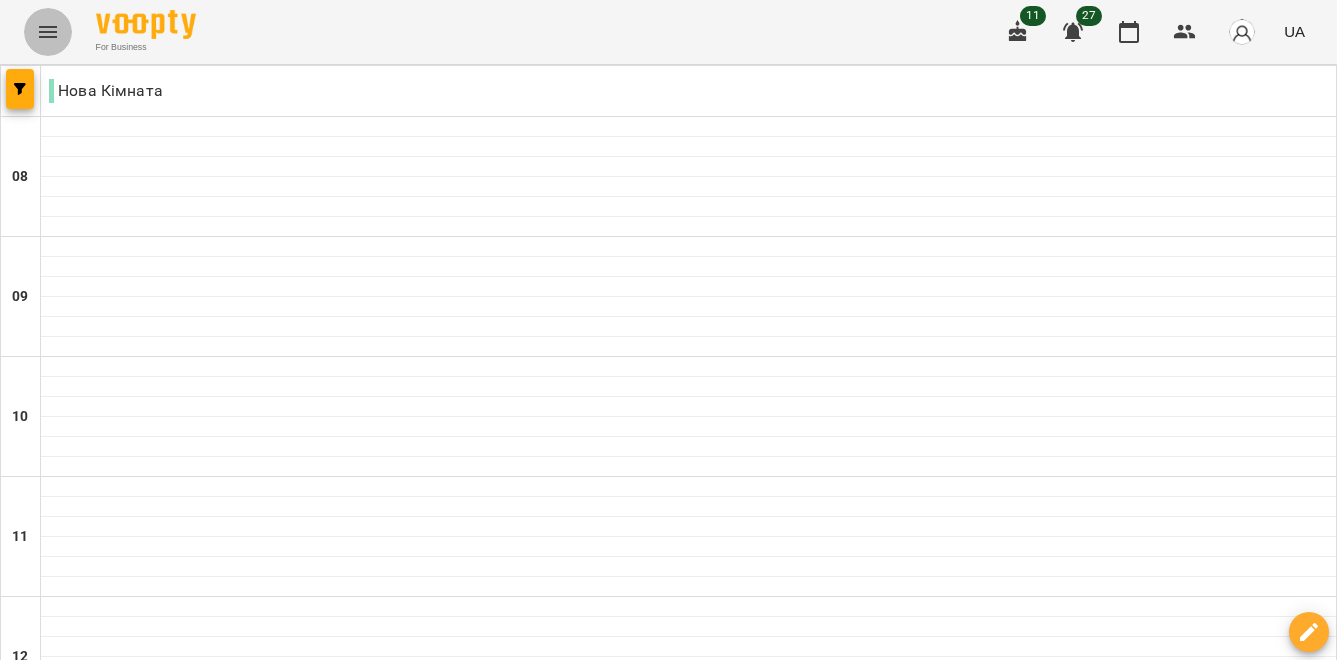click 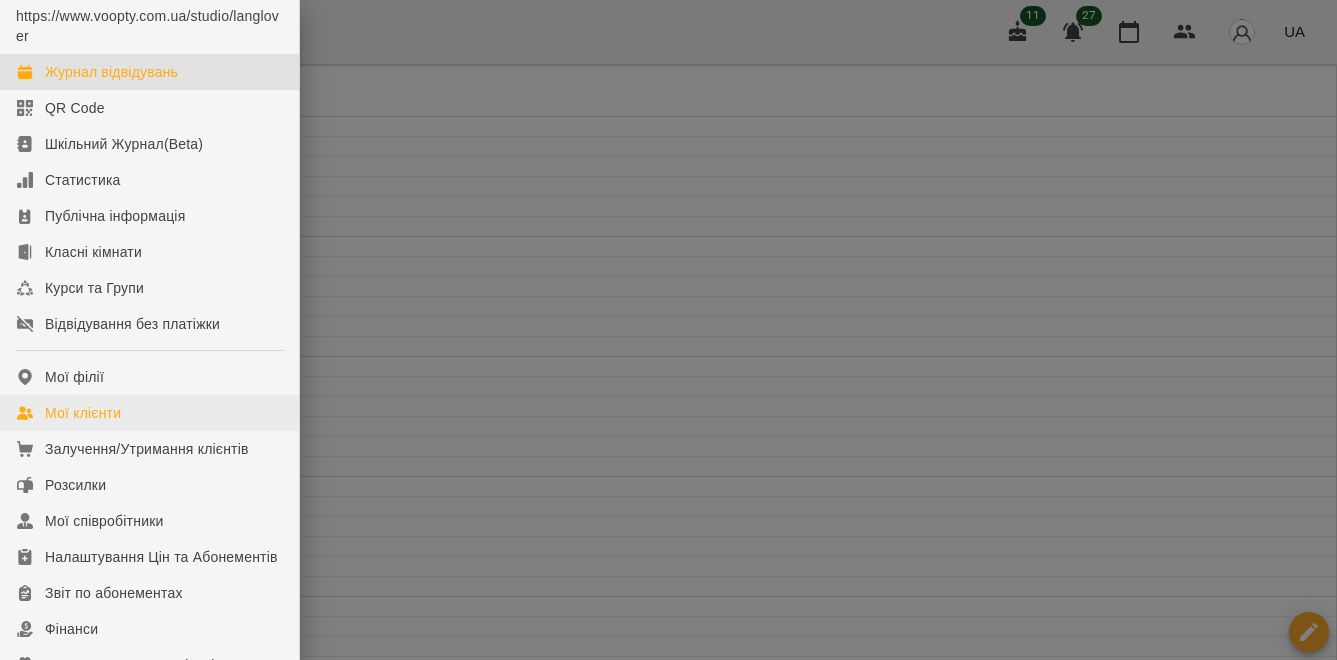 scroll, scrollTop: 55, scrollLeft: 0, axis: vertical 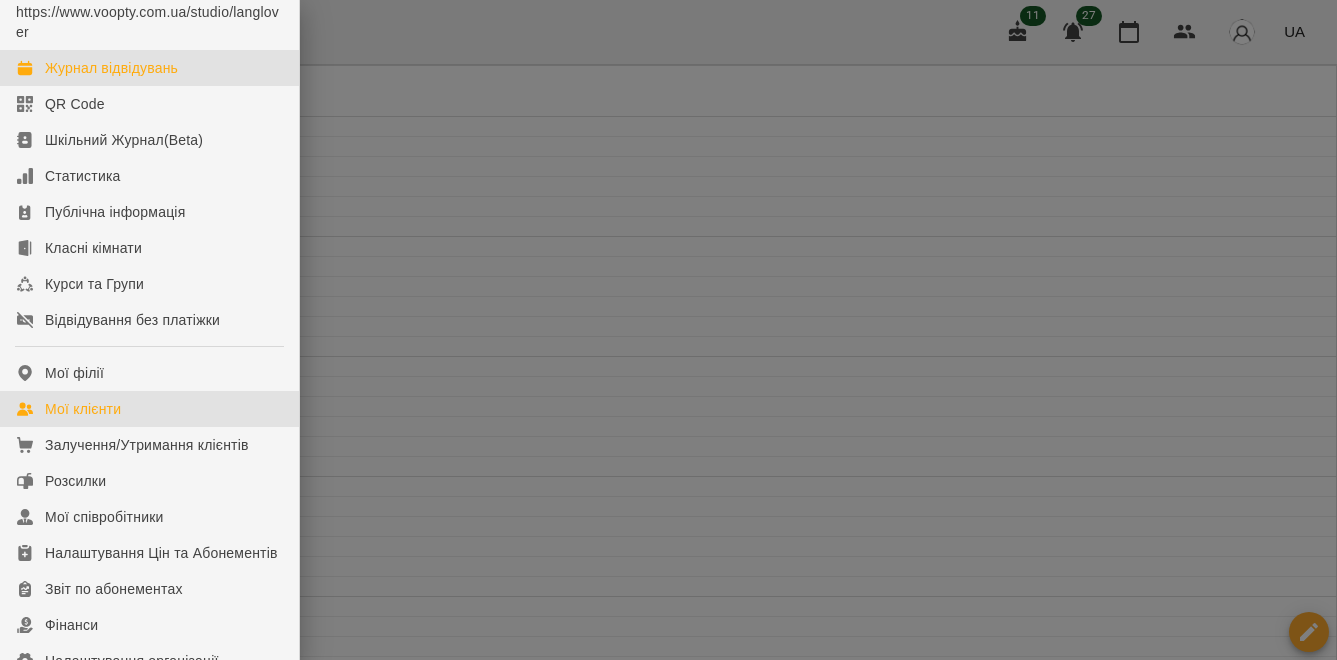 click on "Мої клієнти" at bounding box center (83, 409) 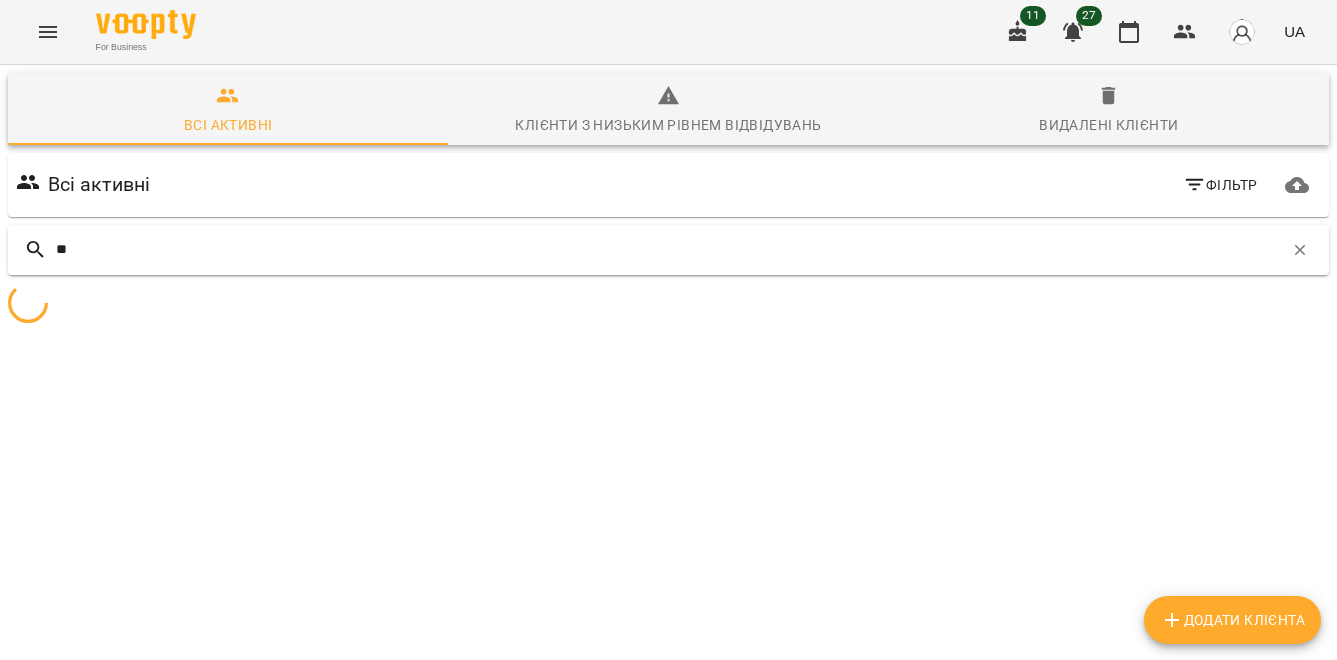 type on "*" 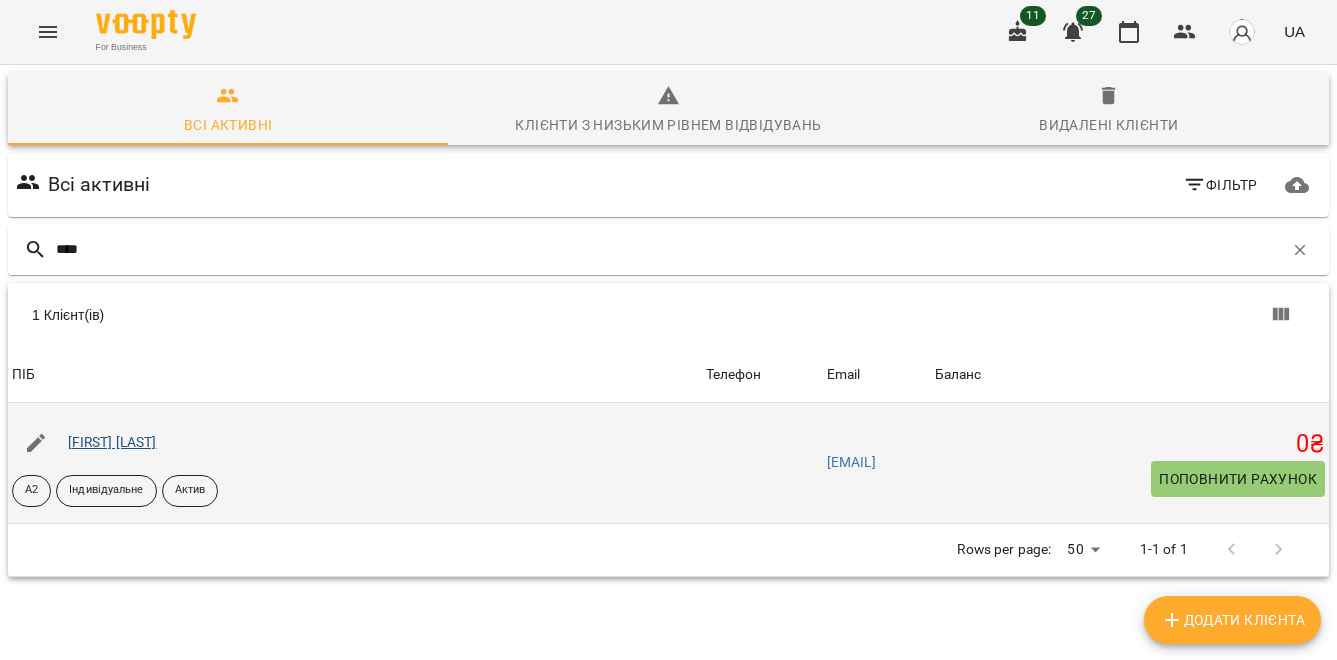 type on "****" 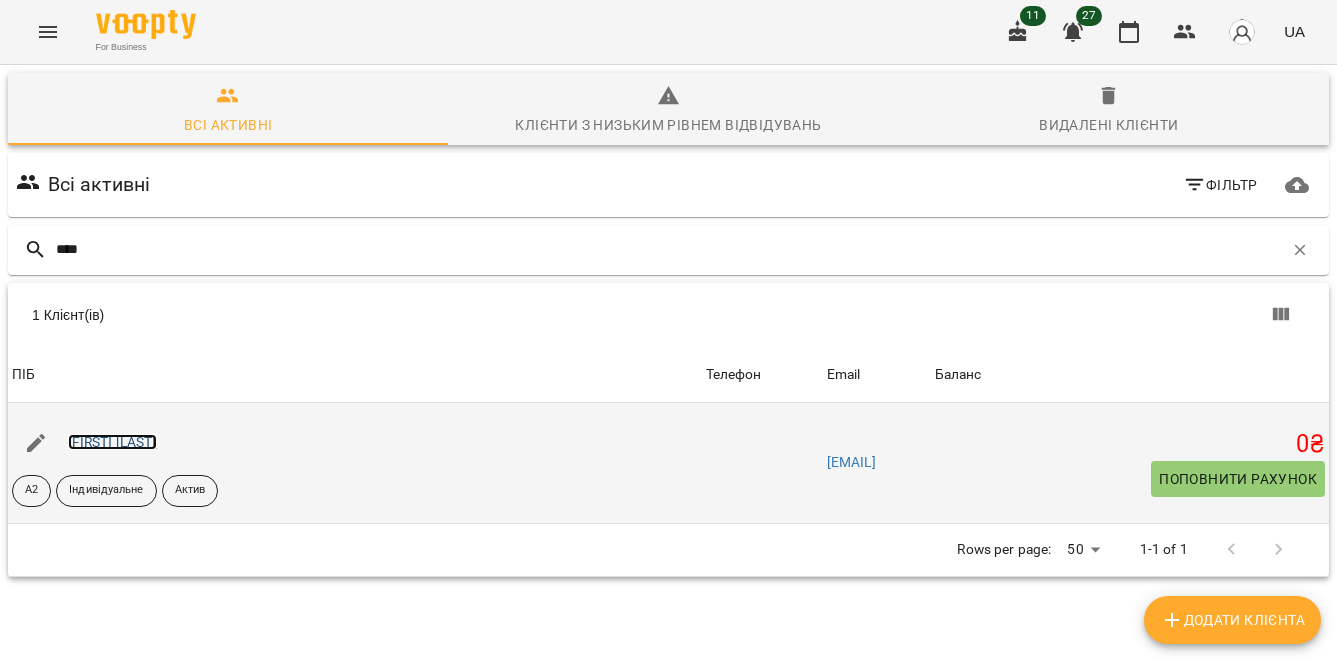 click on "[FIRST] [LAST]" at bounding box center (112, 442) 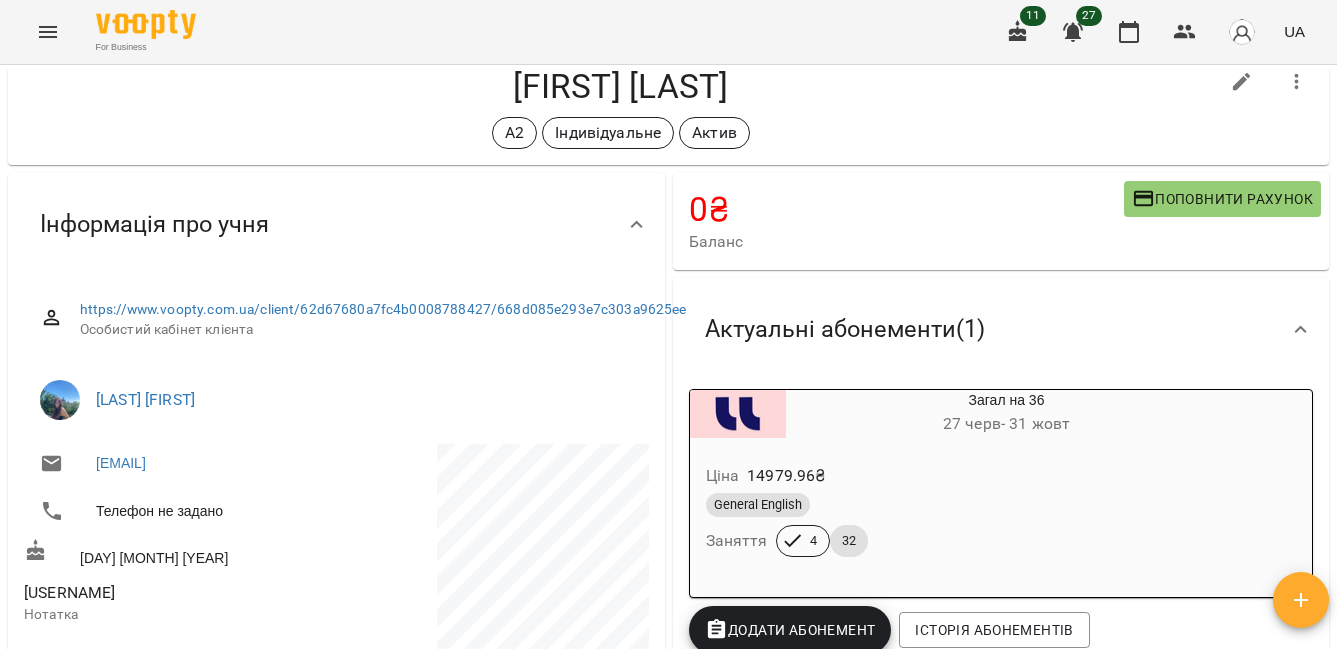 scroll, scrollTop: 0, scrollLeft: 0, axis: both 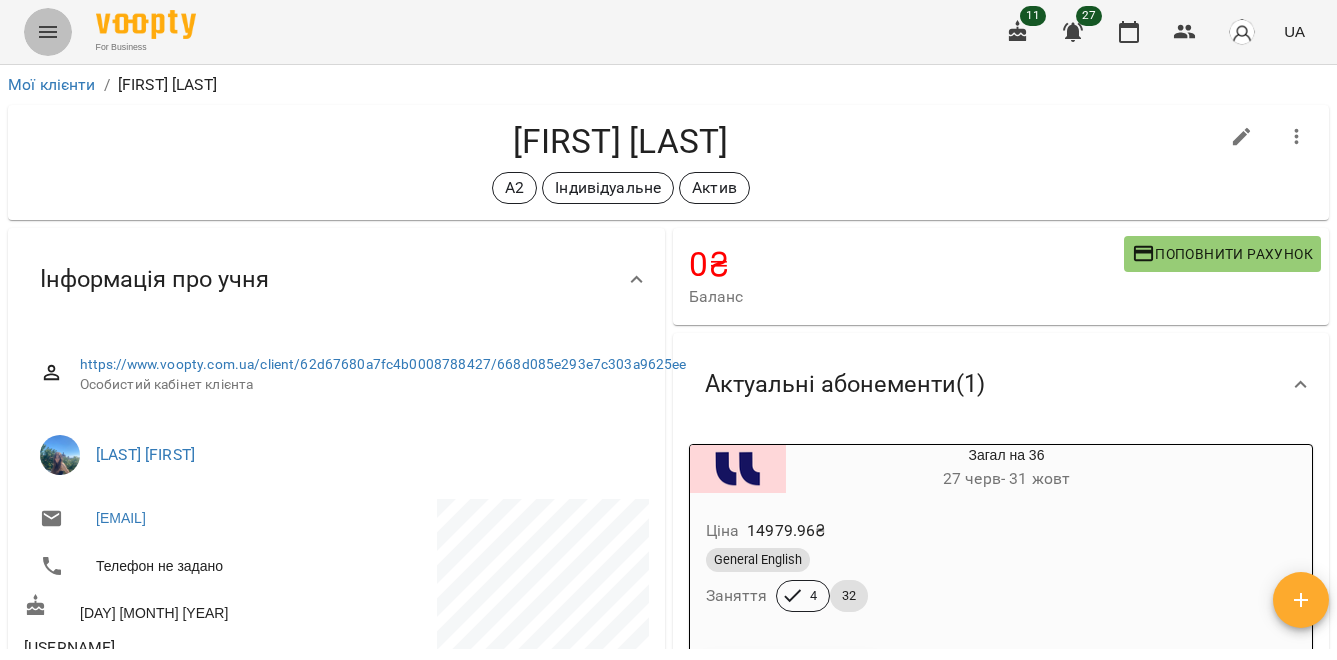 click at bounding box center (48, 32) 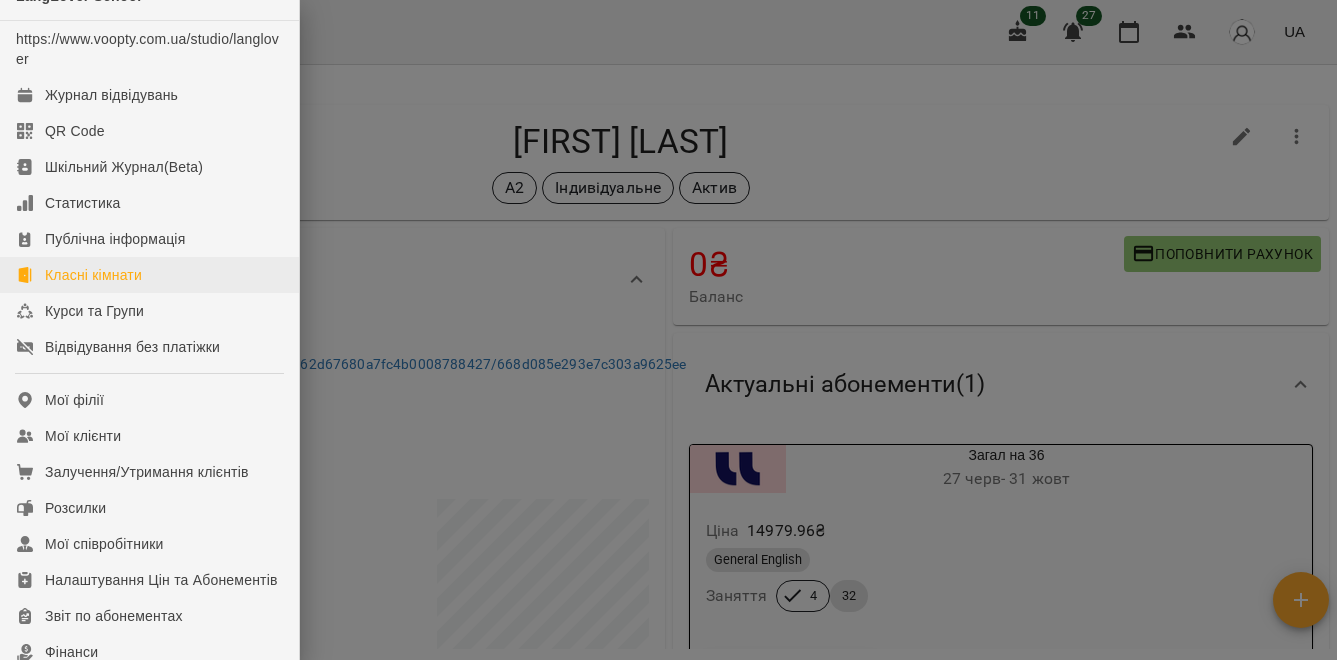 scroll, scrollTop: 0, scrollLeft: 0, axis: both 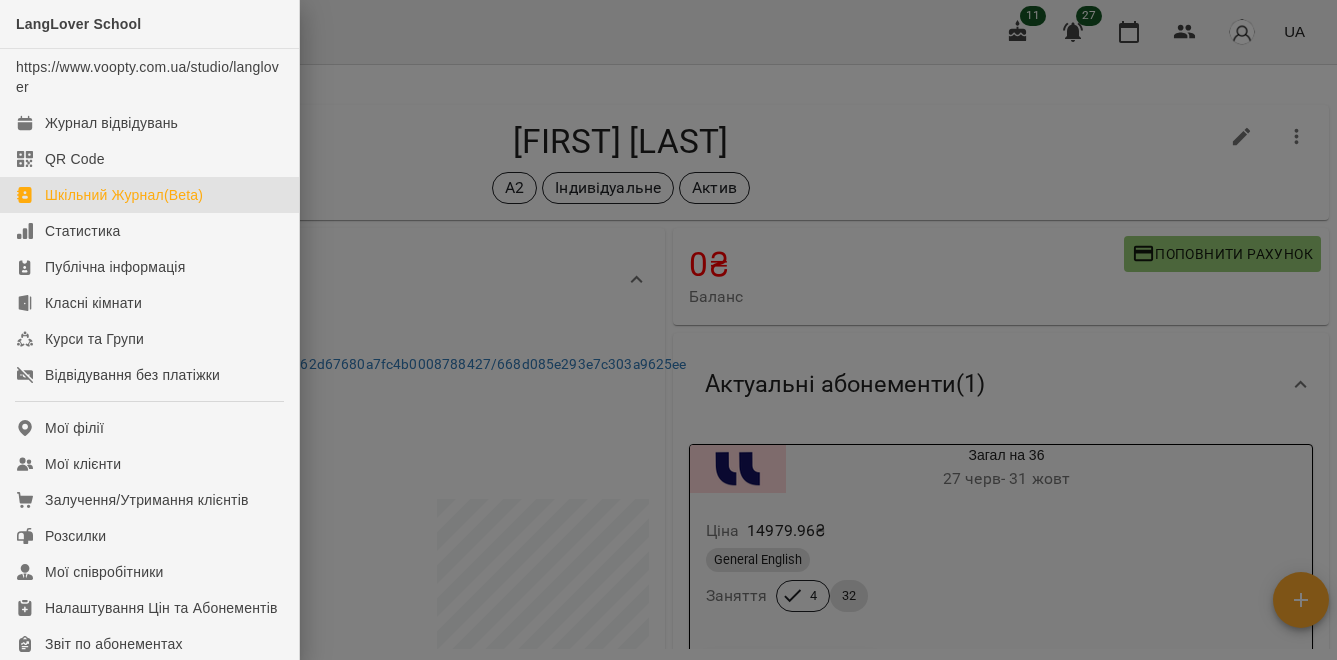 click on "Шкільний Журнал(Beta)" at bounding box center [124, 195] 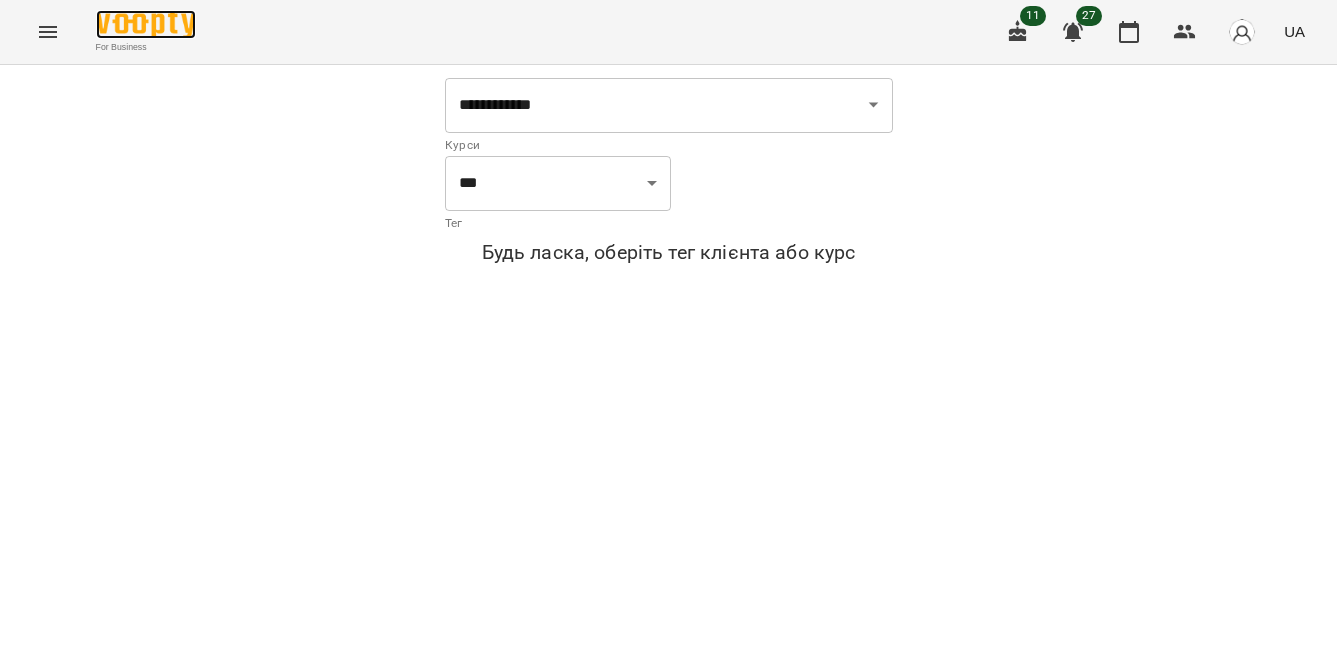 click at bounding box center [146, 24] 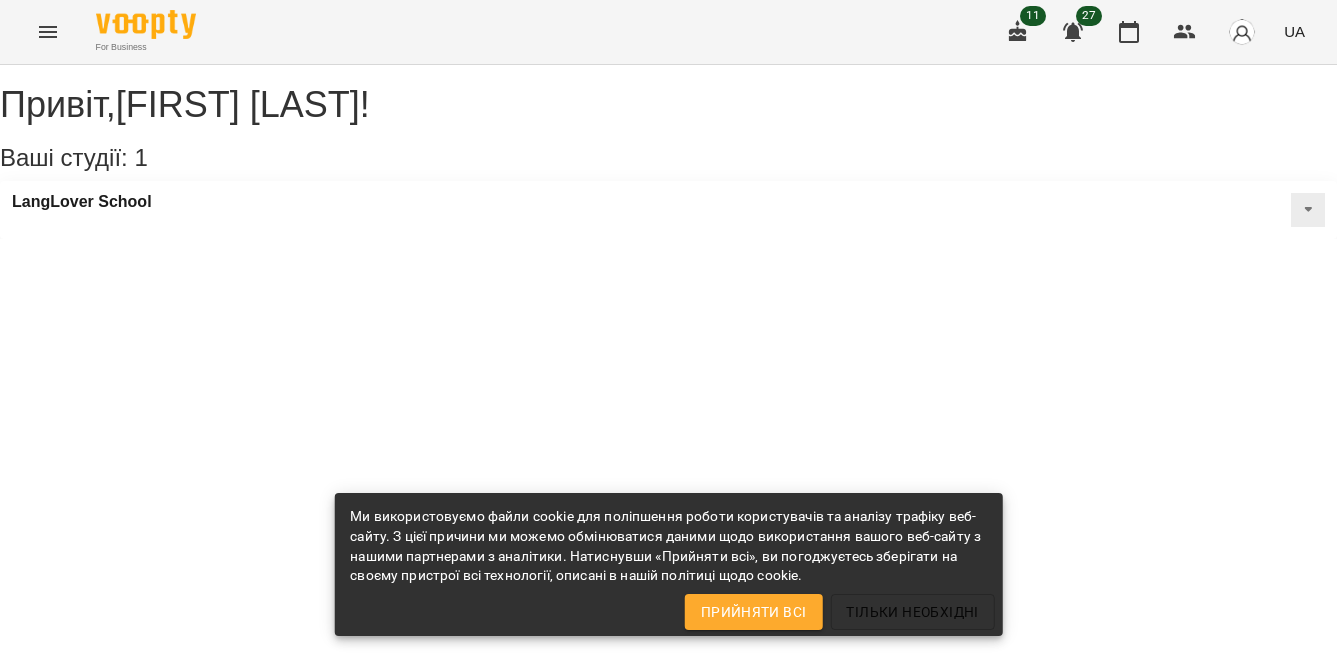 click on "Привіт , [FIRST] [LAST] ! Ваші студії: 1 LangLover School" at bounding box center [668, 162] 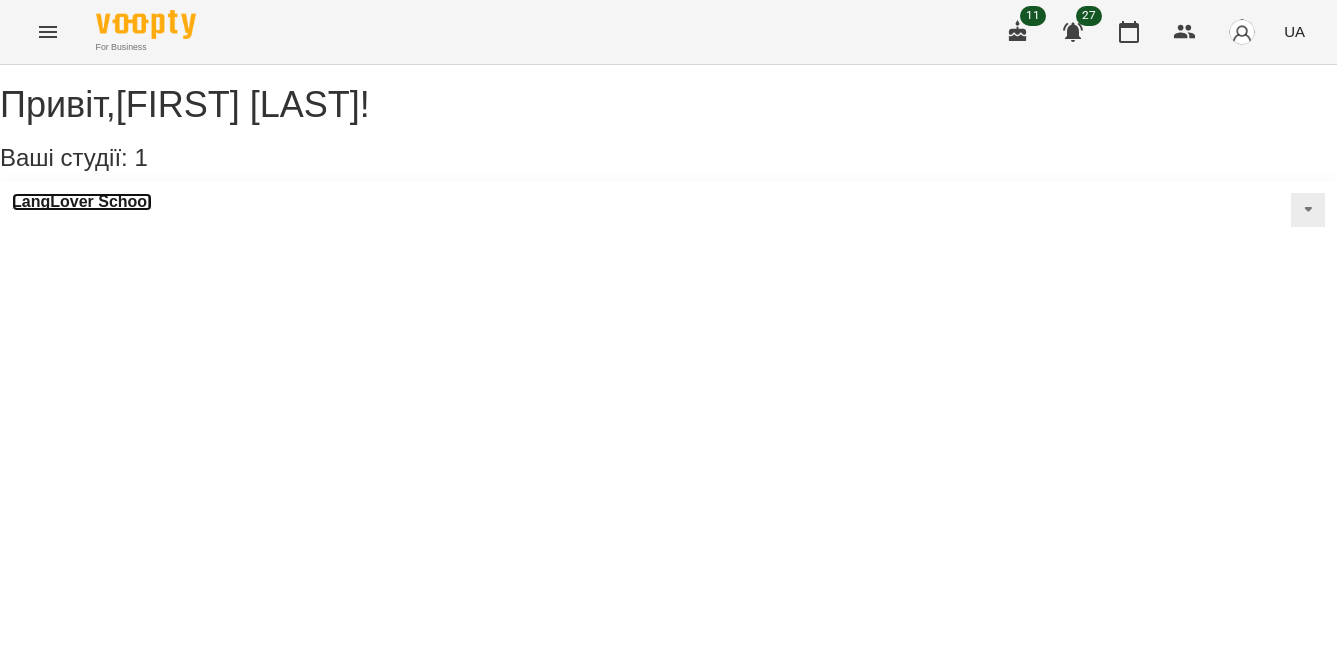 click on "LangLover School" at bounding box center [82, 202] 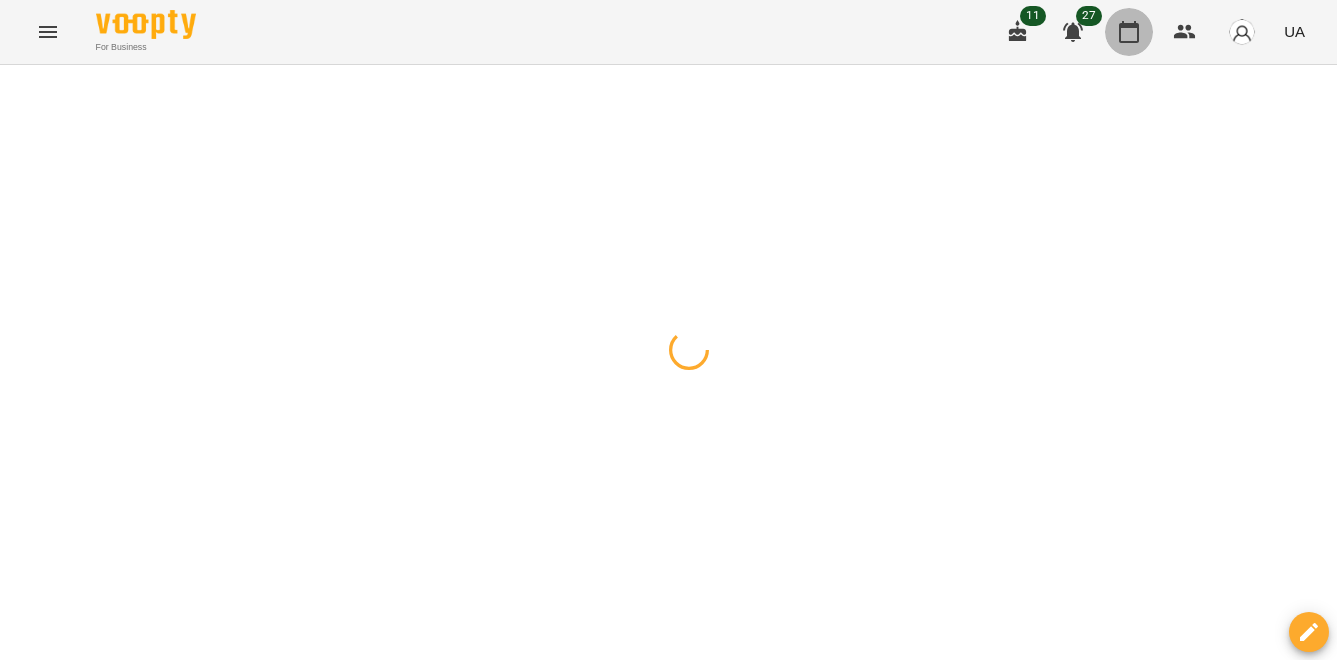 click 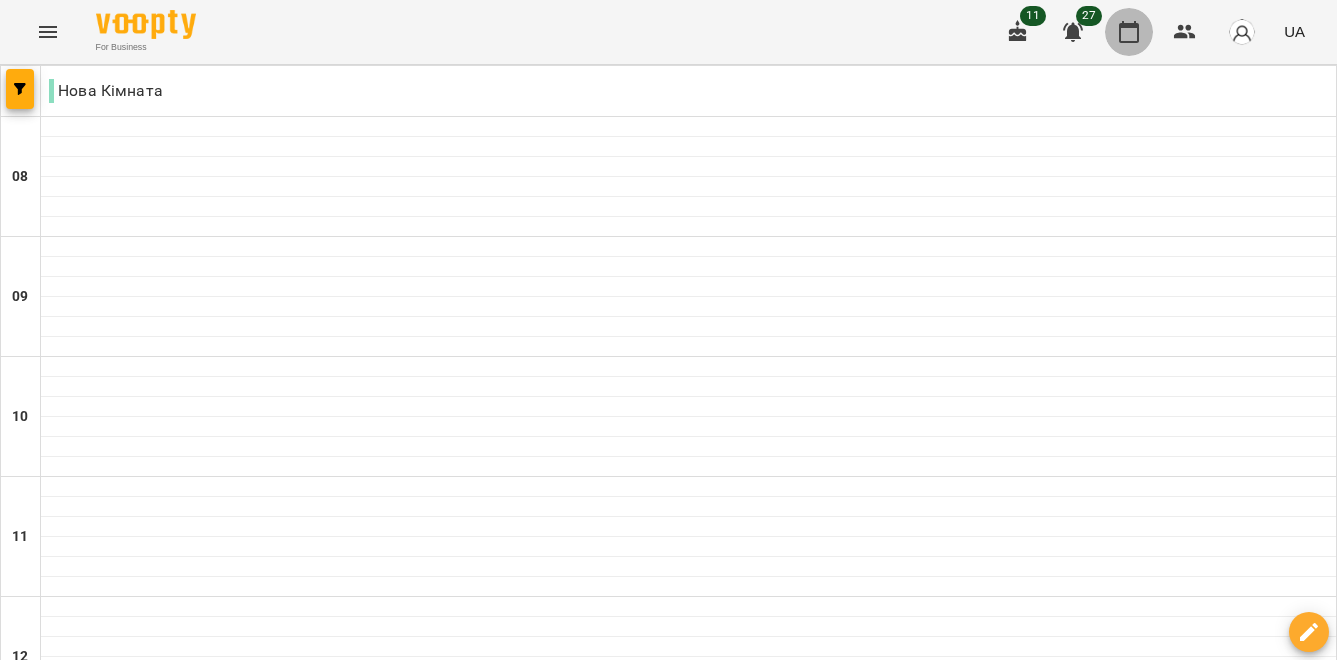 click 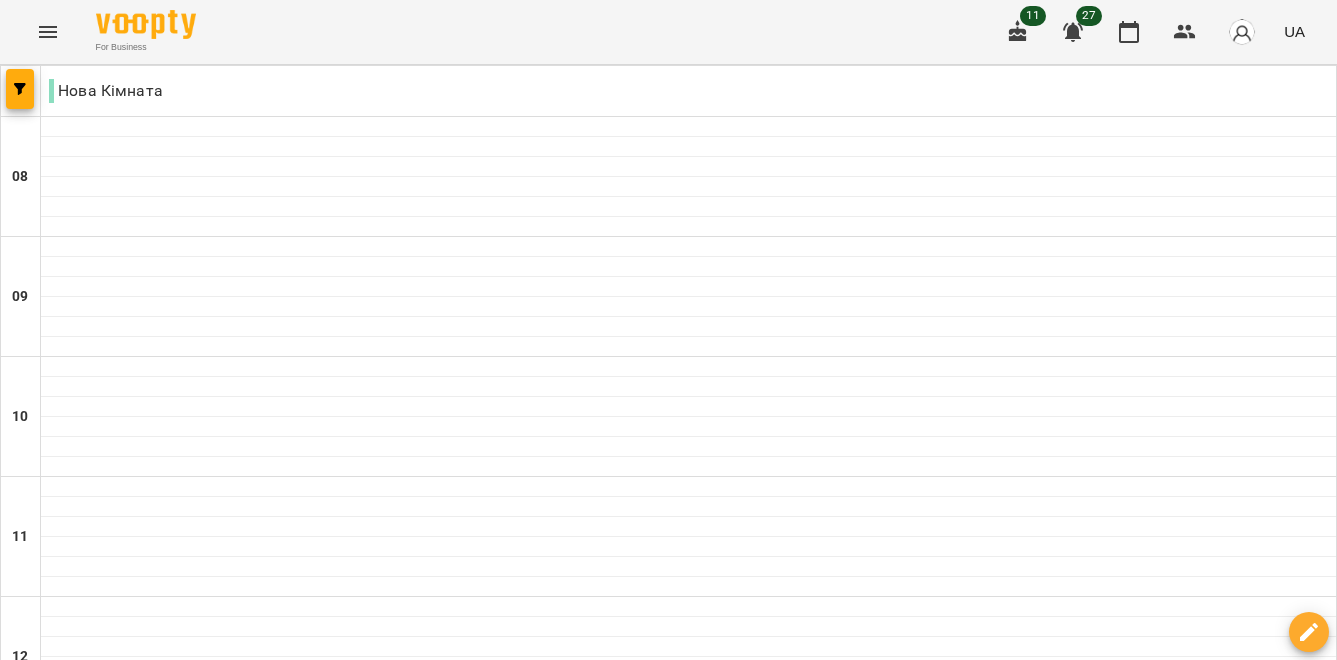 click on "**********" at bounding box center (669, 2008) 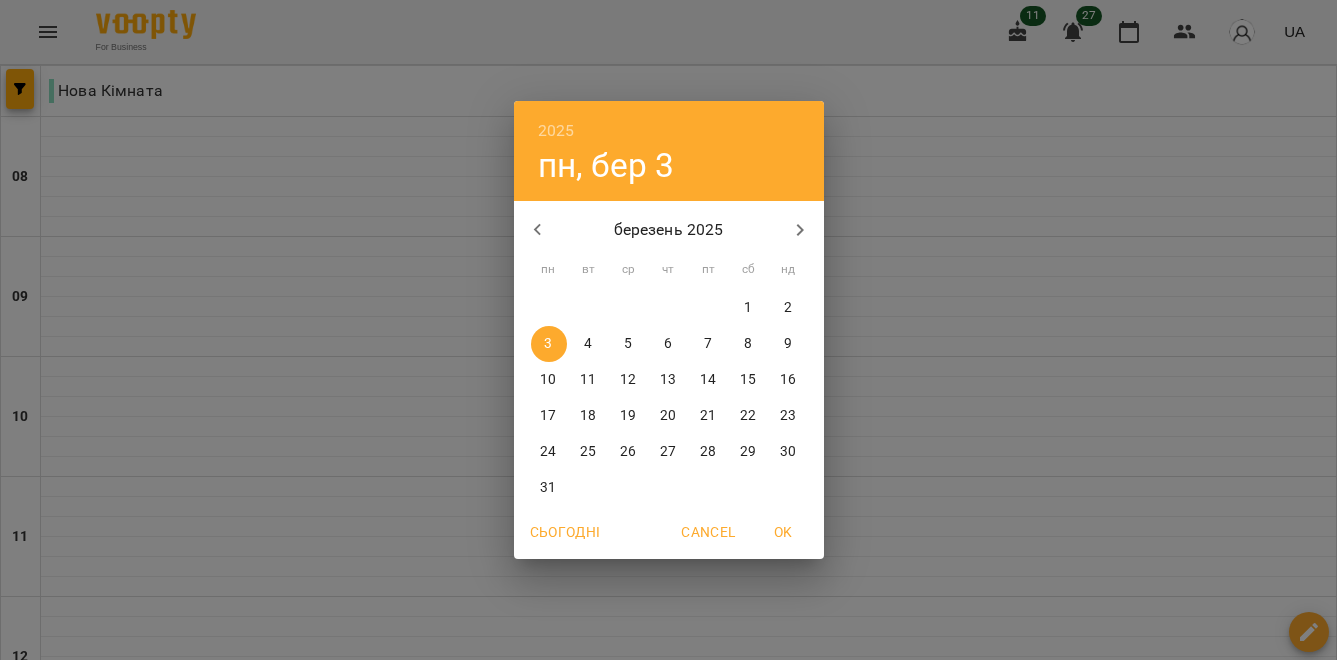 click 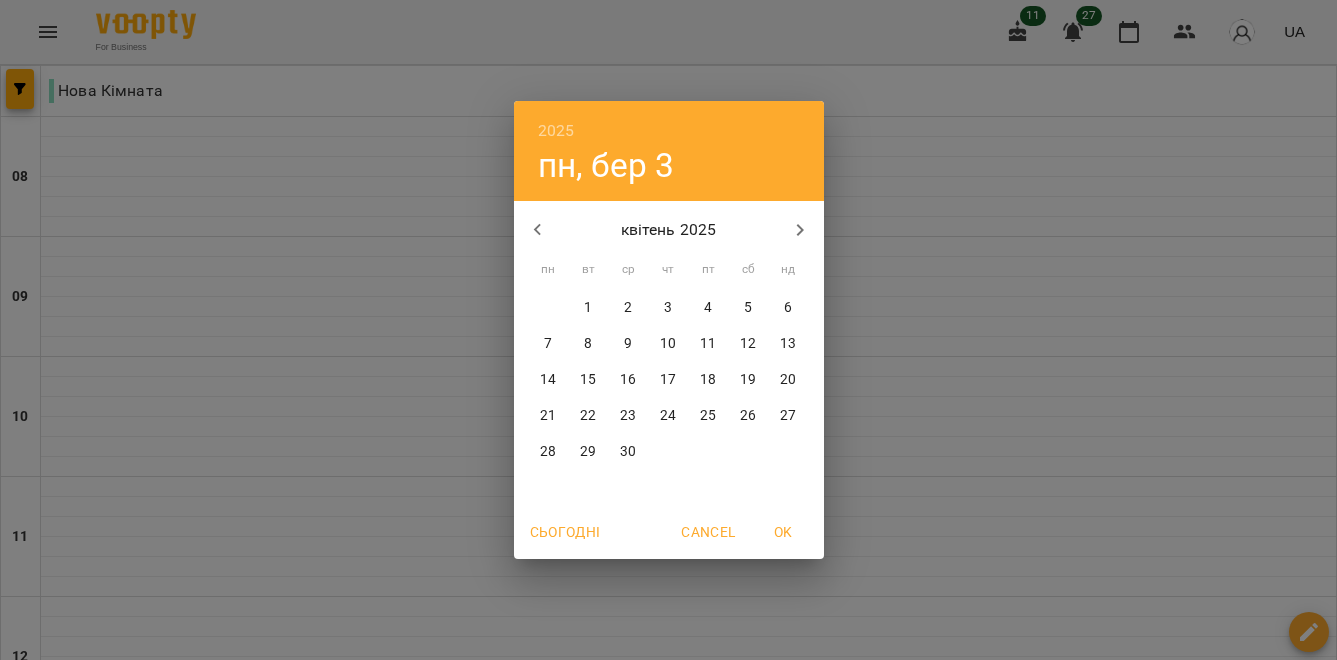 click 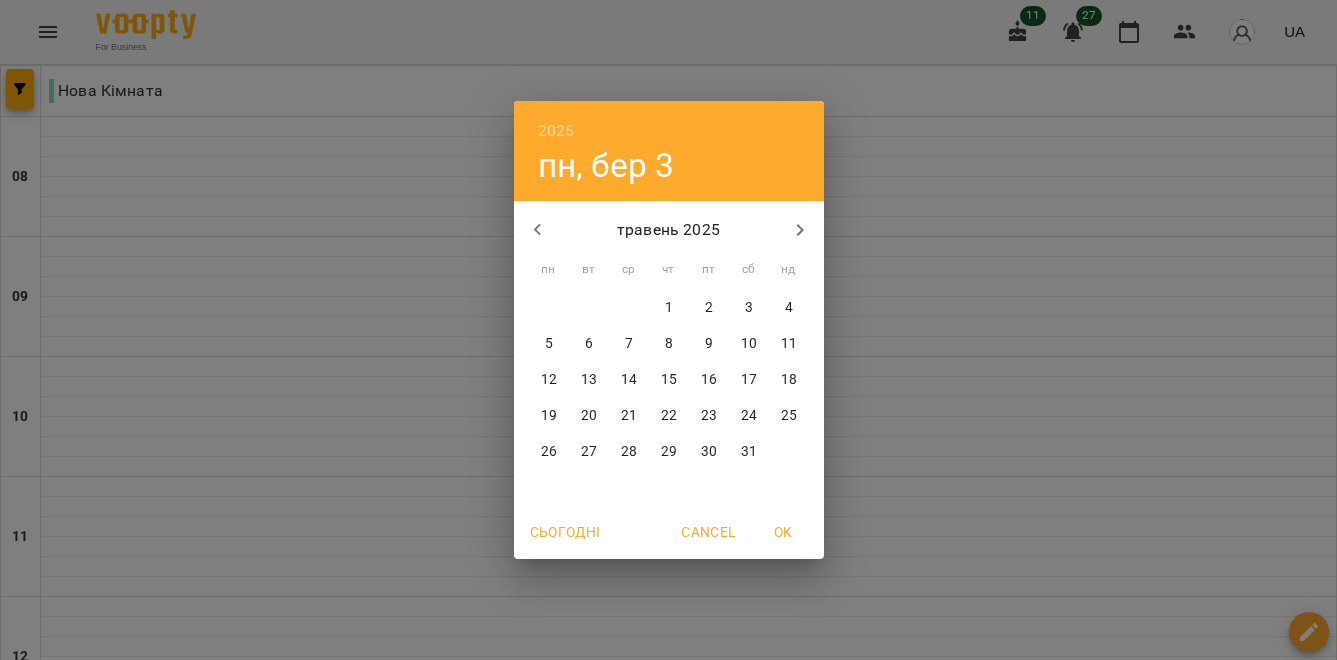 click 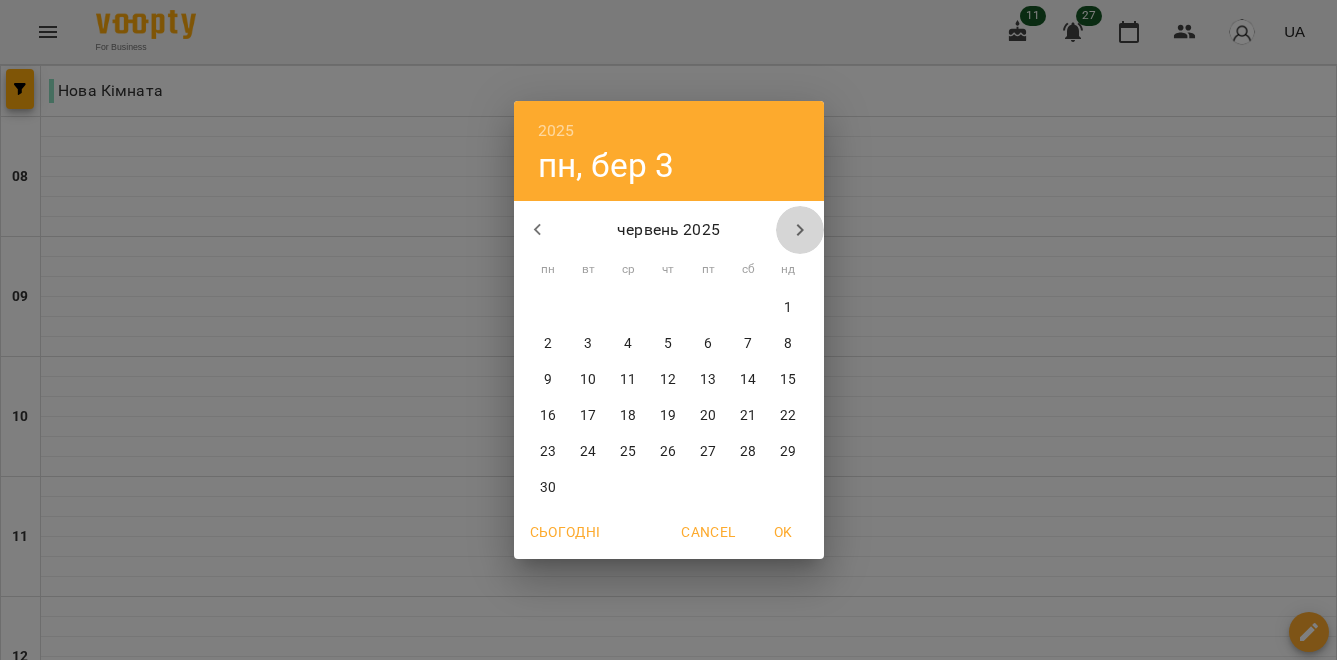 click 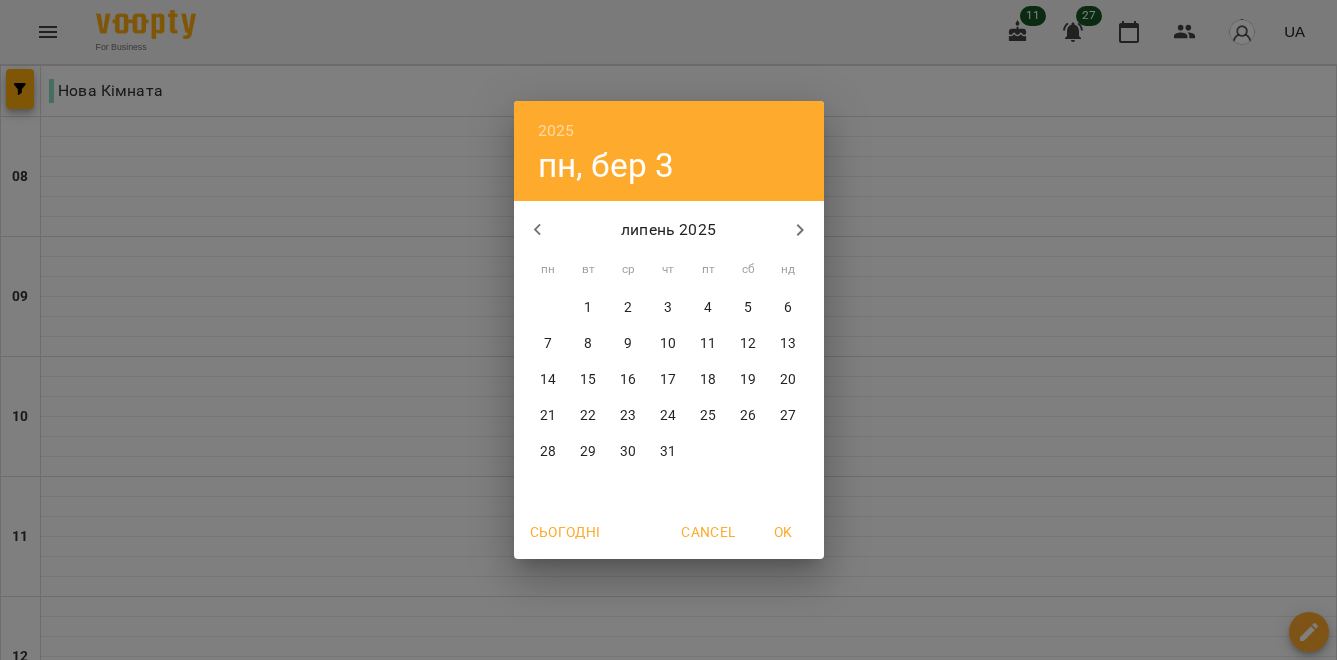 click 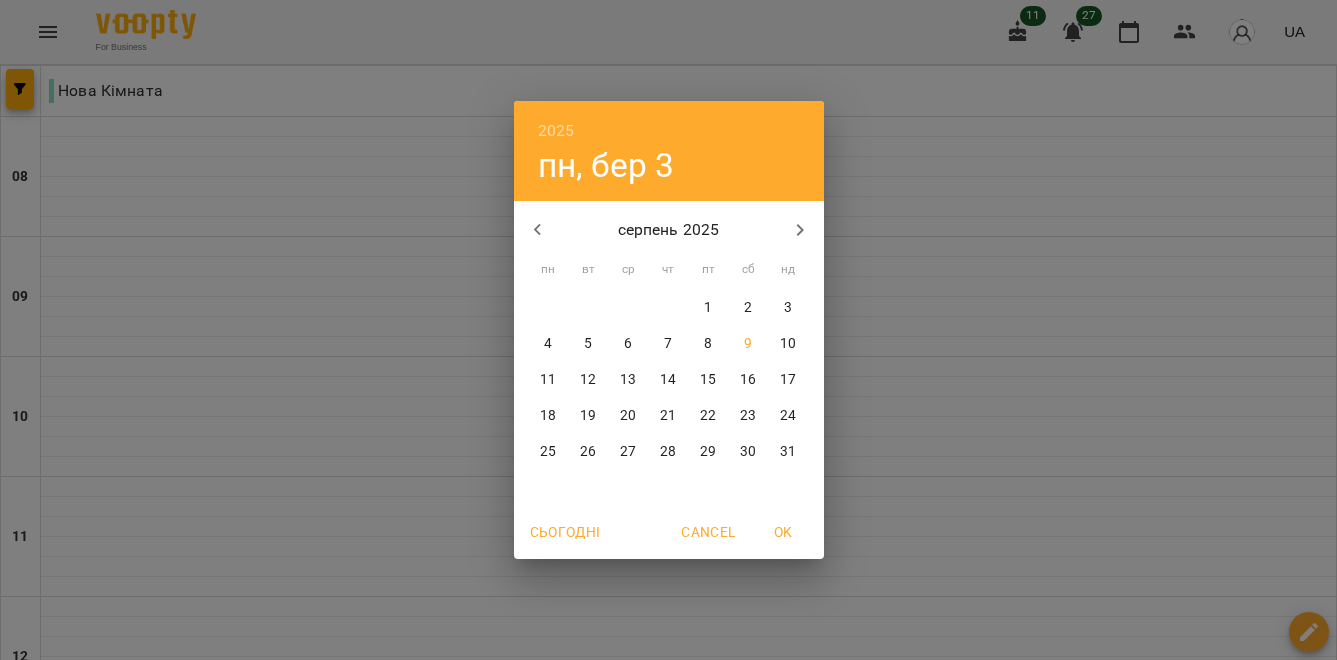 click on "9" at bounding box center [748, 344] 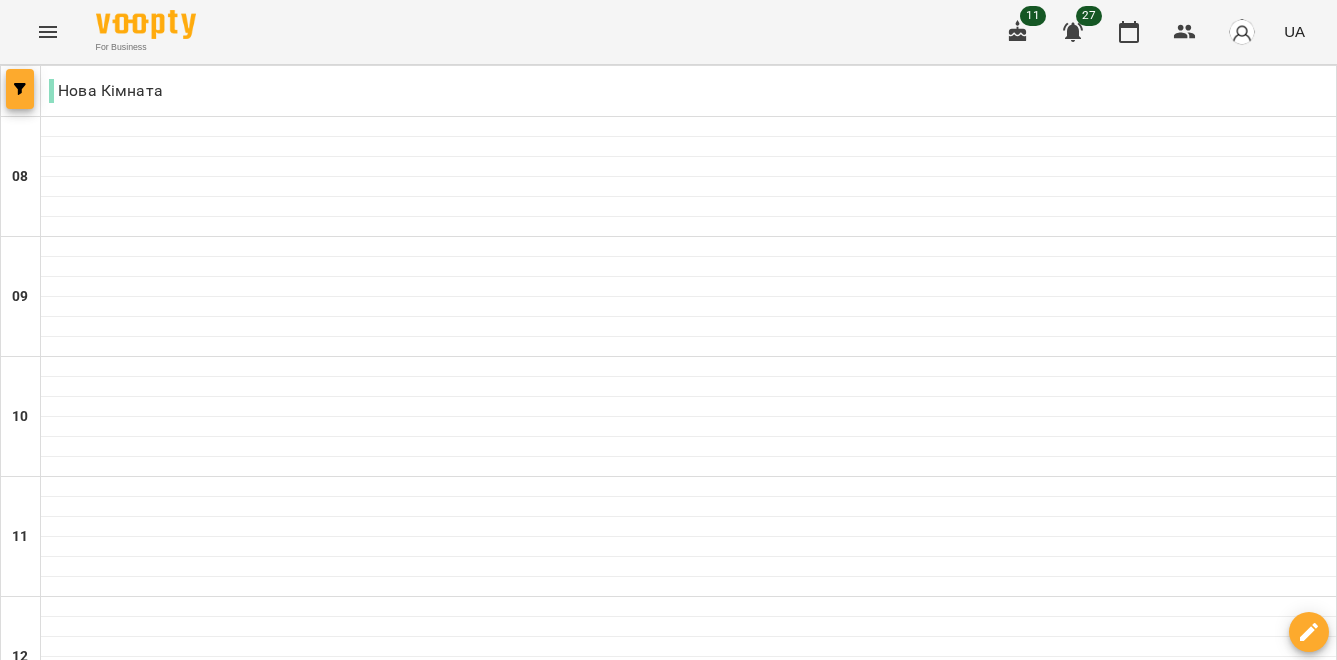 click at bounding box center (20, 89) 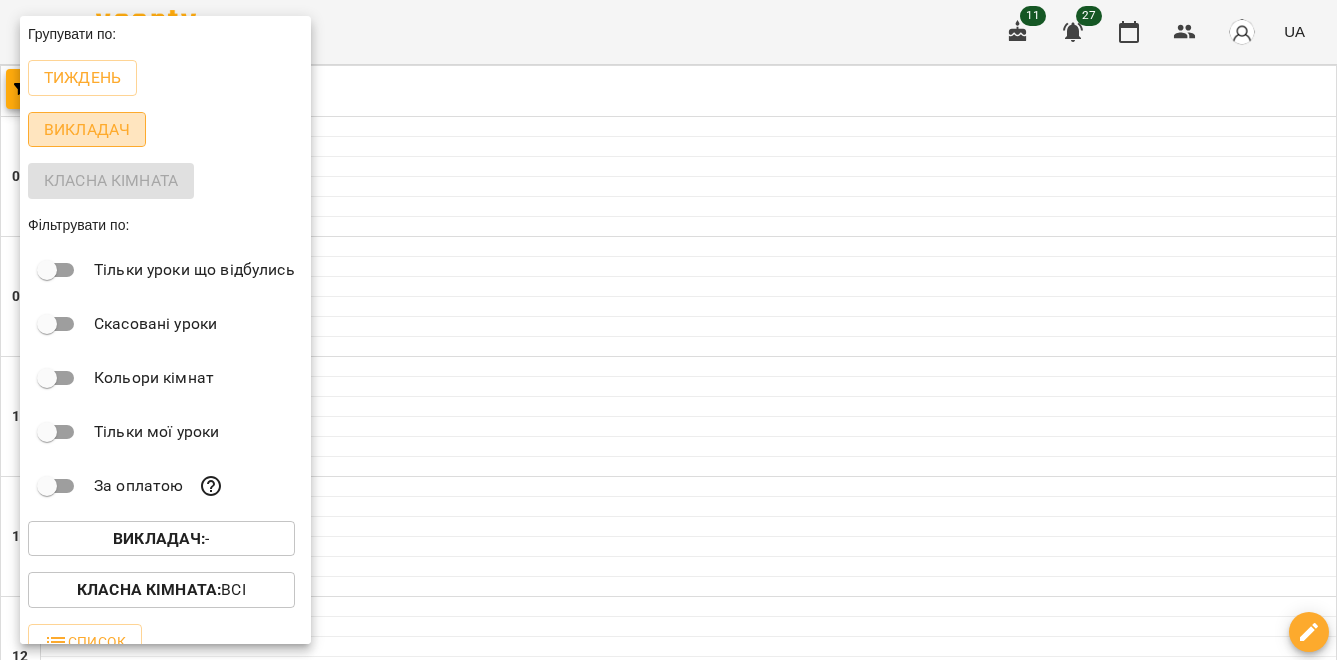 click on "Викладач" at bounding box center (87, 130) 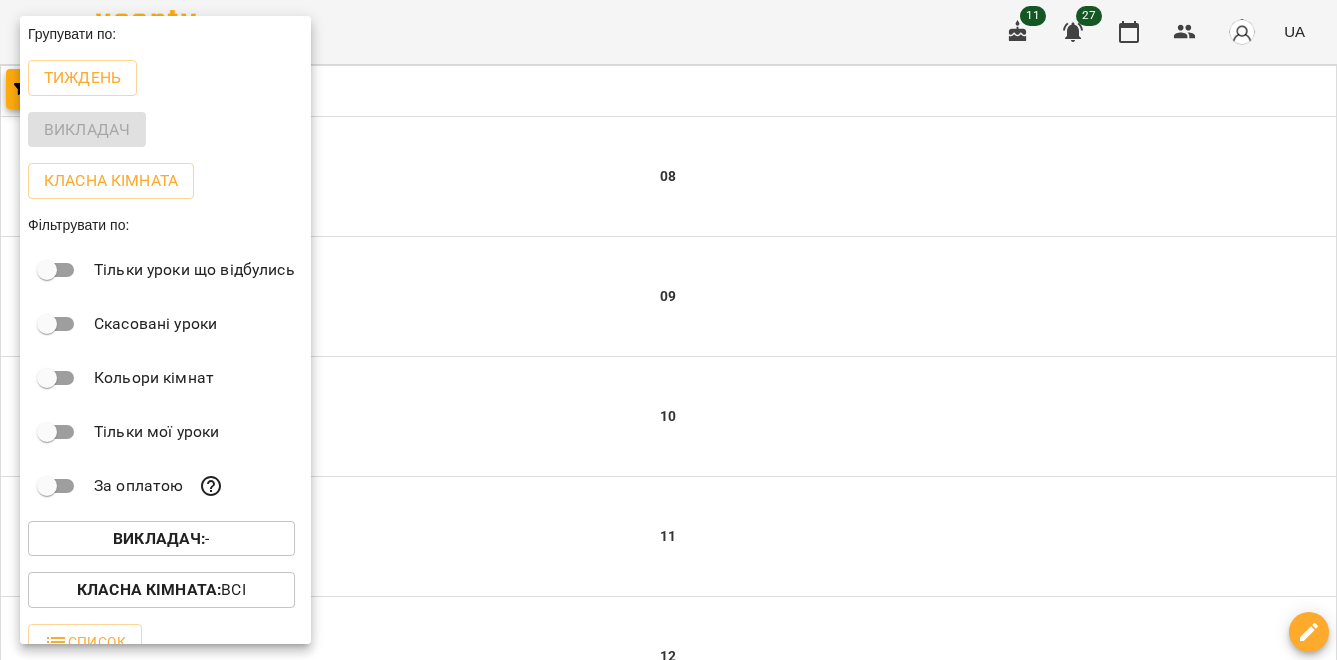 click on "Викладач" at bounding box center (165, 130) 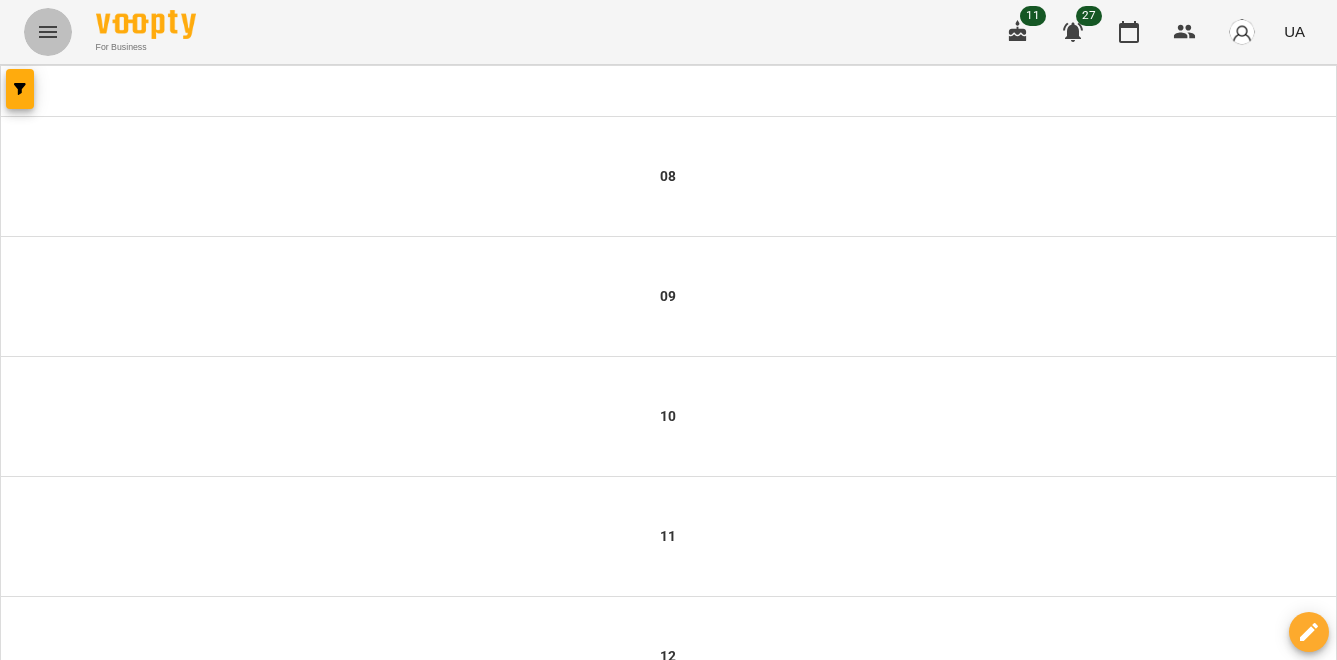 click at bounding box center [48, 32] 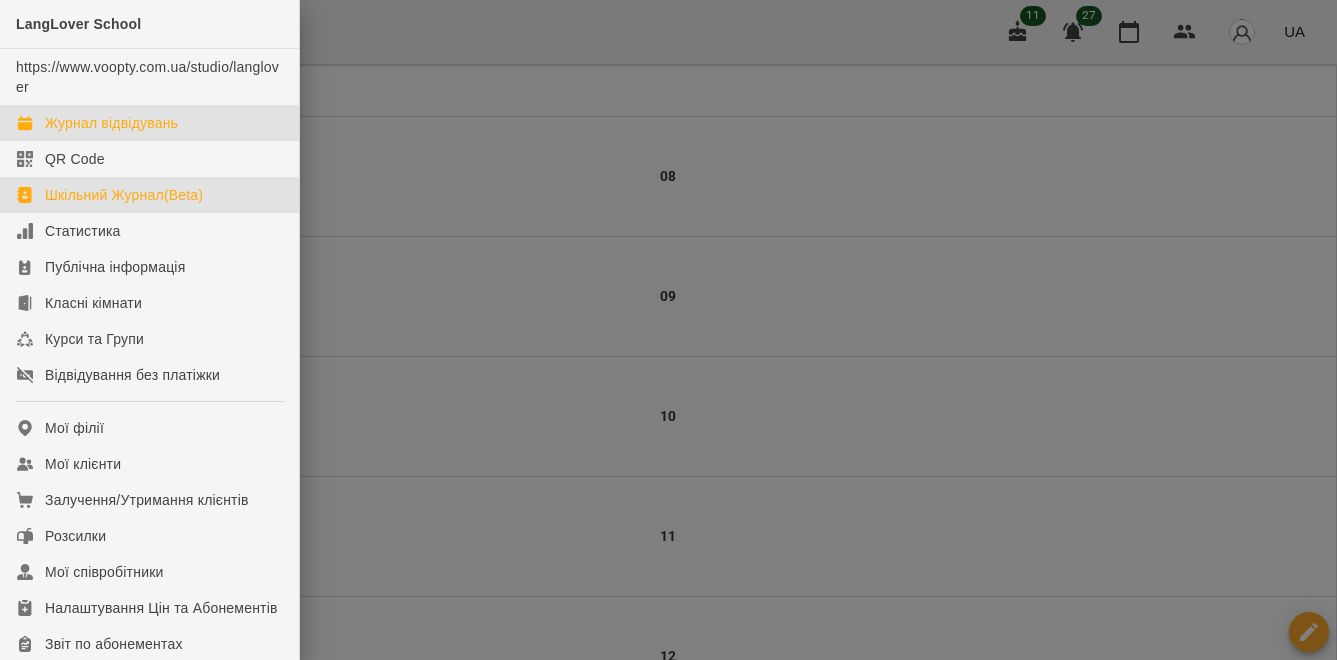 click on "Шкільний Журнал(Beta)" at bounding box center [124, 195] 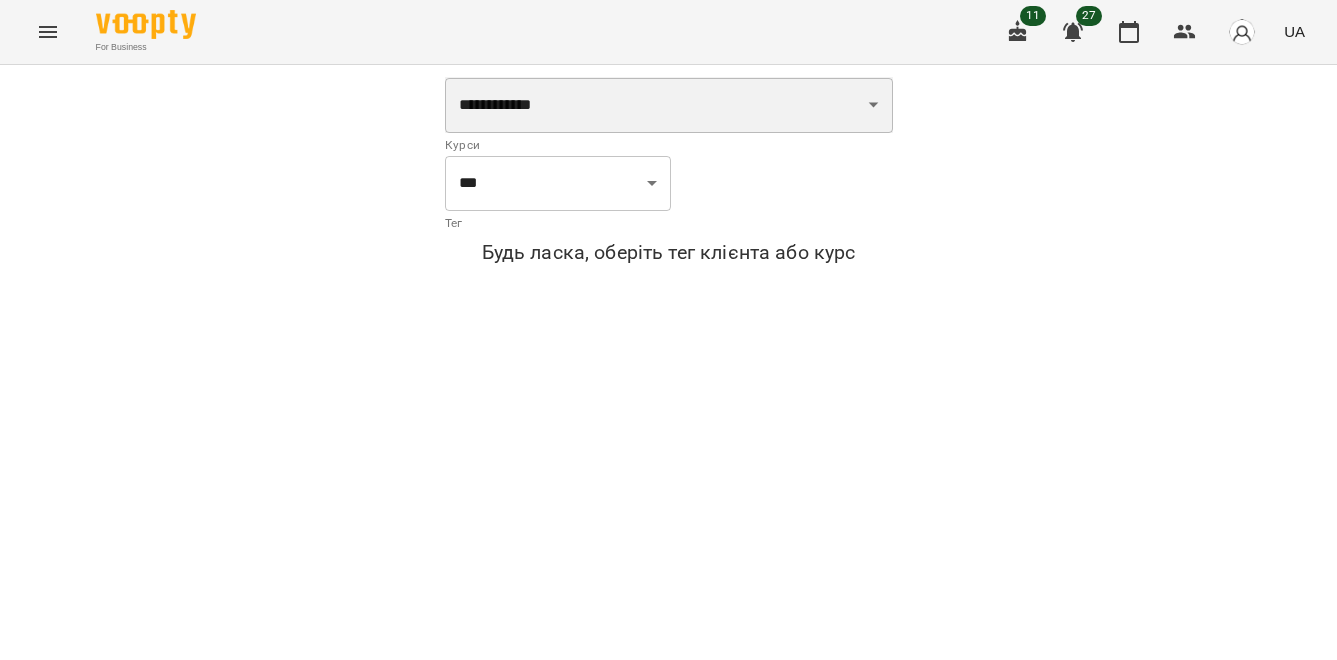 click on "**********" at bounding box center (669, 105) 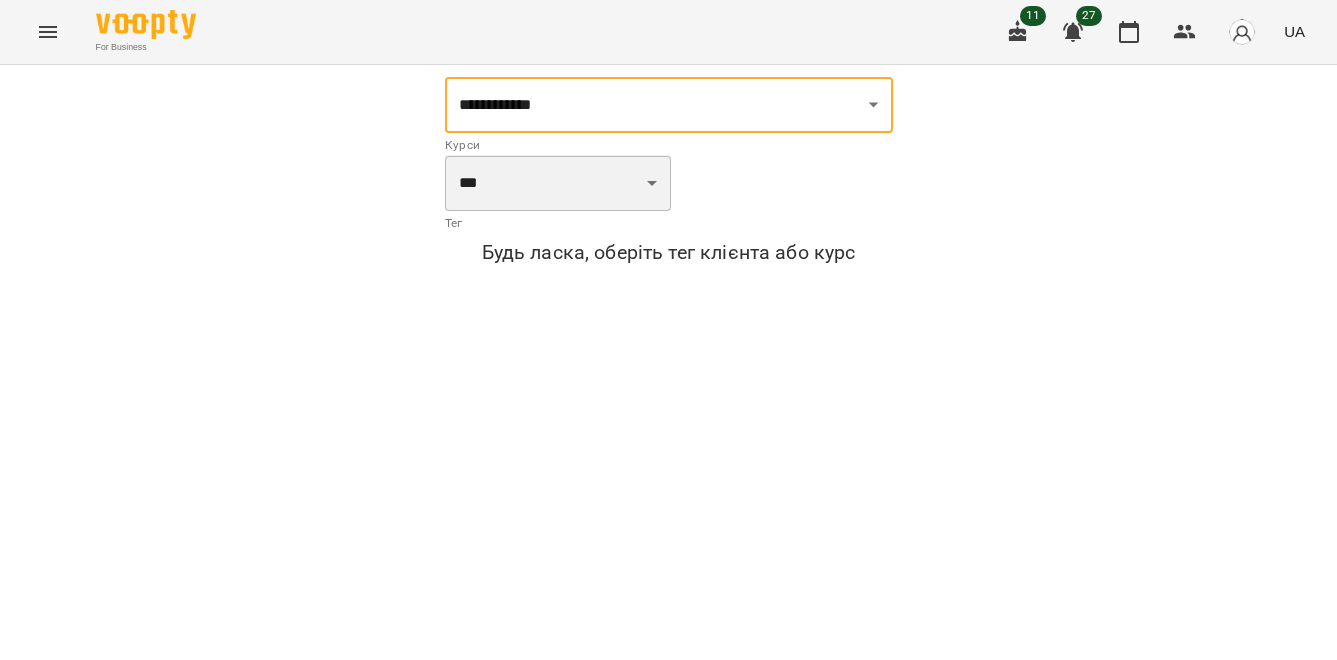 click on "[REDACTED]" at bounding box center [558, 183] 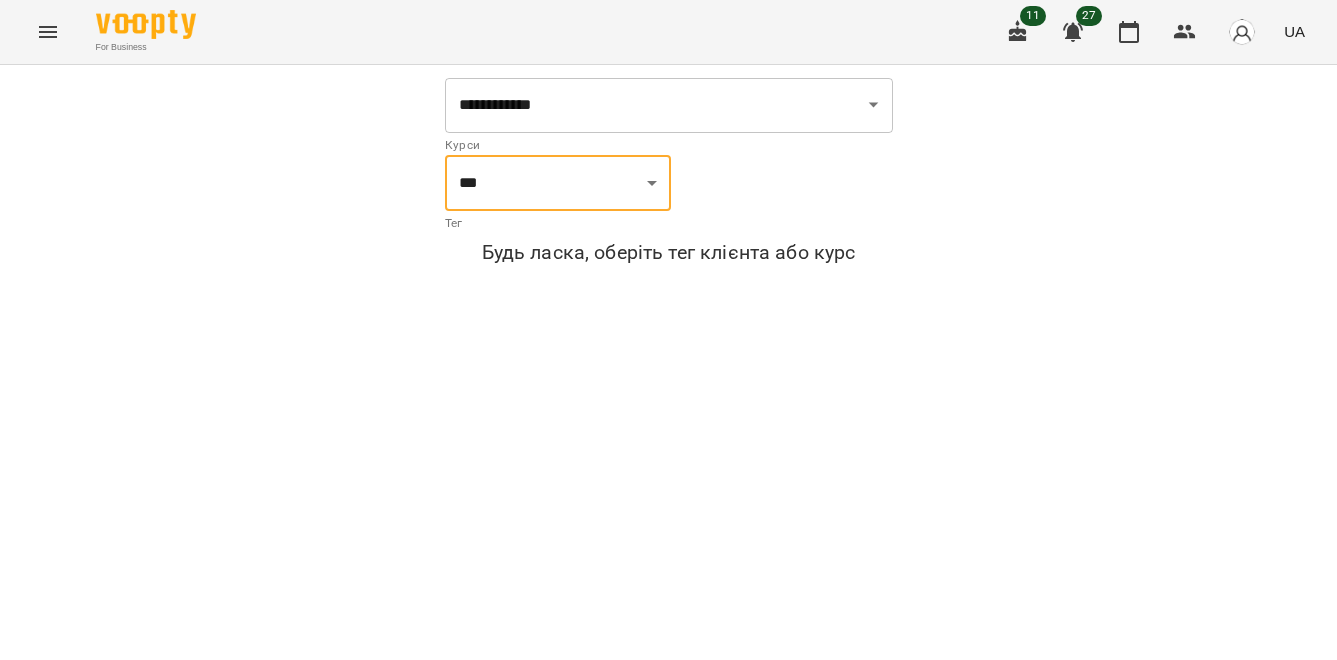 click at bounding box center [48, 32] 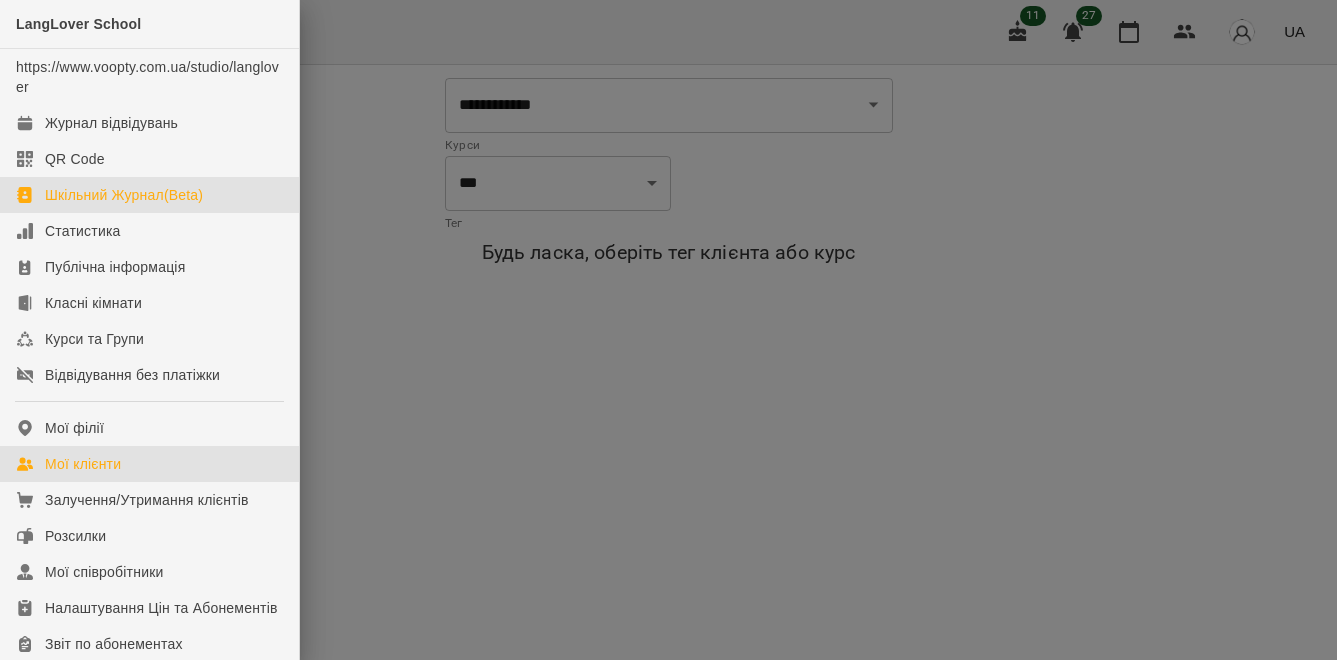 click on "Мої клієнти" at bounding box center [83, 464] 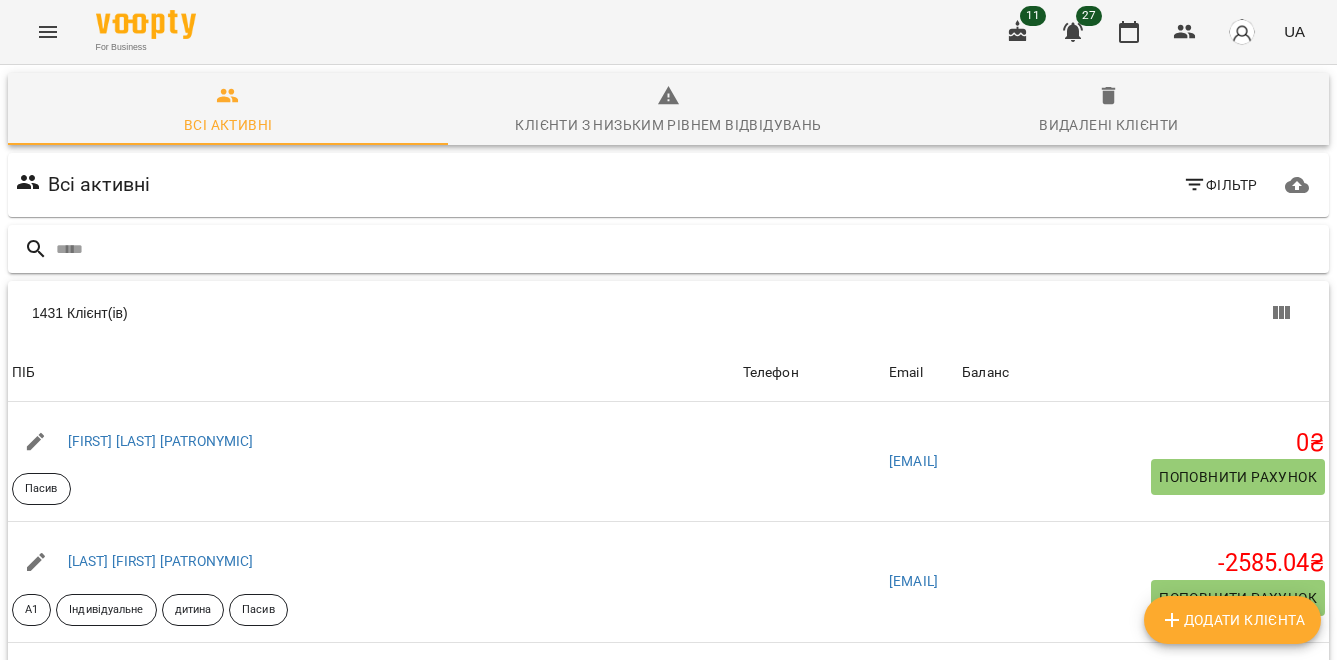 click at bounding box center (688, 249) 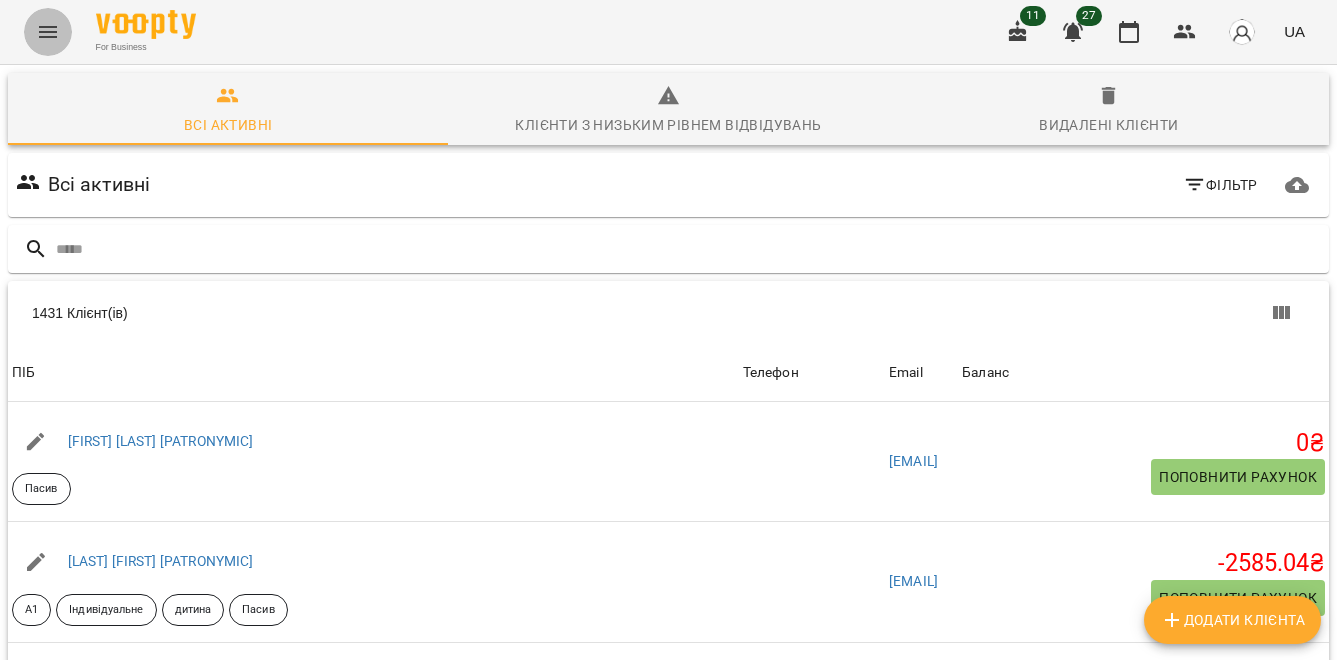 click at bounding box center (48, 32) 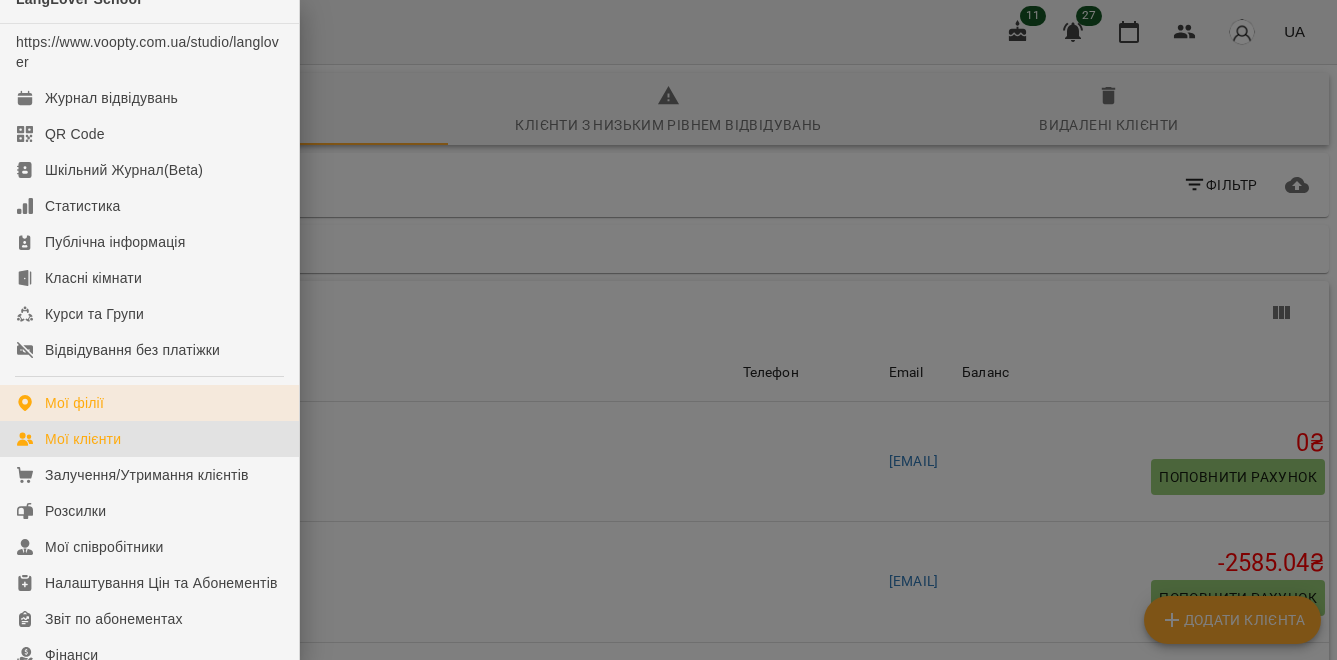 scroll, scrollTop: 0, scrollLeft: 0, axis: both 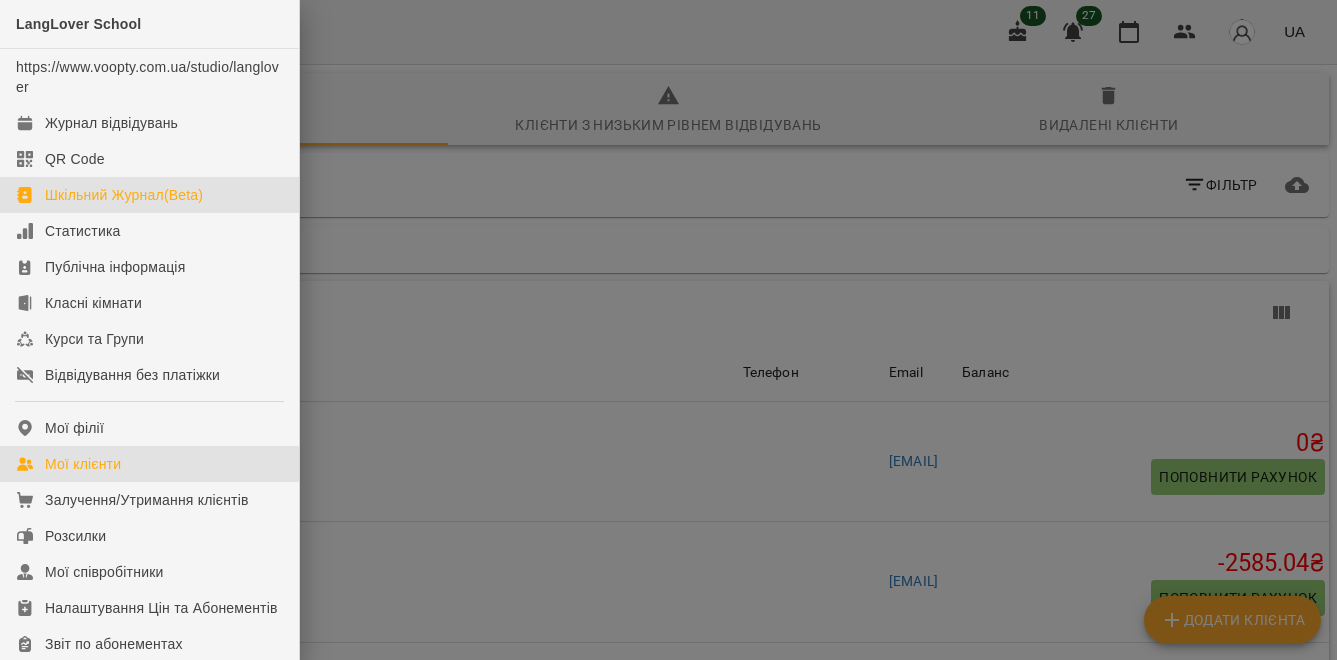 click on "Шкільний Журнал(Beta)" at bounding box center (124, 195) 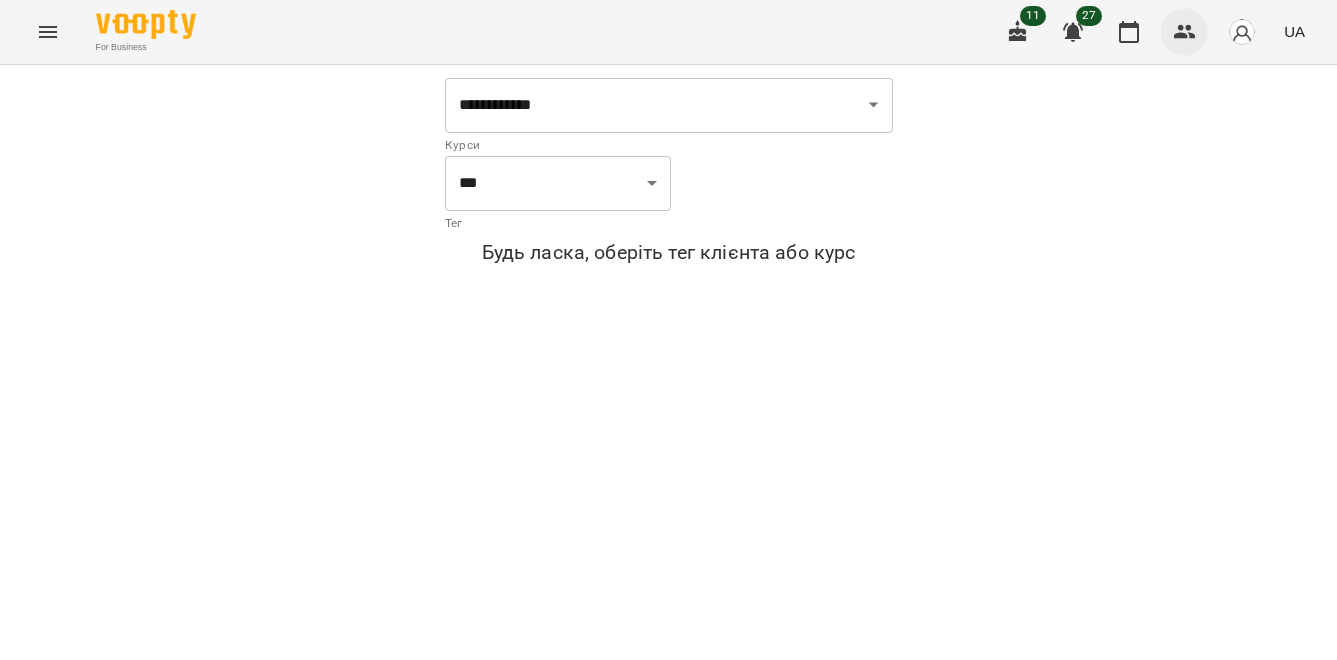 click 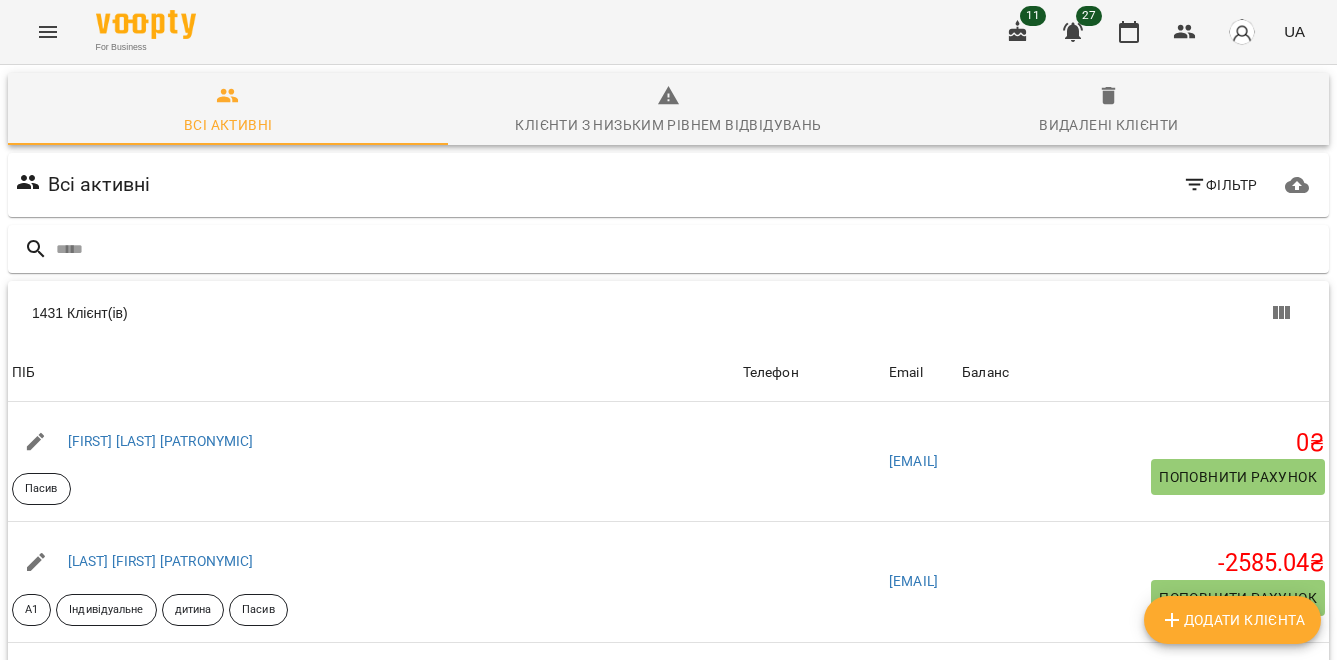 click 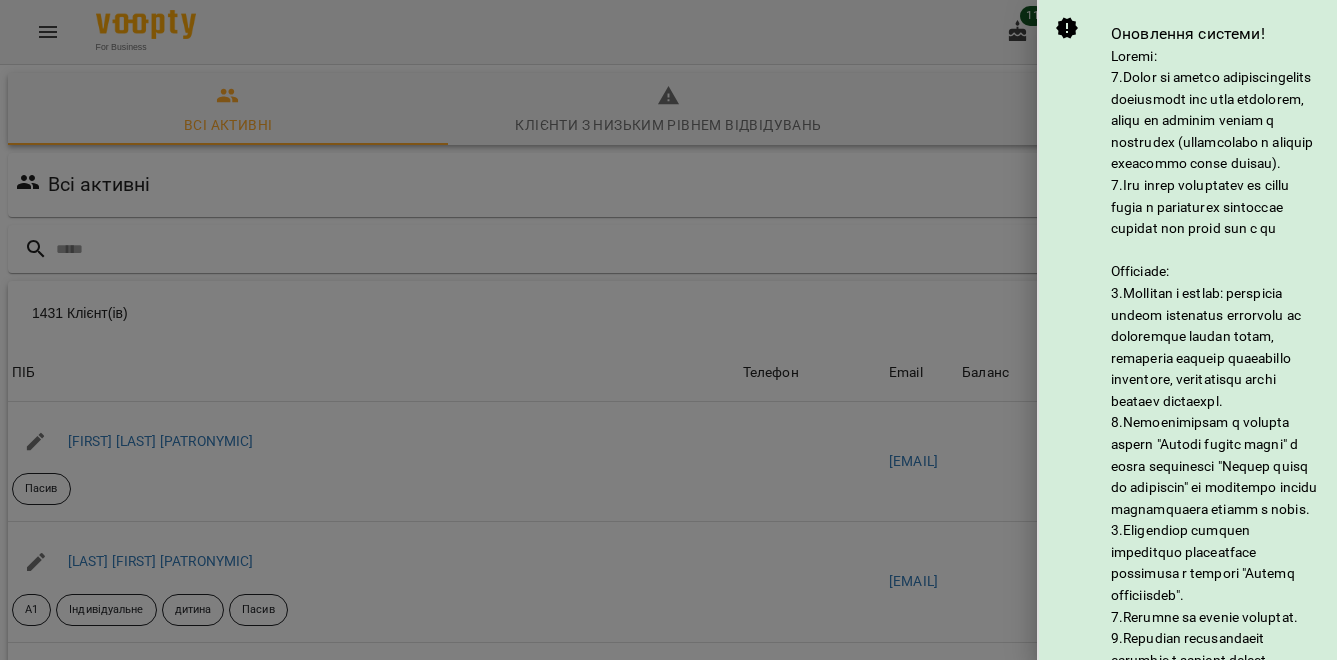 click at bounding box center (668, 330) 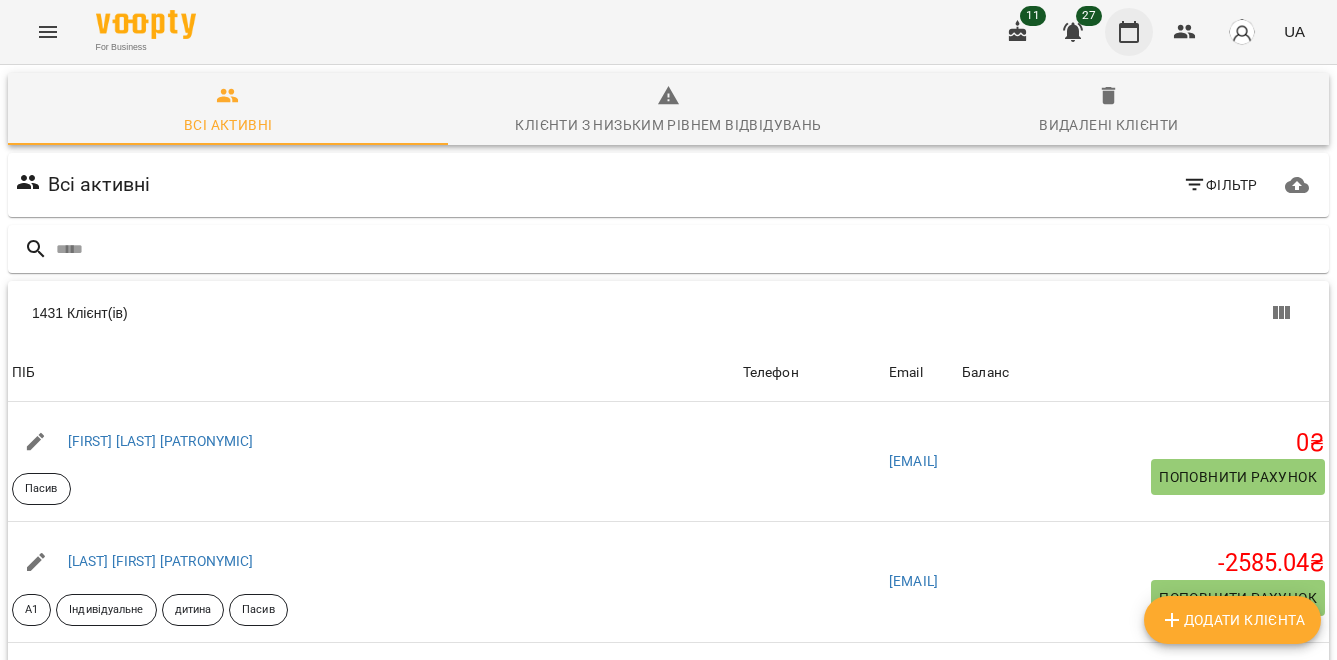 click 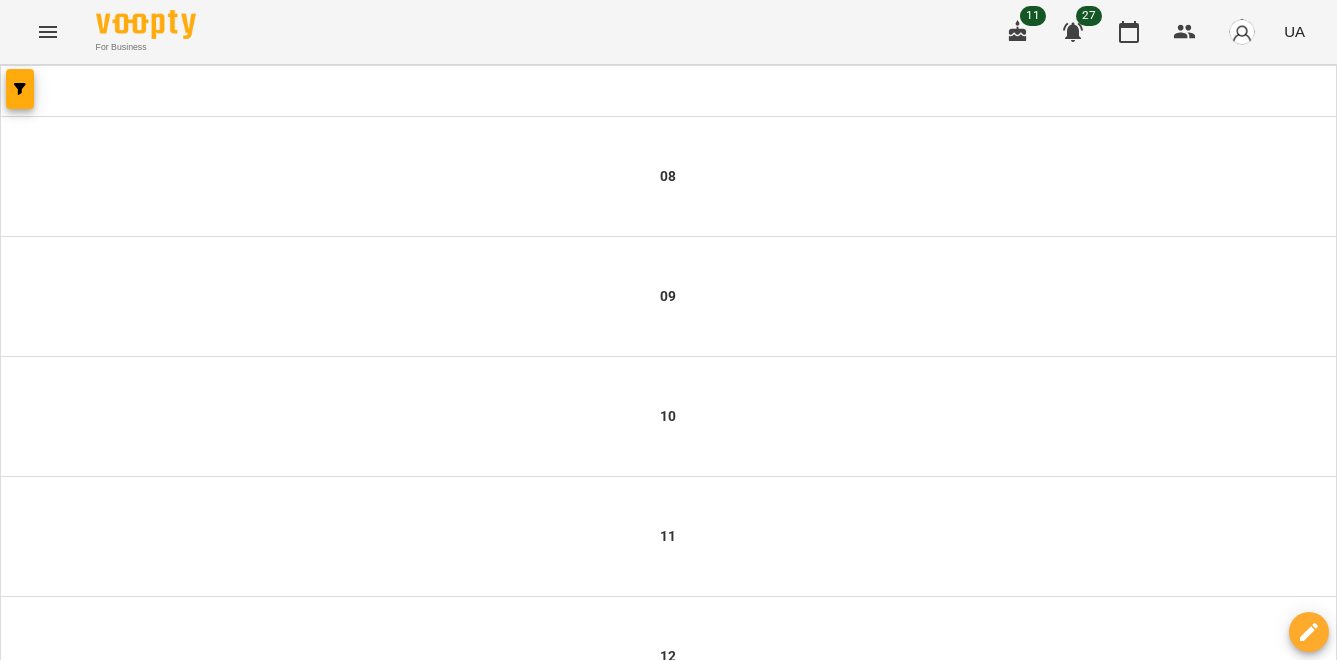 click 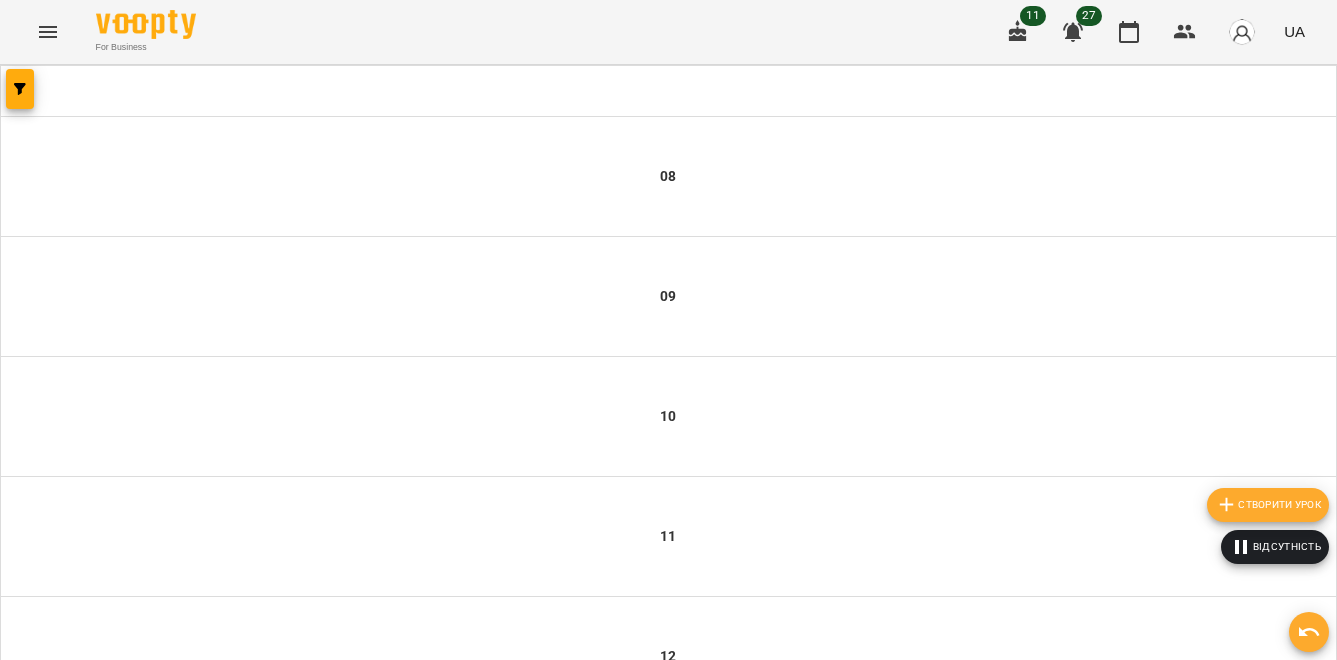 click on "Створити урок" at bounding box center (1268, 505) 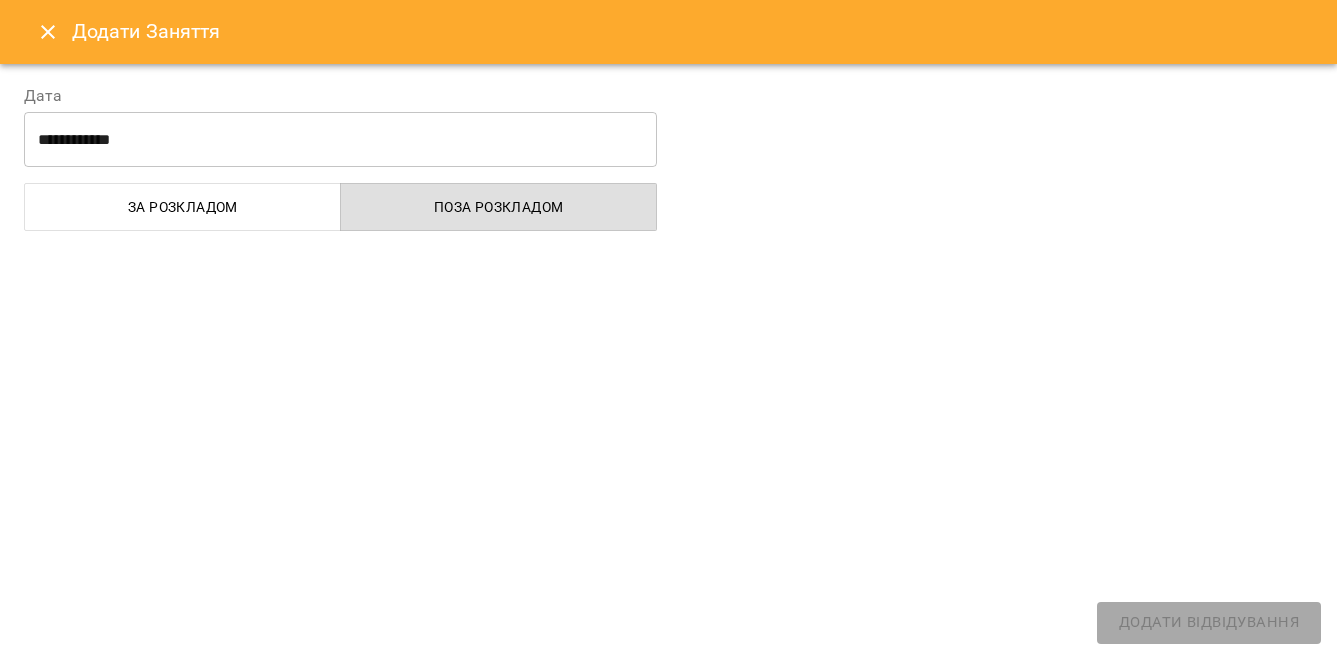 select on "**********" 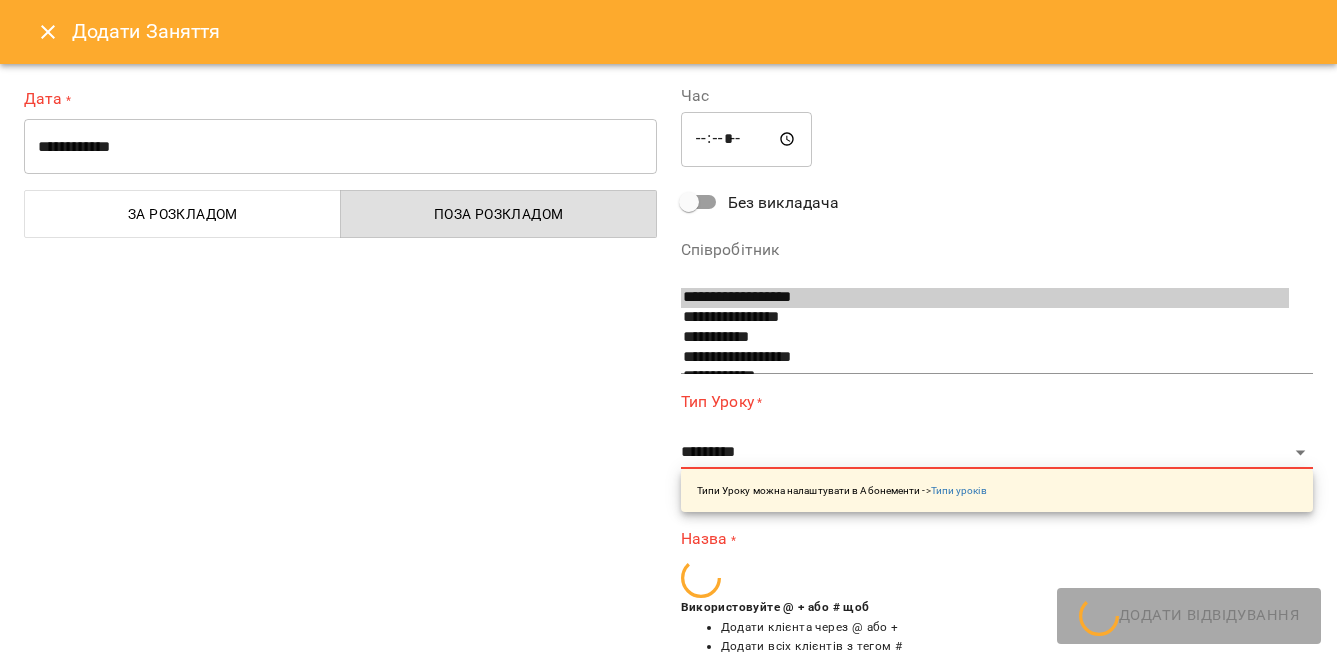 scroll, scrollTop: 52, scrollLeft: 0, axis: vertical 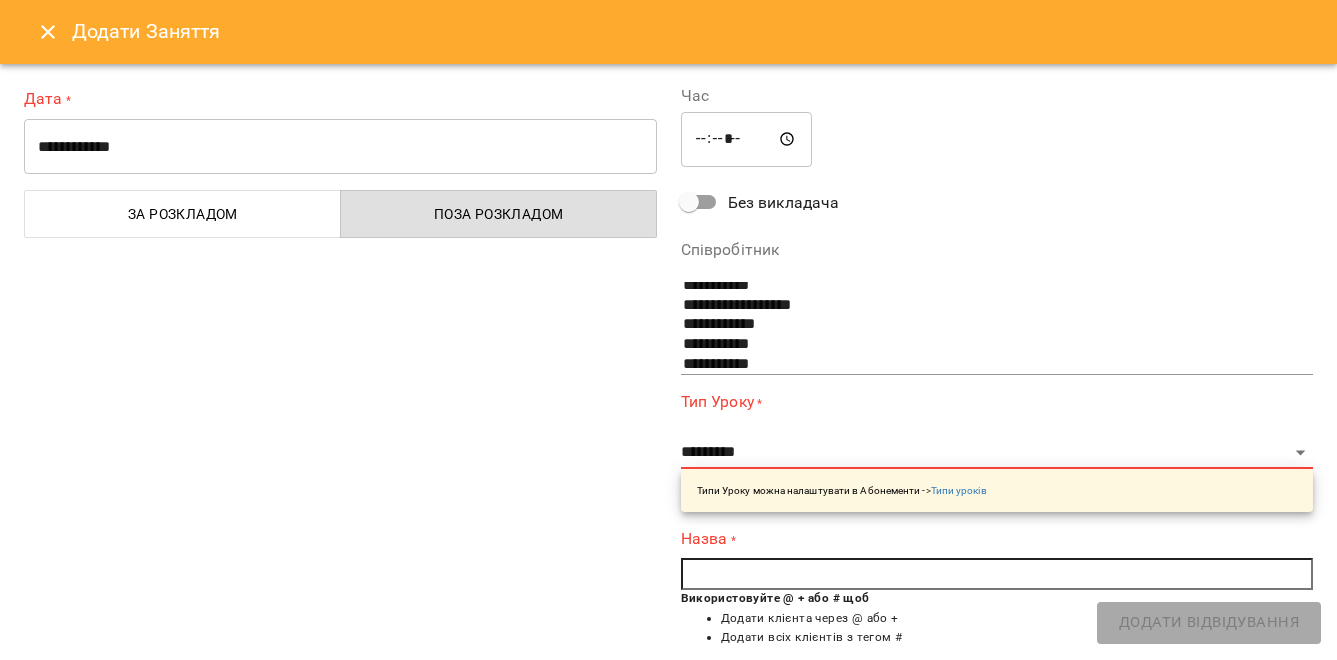 click on "**********" at bounding box center [340, 147] 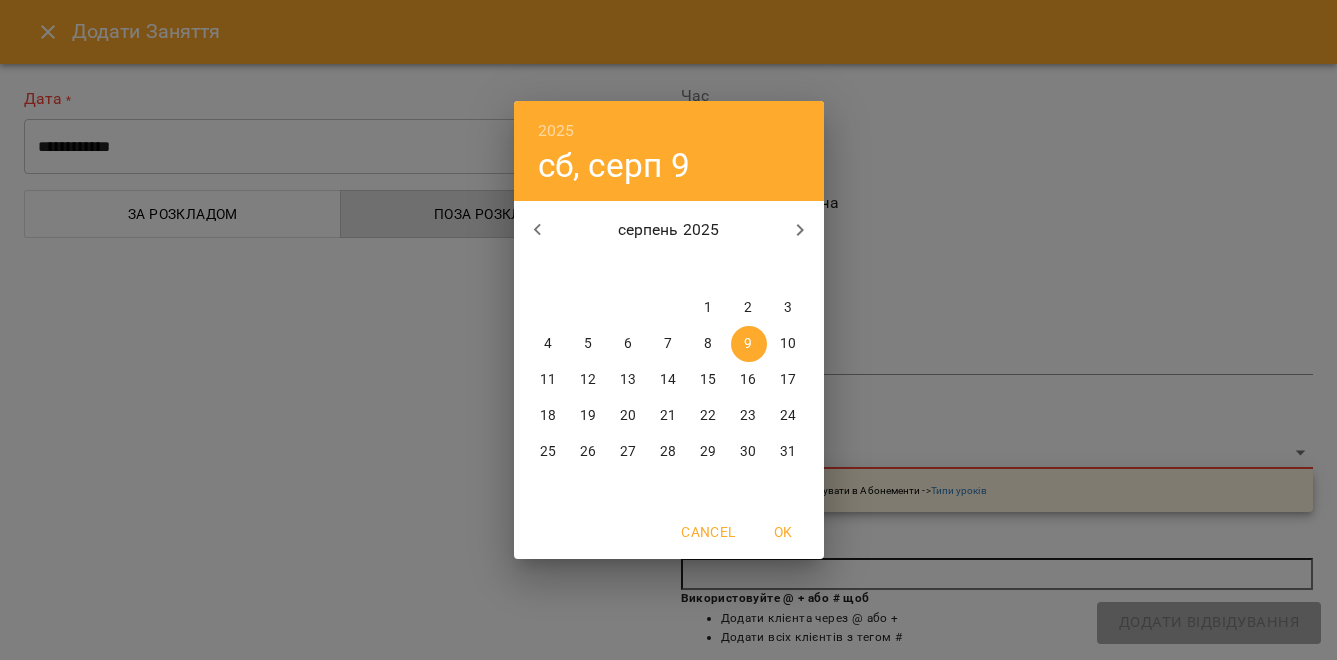 click on "11" at bounding box center [548, 380] 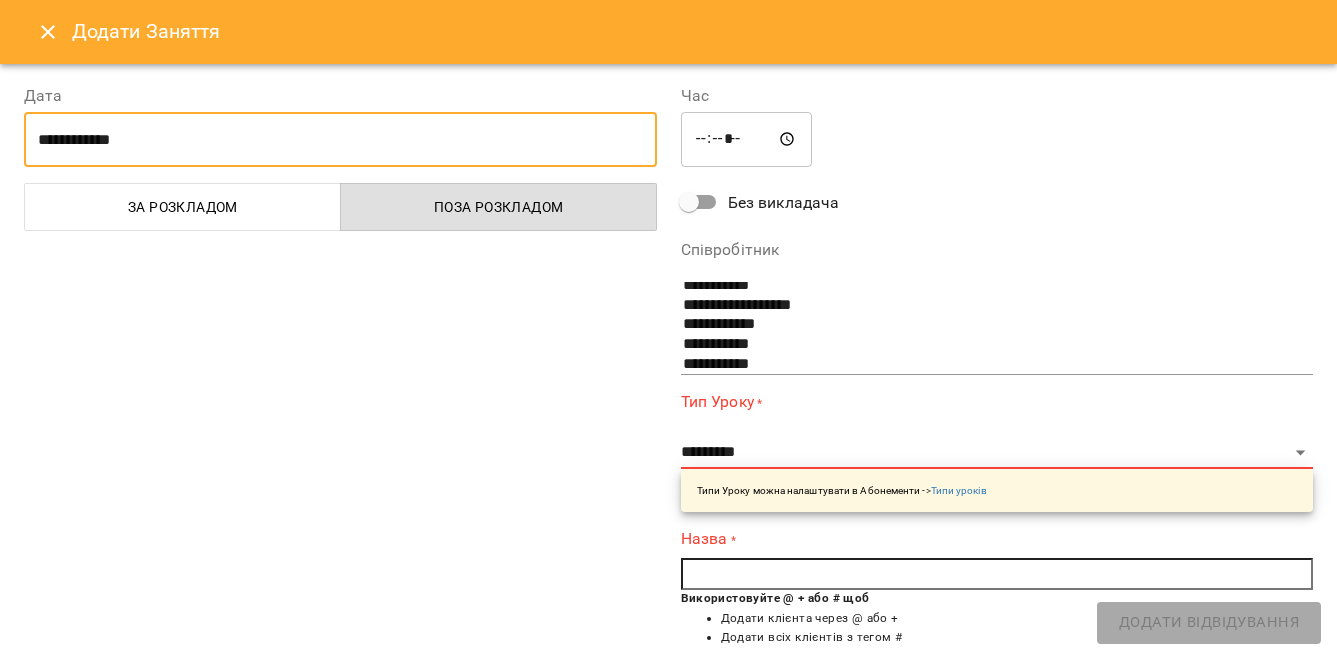 click on "*****" at bounding box center (747, 140) 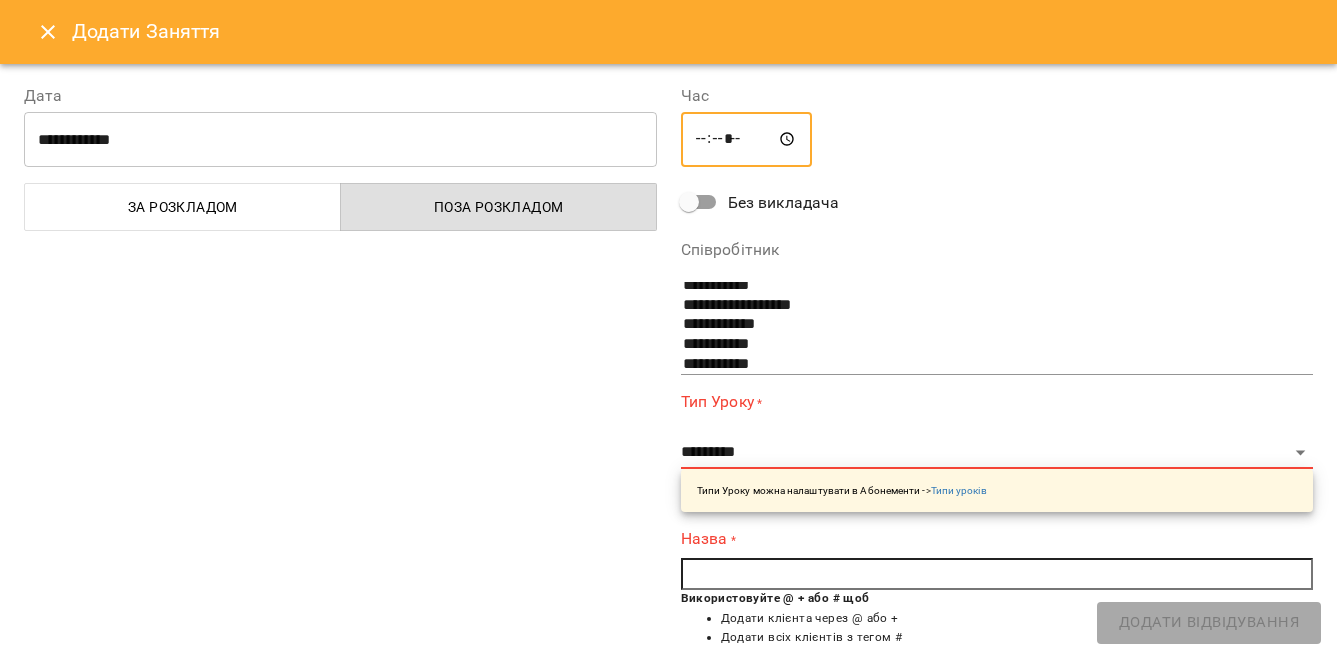 type on "*****" 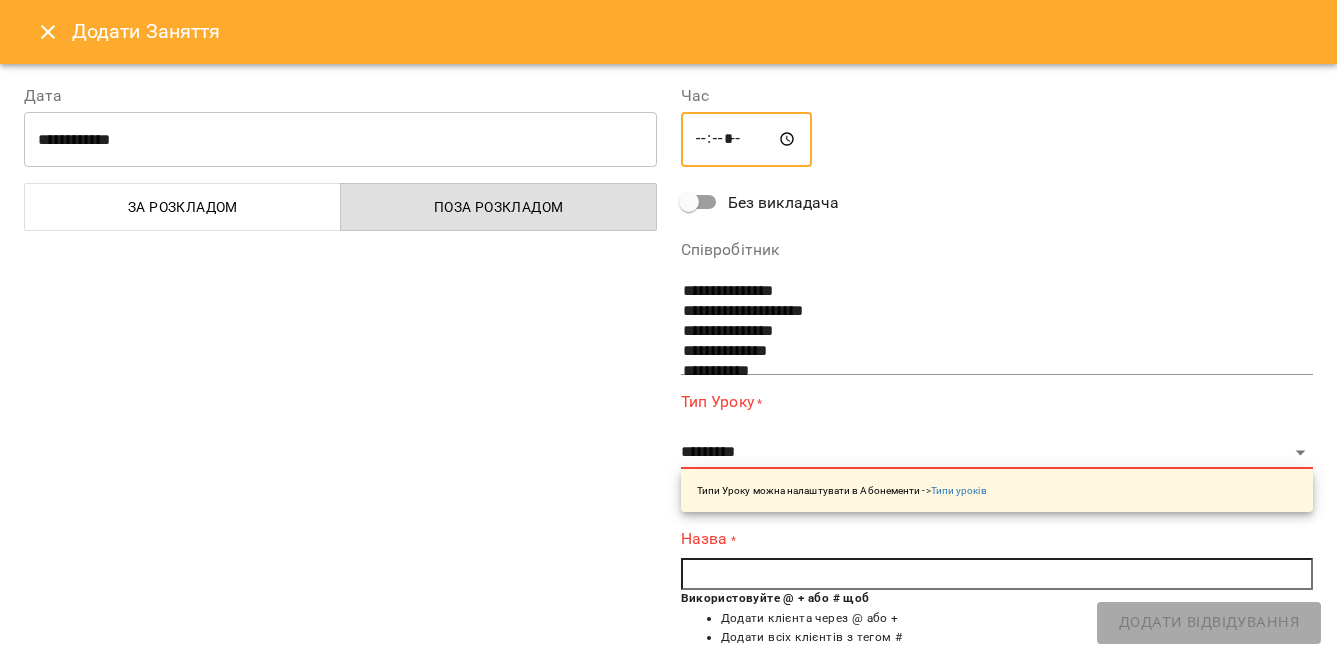scroll, scrollTop: 622, scrollLeft: 0, axis: vertical 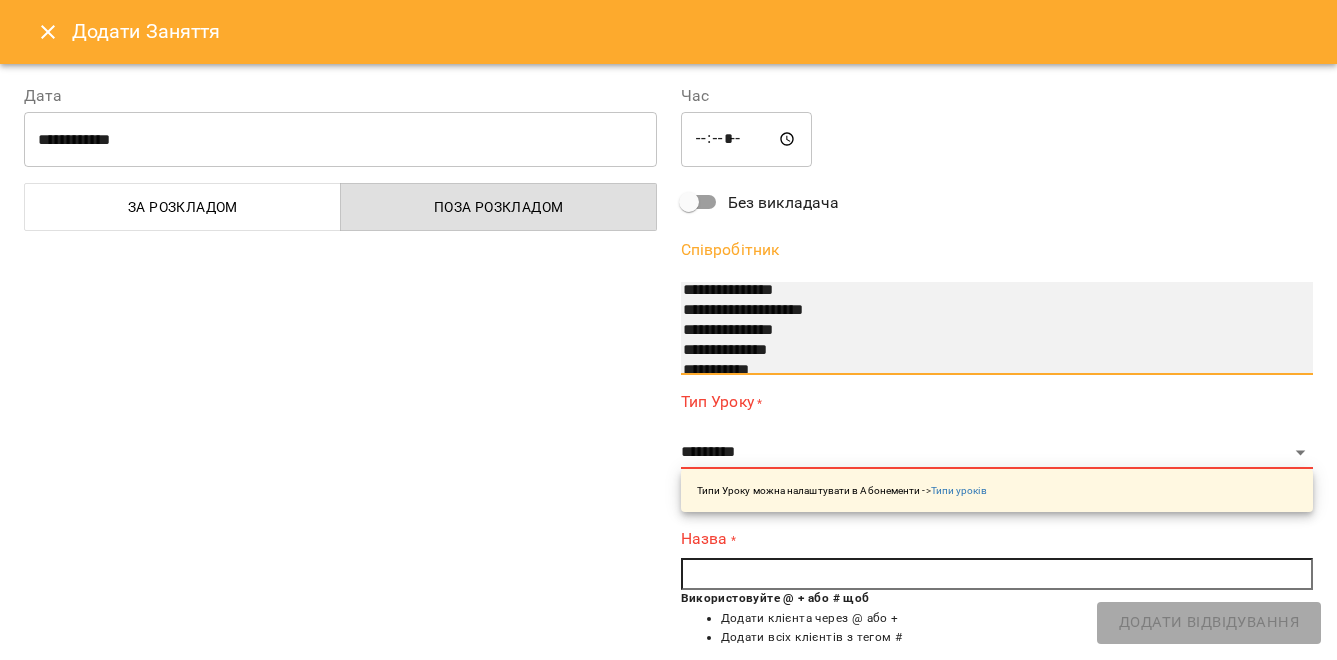 select on "**********" 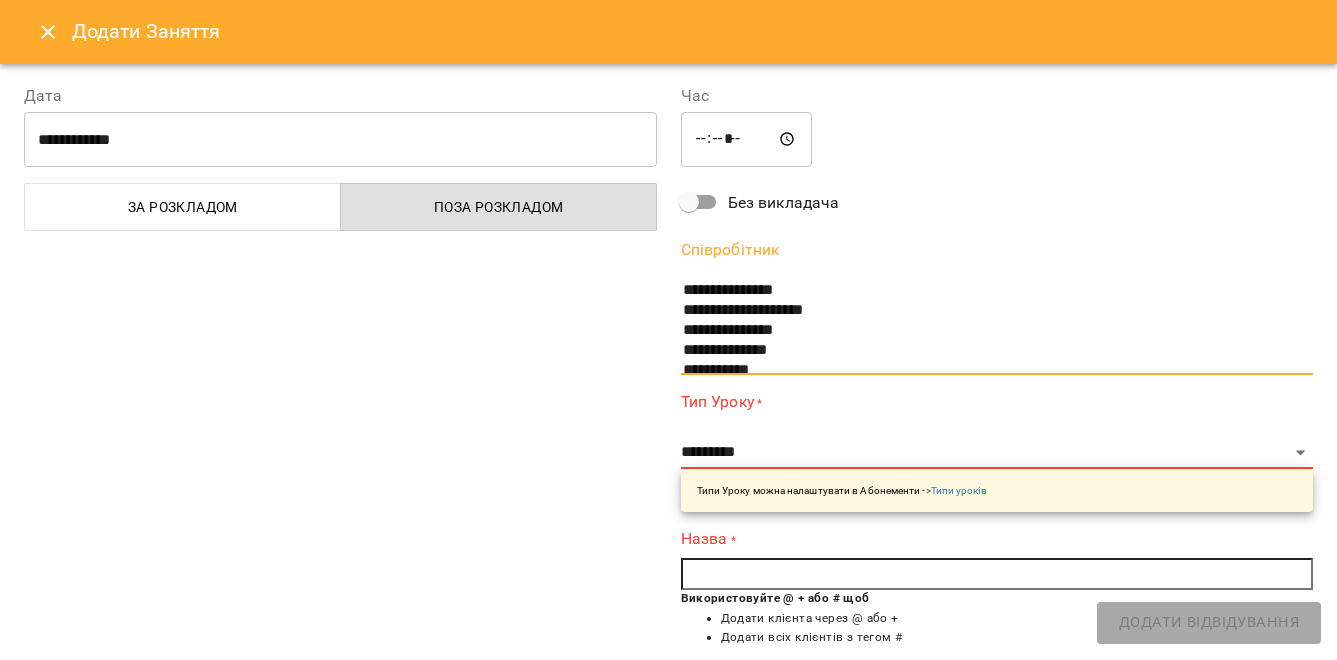 click on "**********" at bounding box center [997, 451] 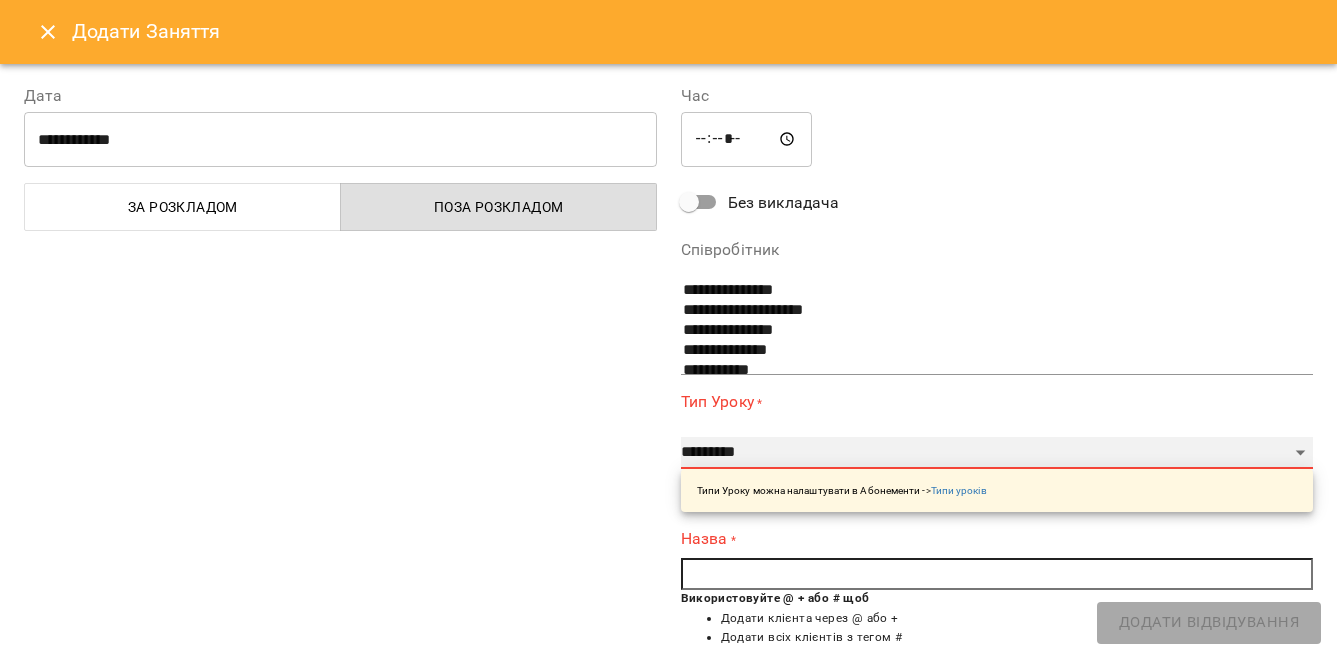 click on "**********" at bounding box center (997, 453) 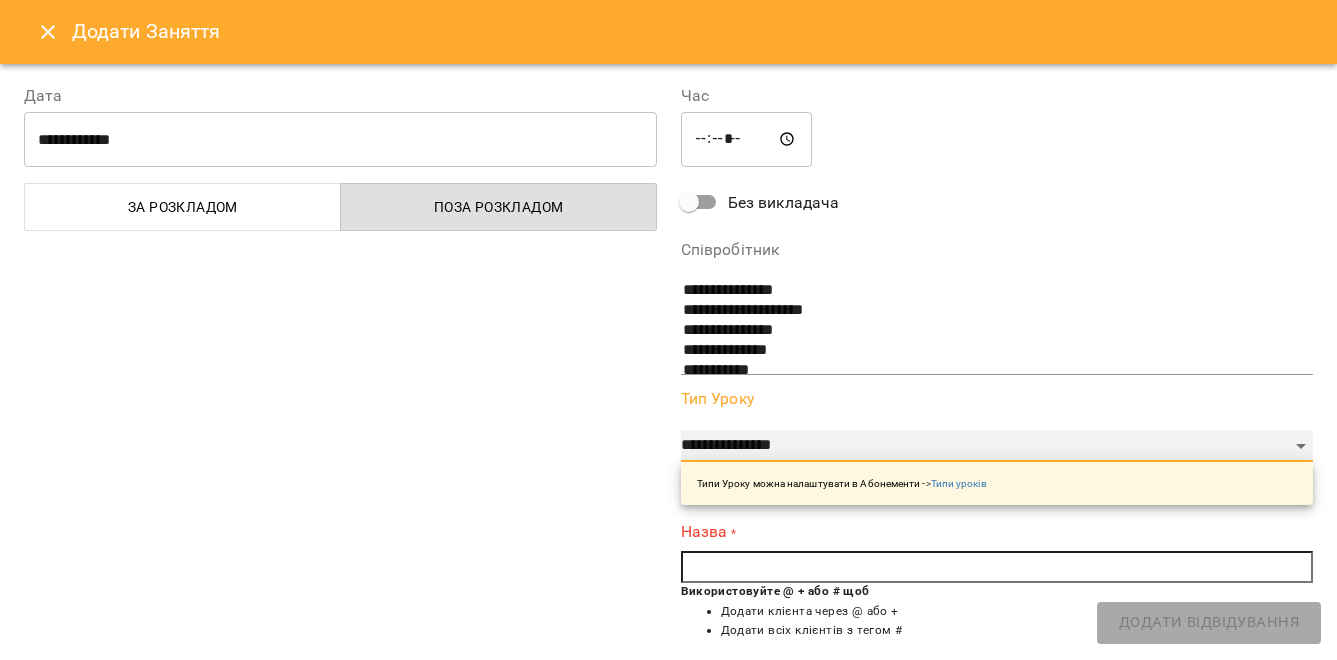 scroll, scrollTop: 111, scrollLeft: 0, axis: vertical 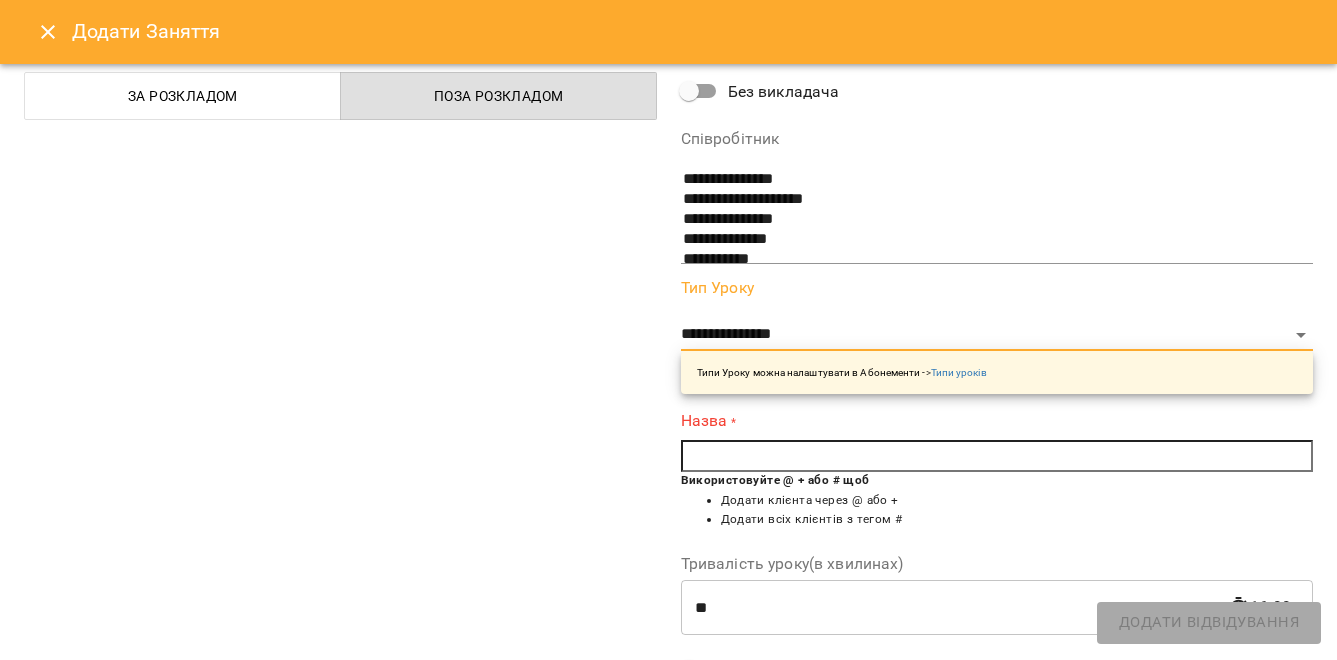 click at bounding box center [997, 456] 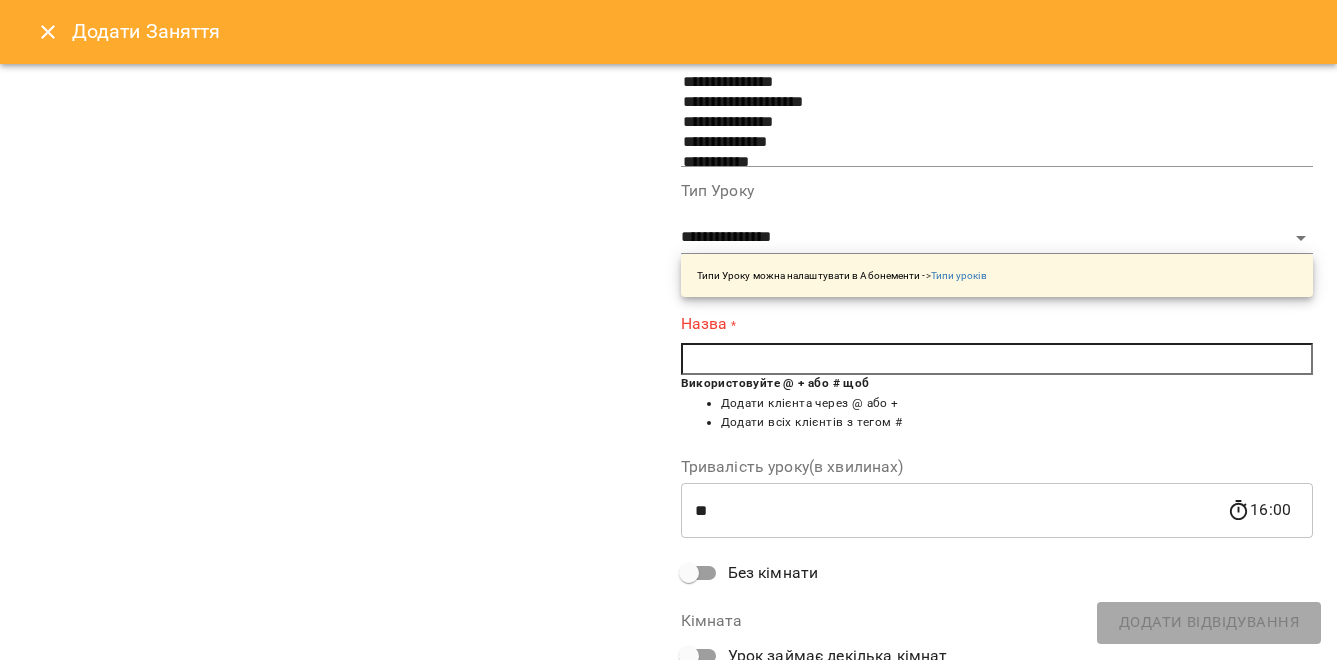 scroll, scrollTop: 212, scrollLeft: 0, axis: vertical 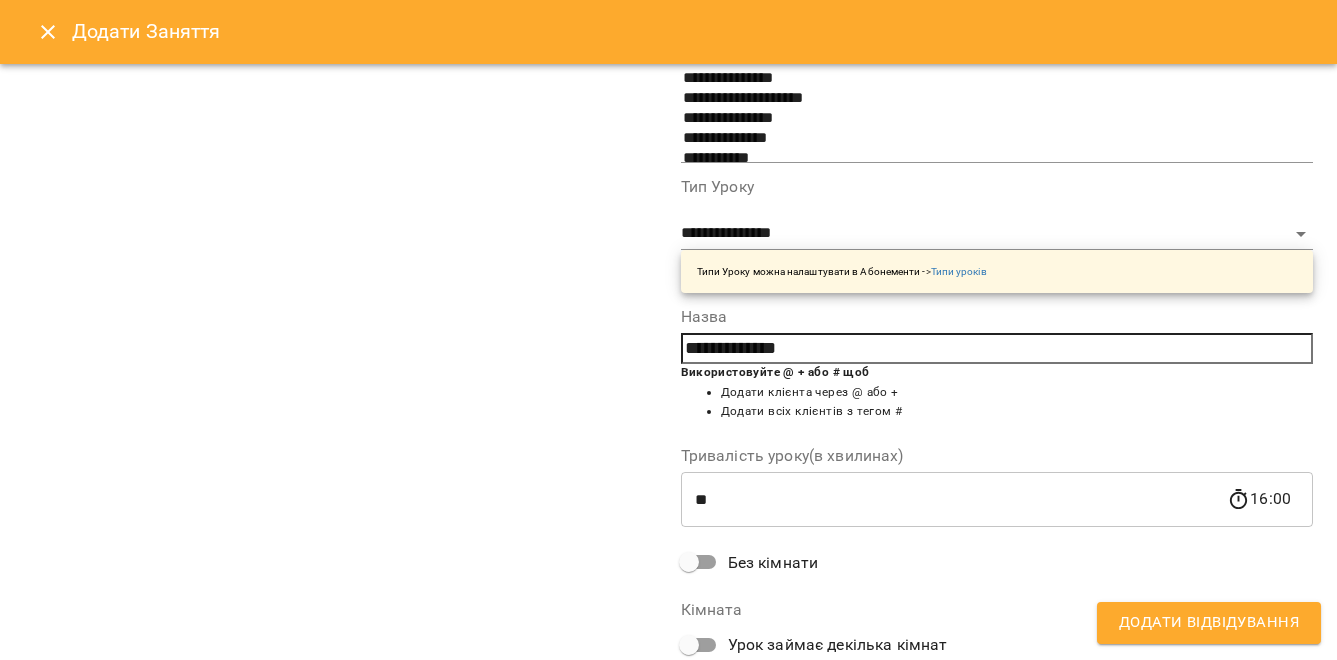 type on "**********" 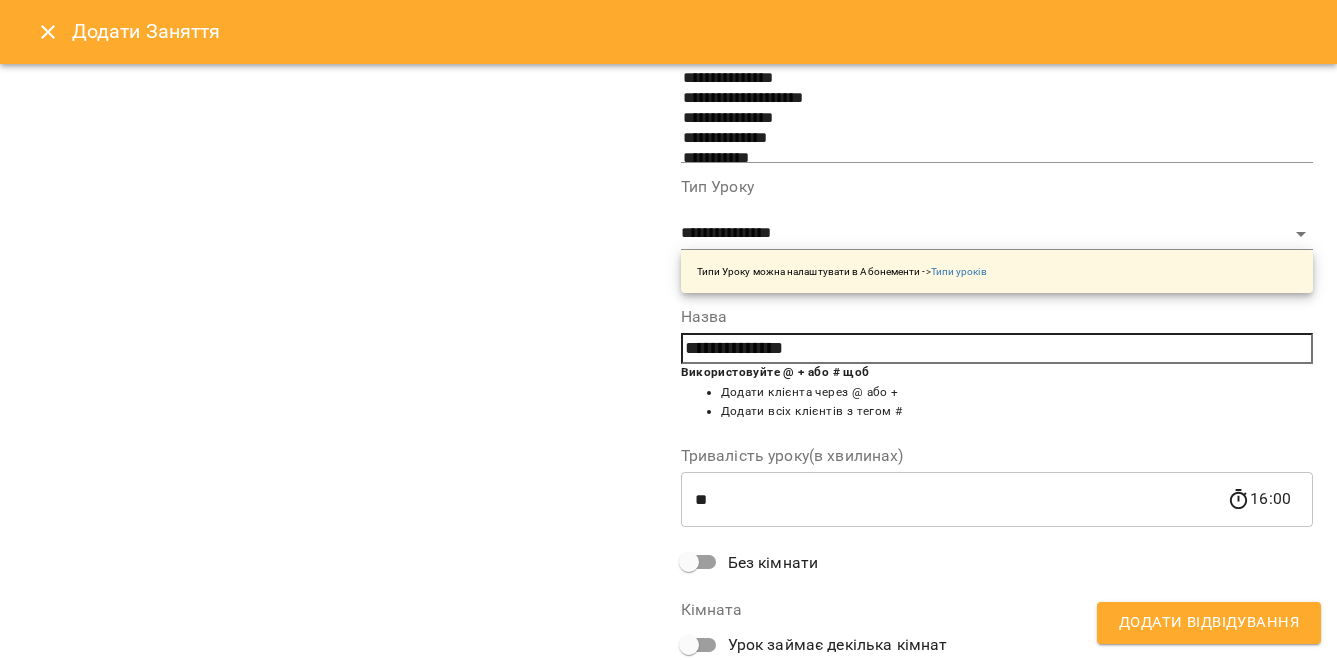 drag, startPoint x: 820, startPoint y: 344, endPoint x: 648, endPoint y: 344, distance: 172 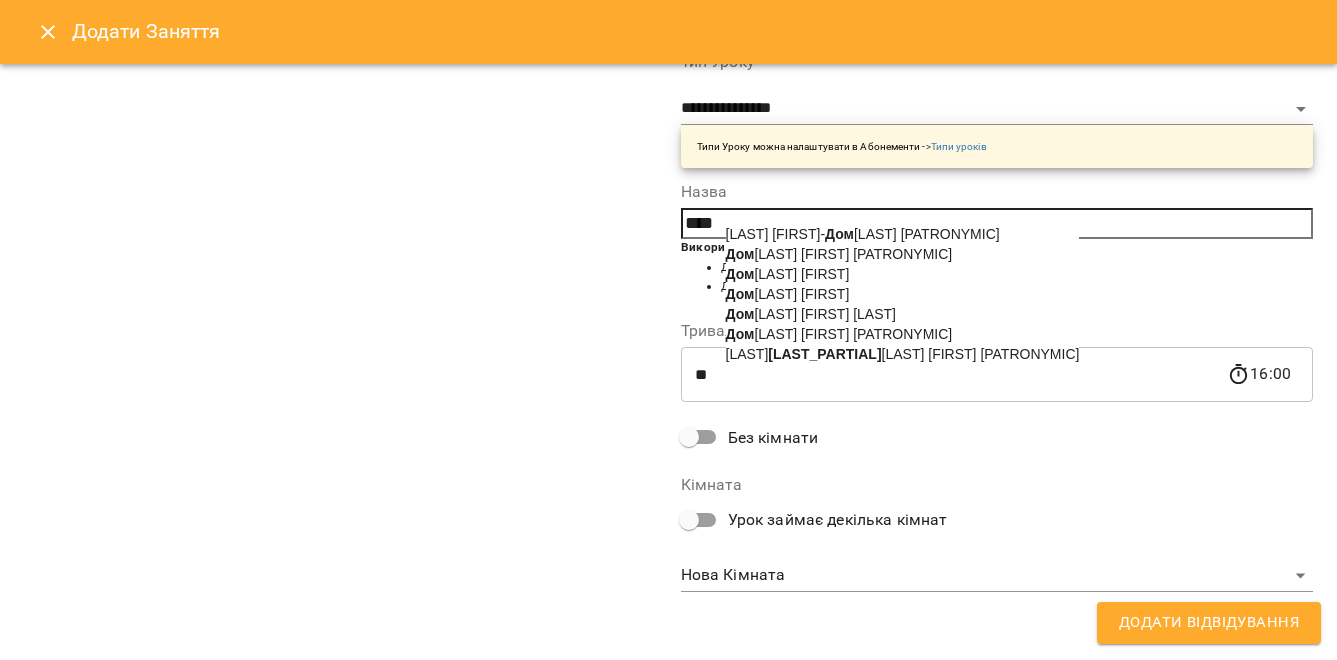 scroll, scrollTop: 336, scrollLeft: 0, axis: vertical 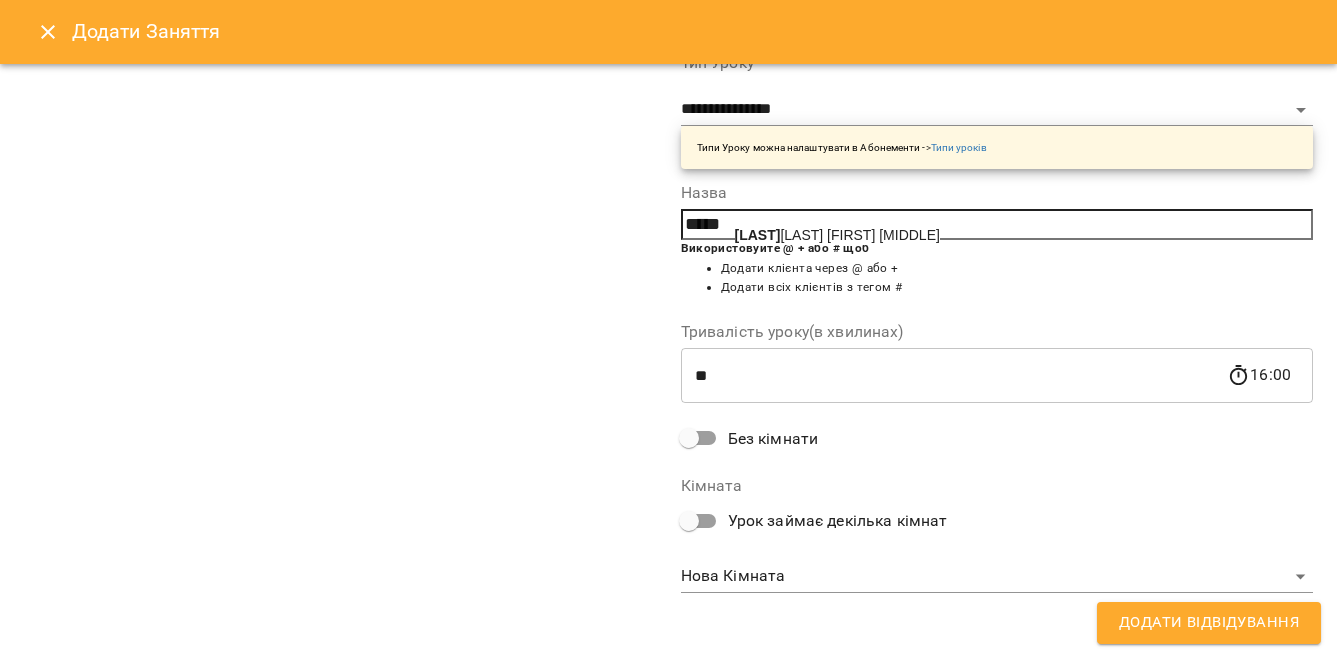 click on "[LAST] [FIRST] [MIDDLE]" at bounding box center (837, 235) 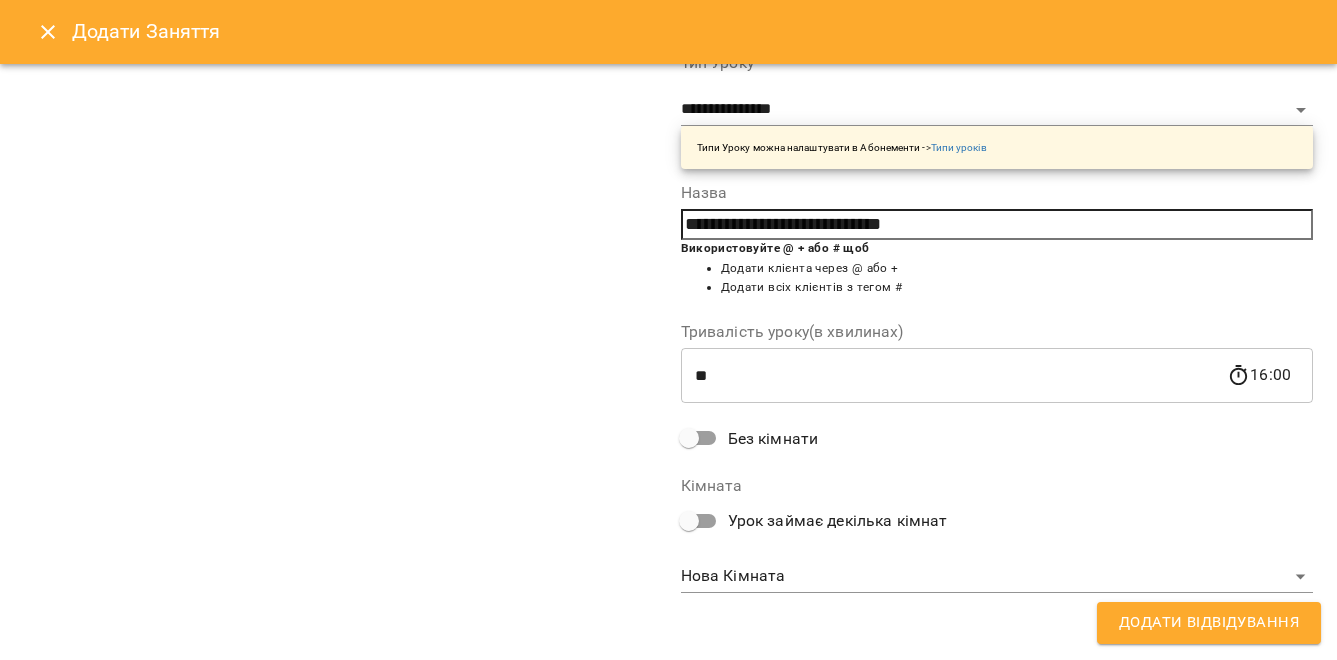 scroll, scrollTop: 305, scrollLeft: 0, axis: vertical 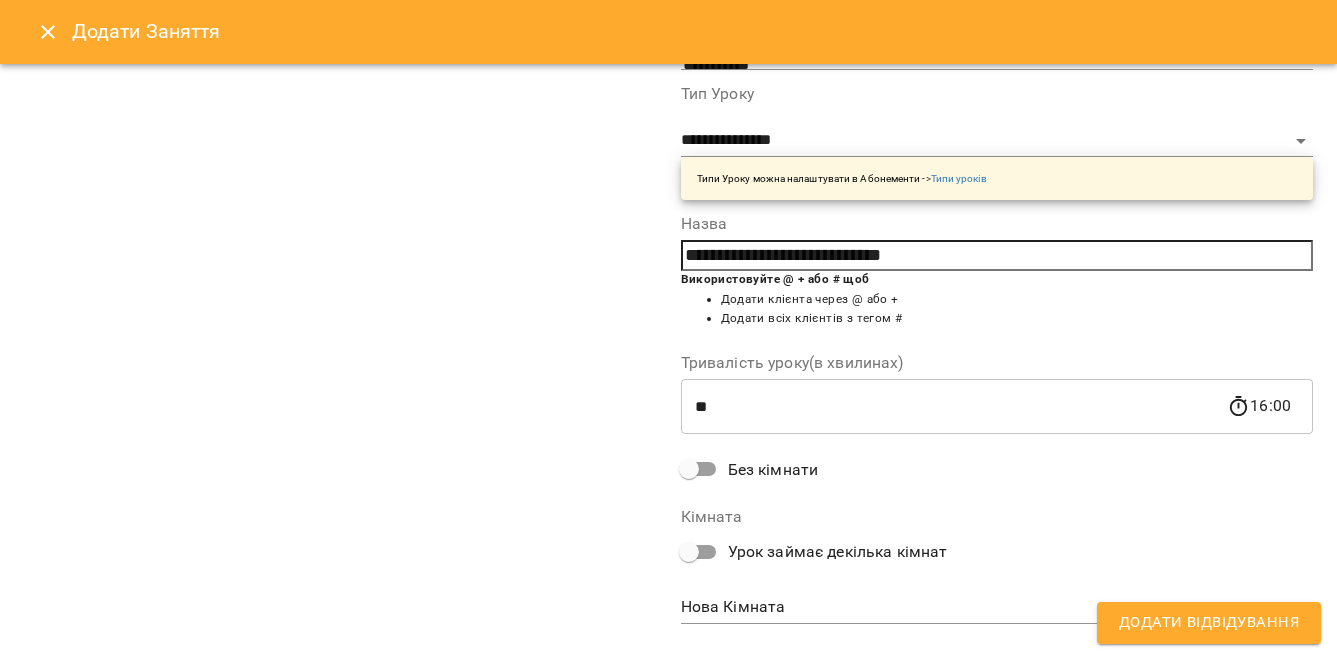 click on "**" at bounding box center [954, 407] 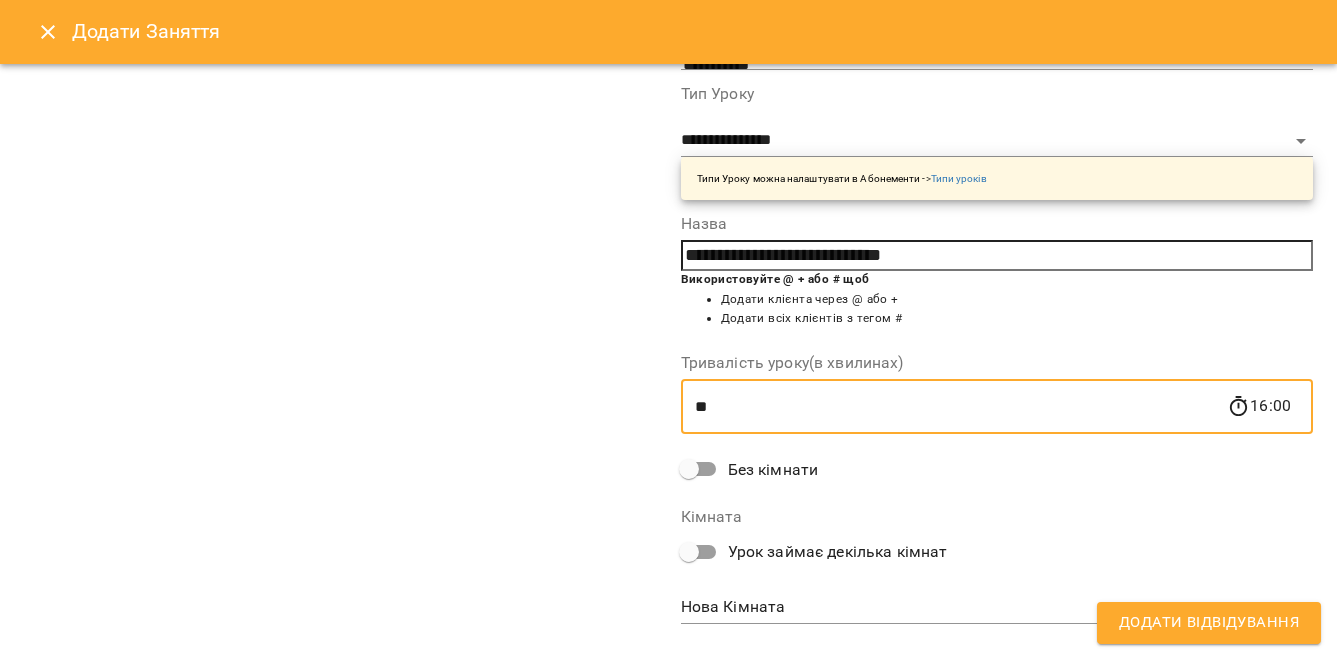 scroll, scrollTop: 336, scrollLeft: 0, axis: vertical 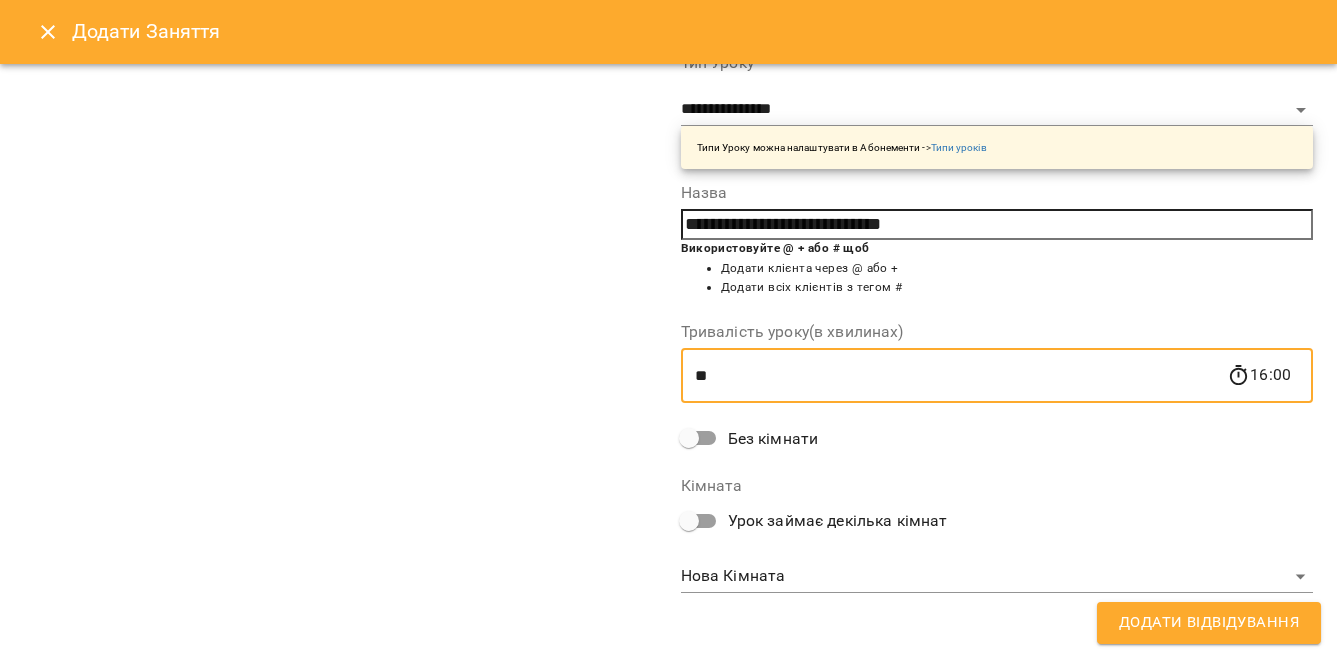 click on "**********" at bounding box center [668, 1025] 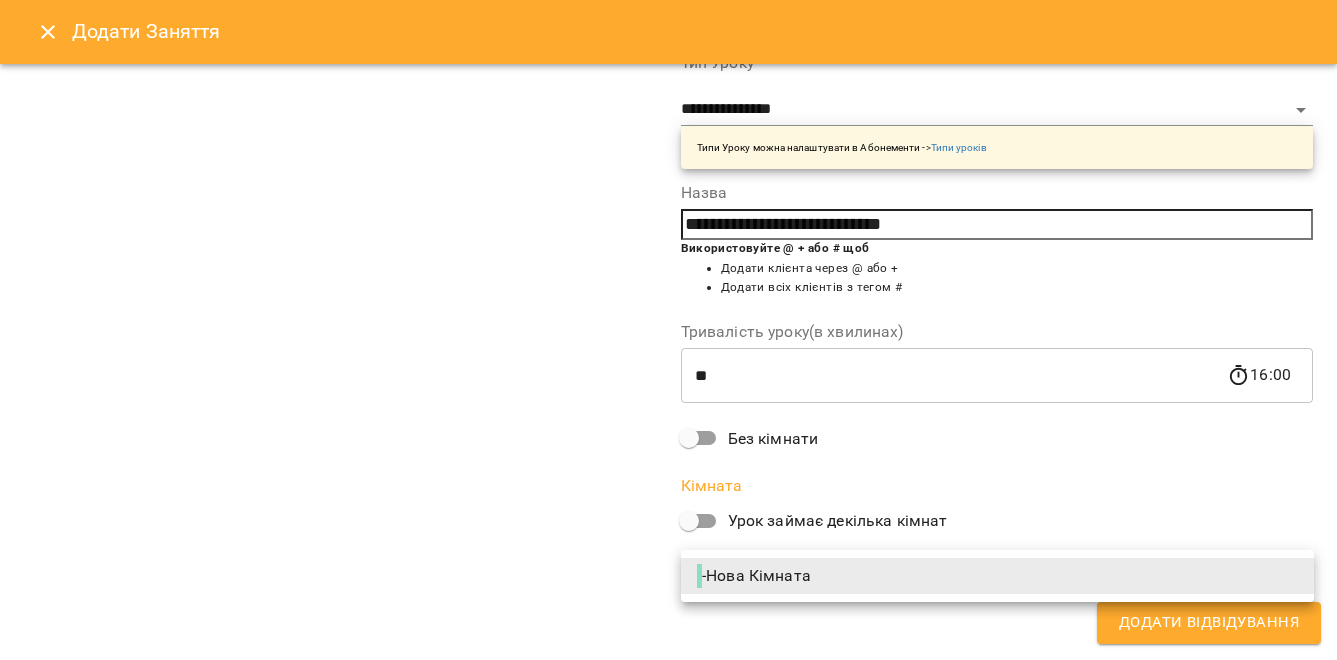 click at bounding box center (668, 330) 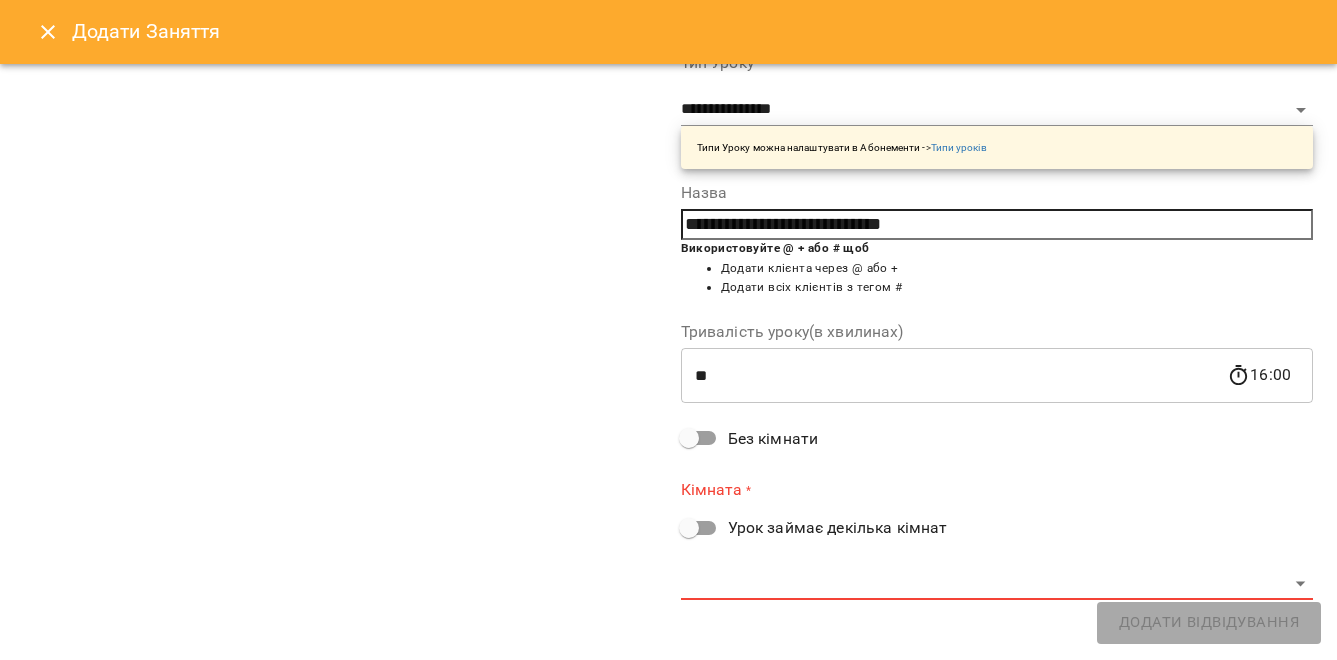 scroll, scrollTop: 343, scrollLeft: 0, axis: vertical 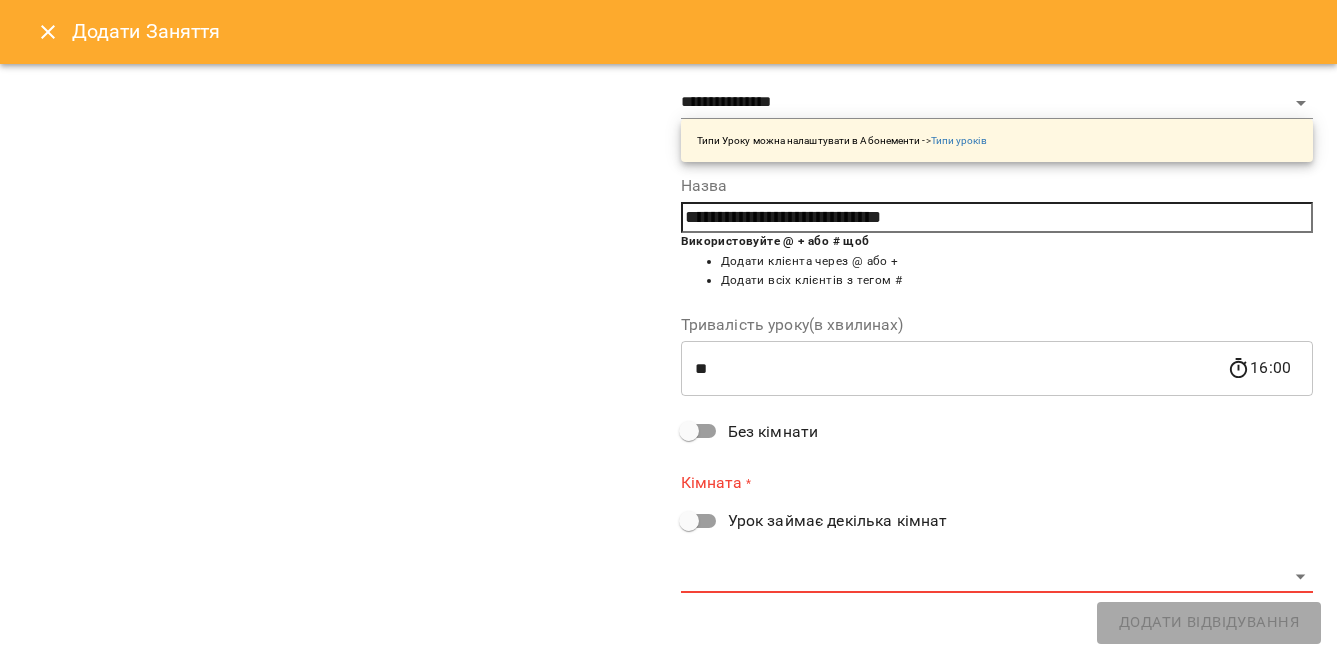 click on "Кімната   * Урок займає декілька кімнат" at bounding box center (997, 531) 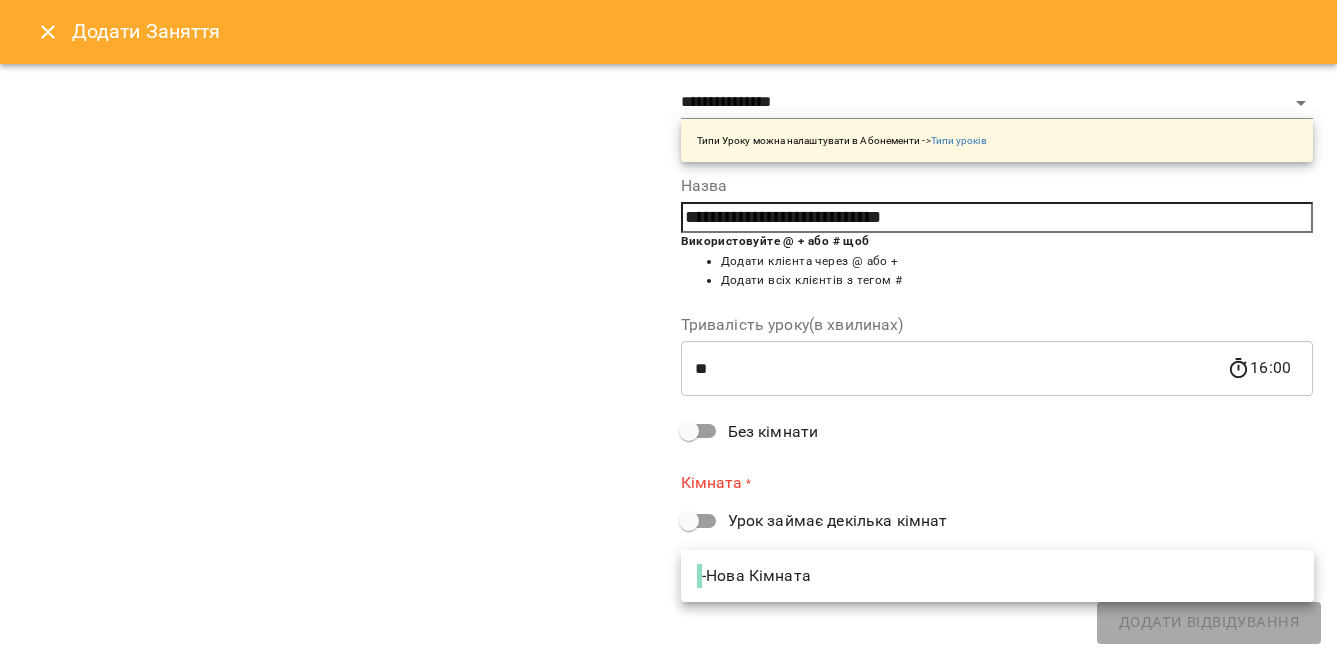 click at bounding box center [668, 330] 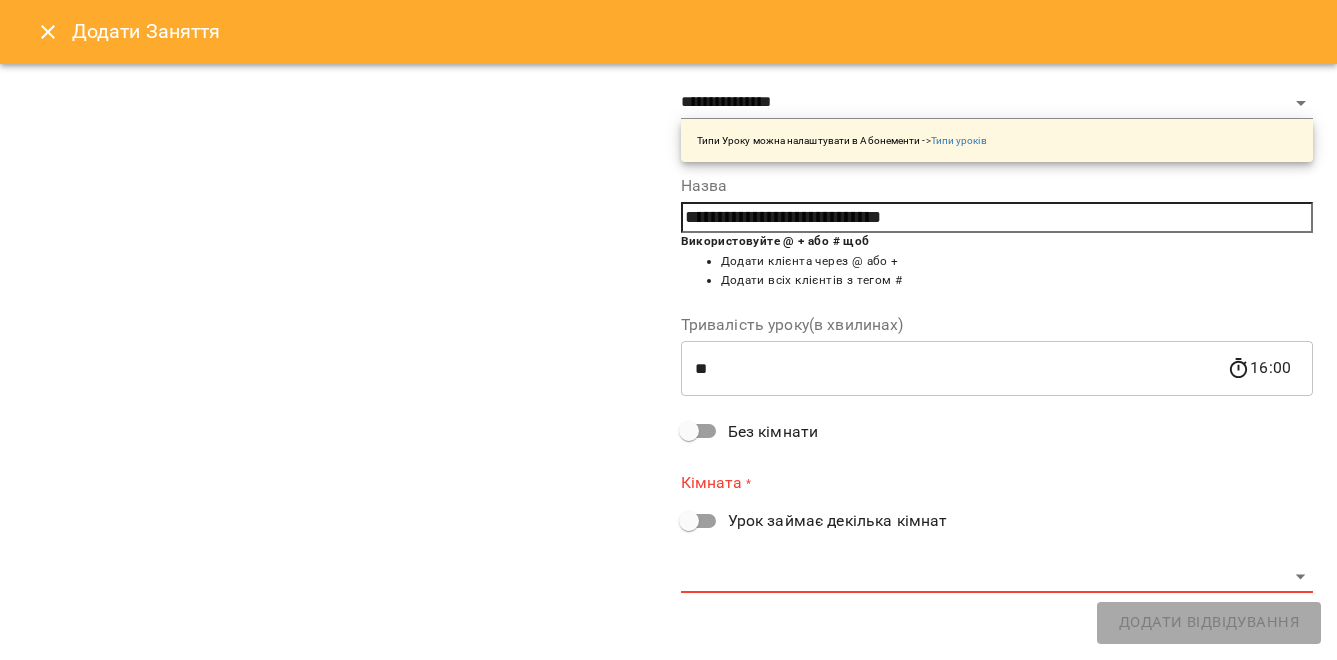 click on "**********" at bounding box center (668, 1025) 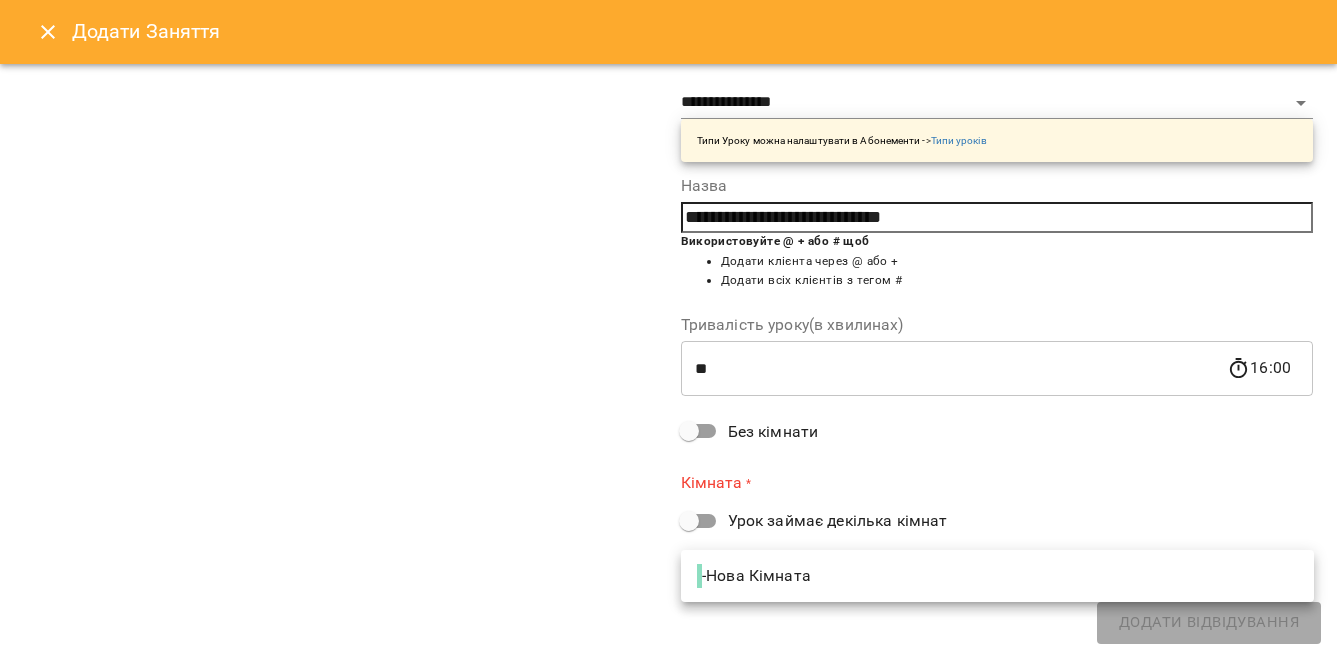 click on "-  Нова Кімната" at bounding box center (756, 576) 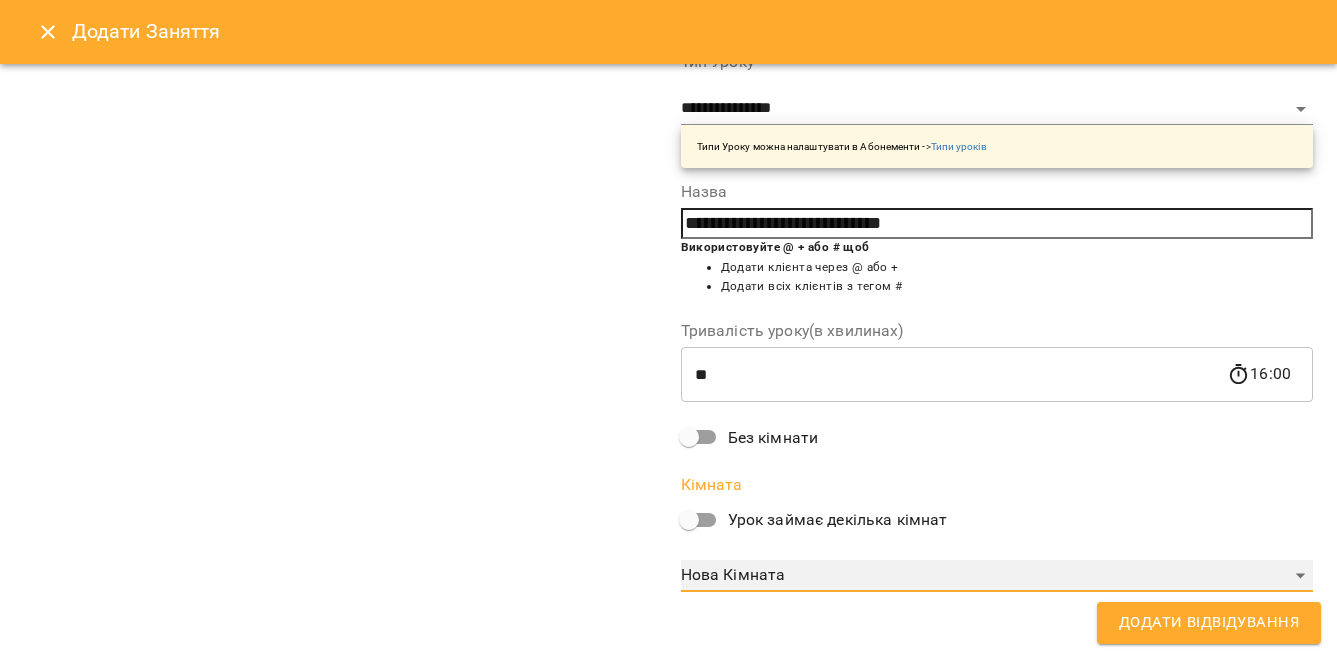 scroll, scrollTop: 336, scrollLeft: 0, axis: vertical 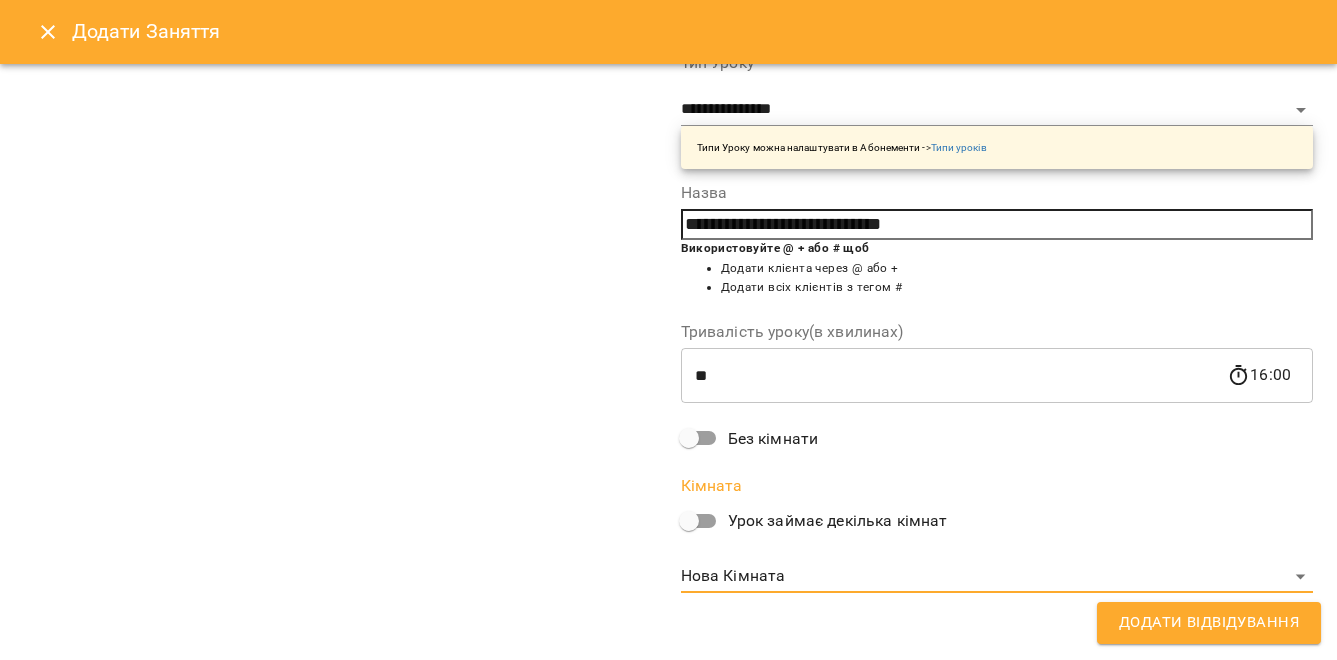 click on "**********" at bounding box center [340, 172] 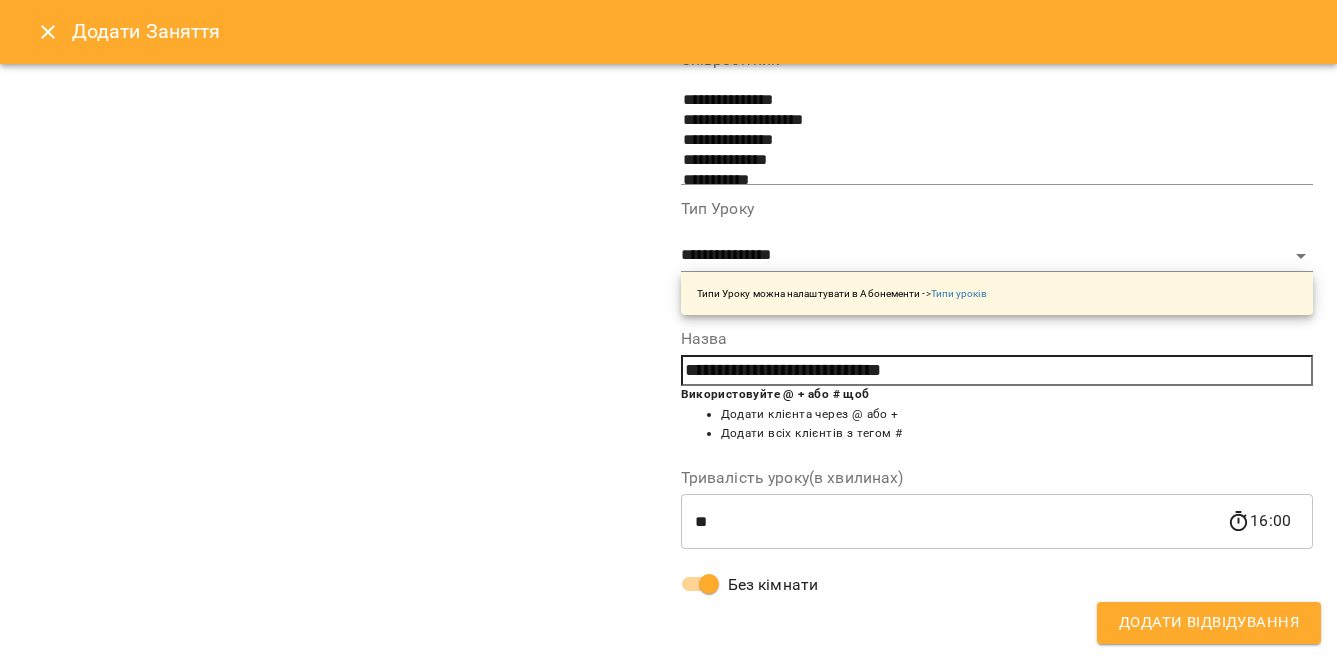 scroll, scrollTop: 190, scrollLeft: 0, axis: vertical 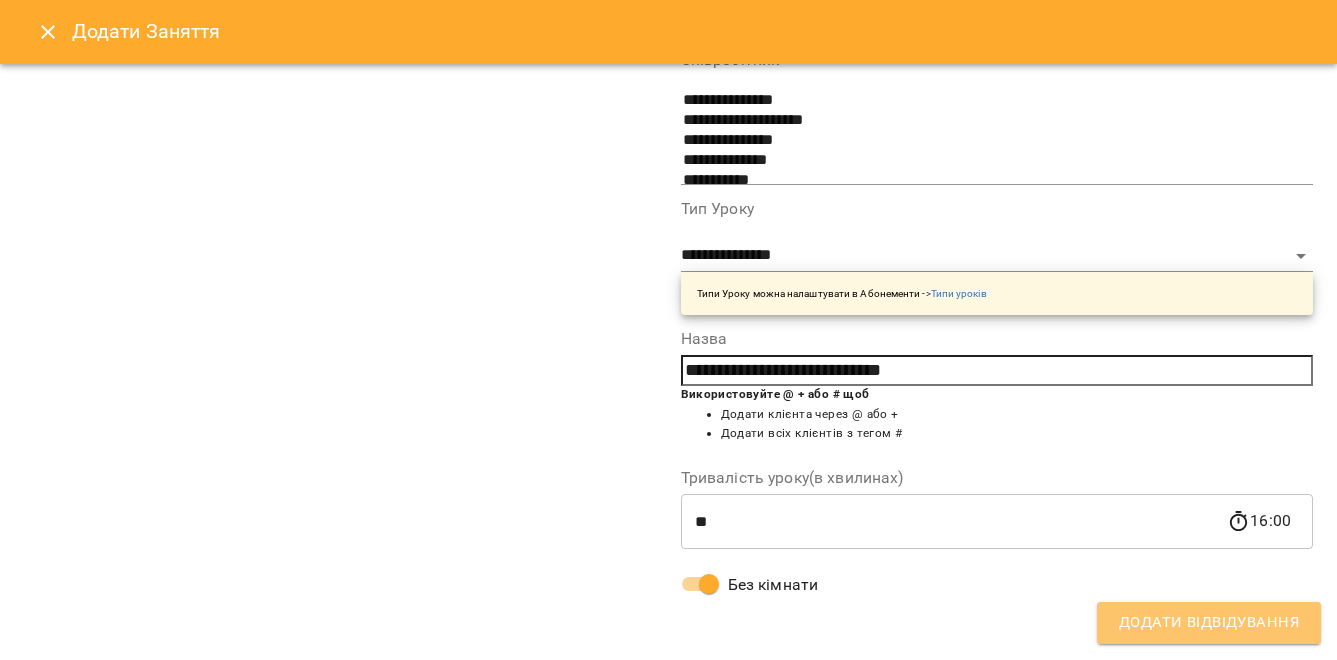 click on "Додати Відвідування" at bounding box center (1209, 623) 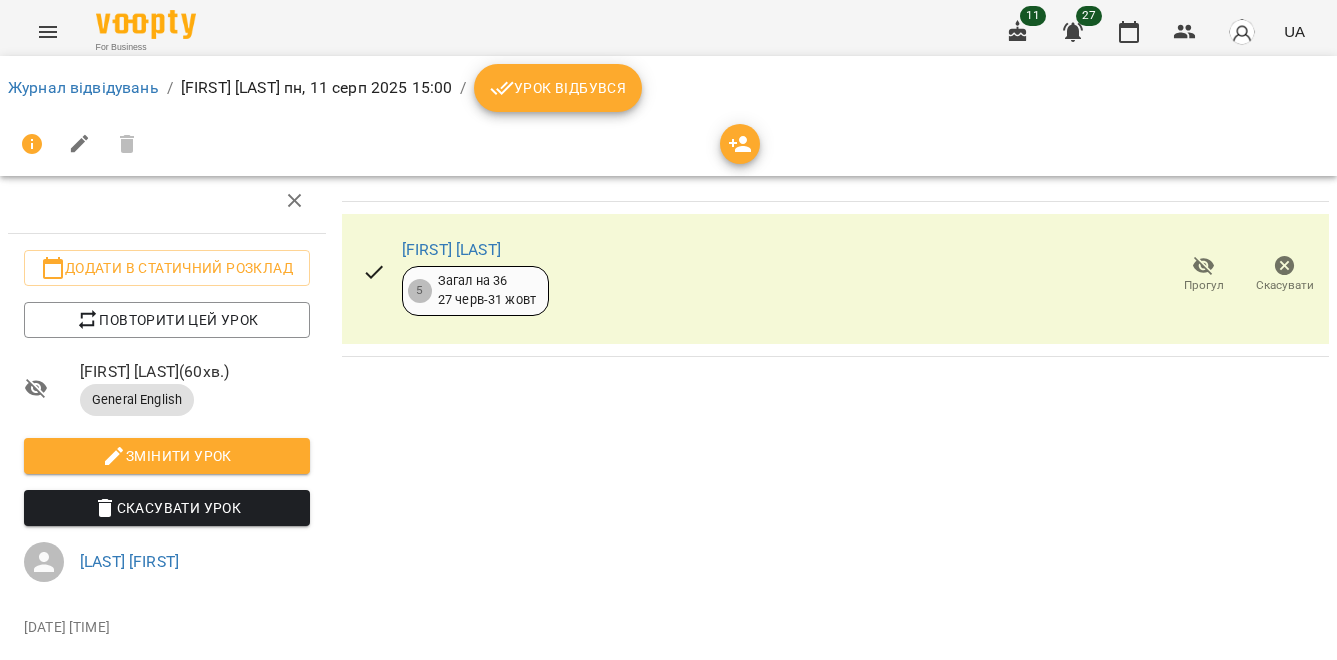 scroll, scrollTop: 0, scrollLeft: 0, axis: both 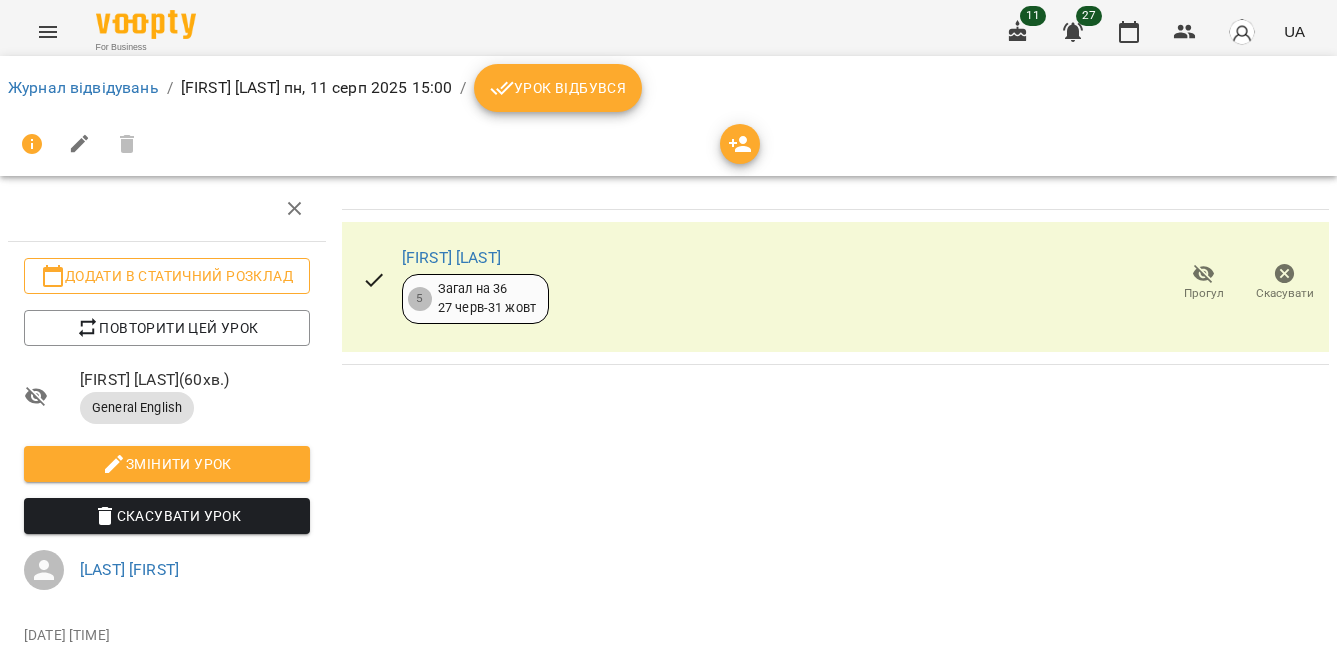 click on "Додати в статичний розклад" at bounding box center [167, 276] 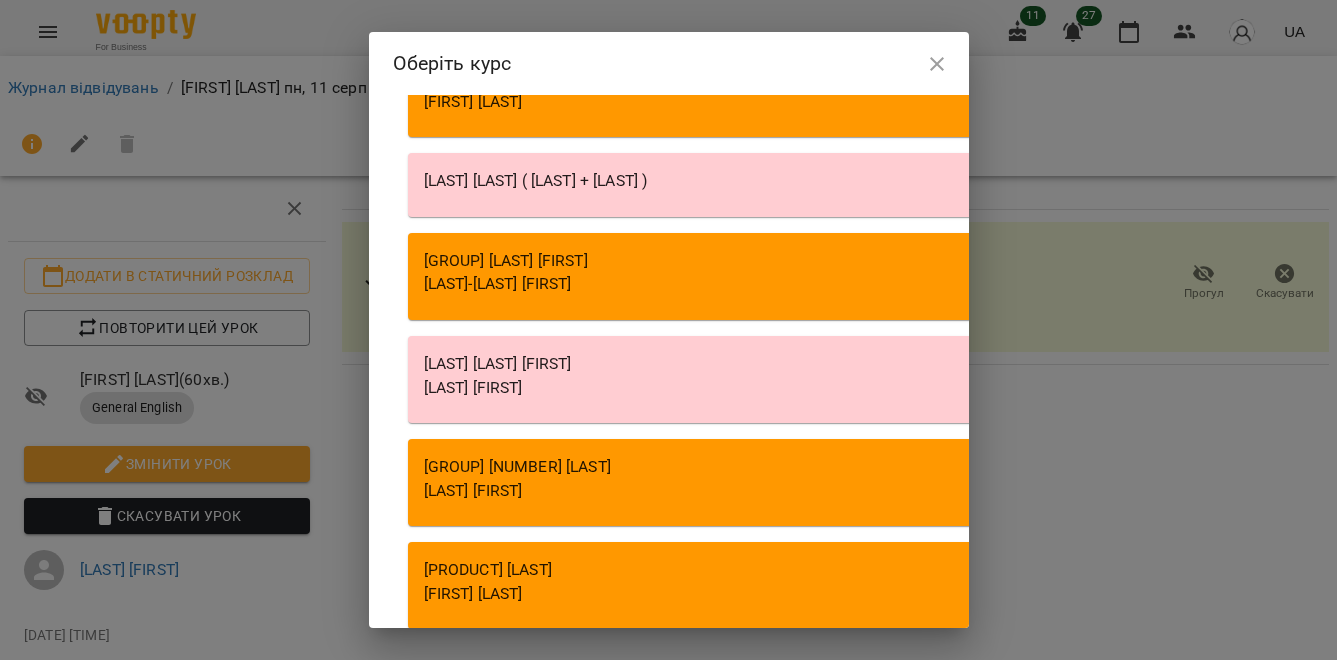 scroll, scrollTop: 1577, scrollLeft: 0, axis: vertical 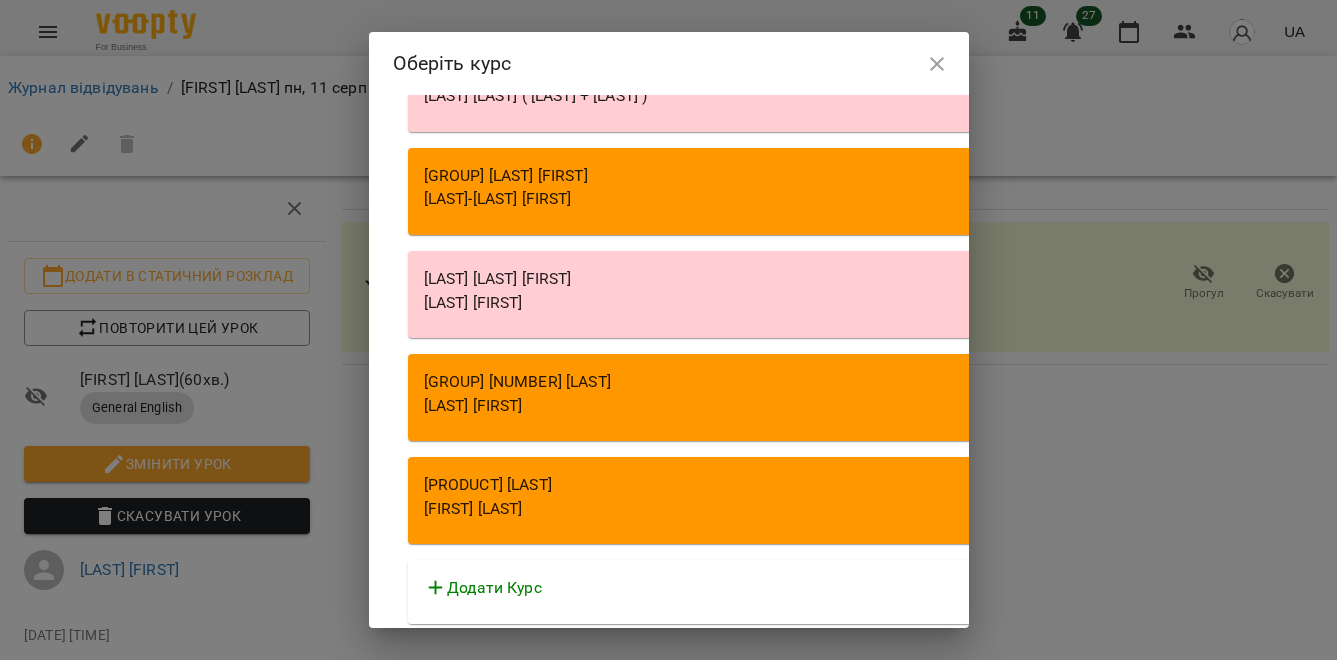 click 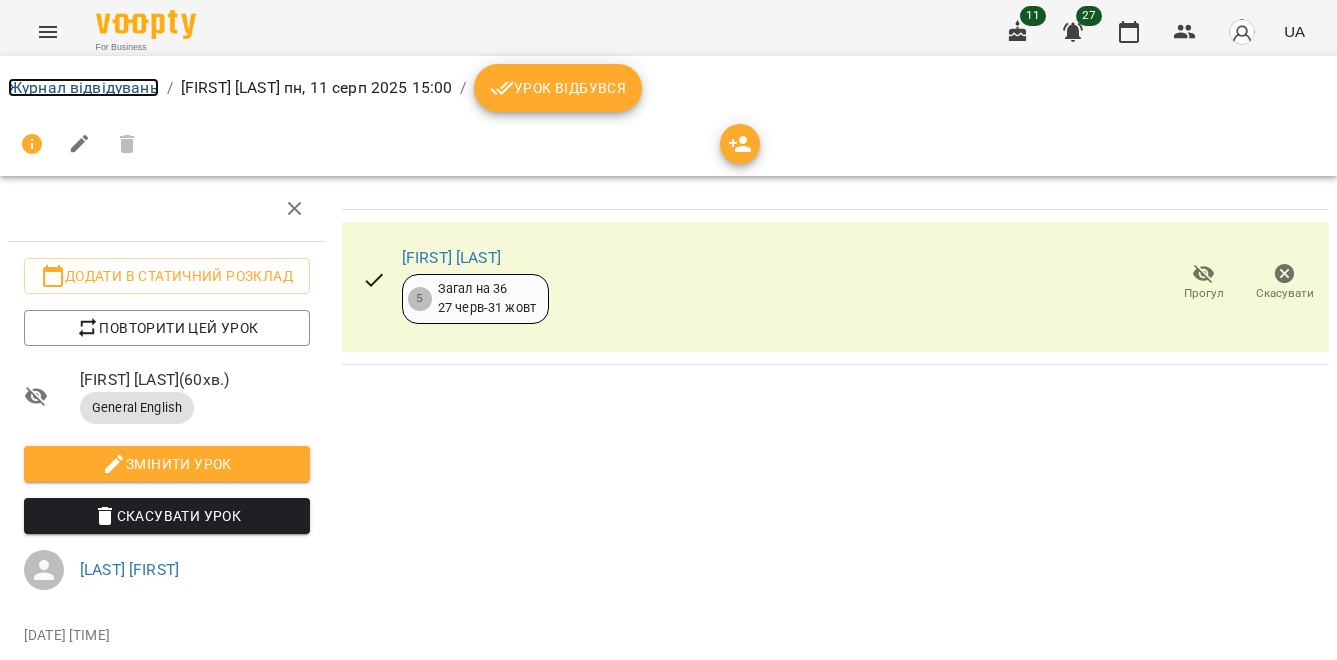 click on "Журнал відвідувань" at bounding box center [83, 87] 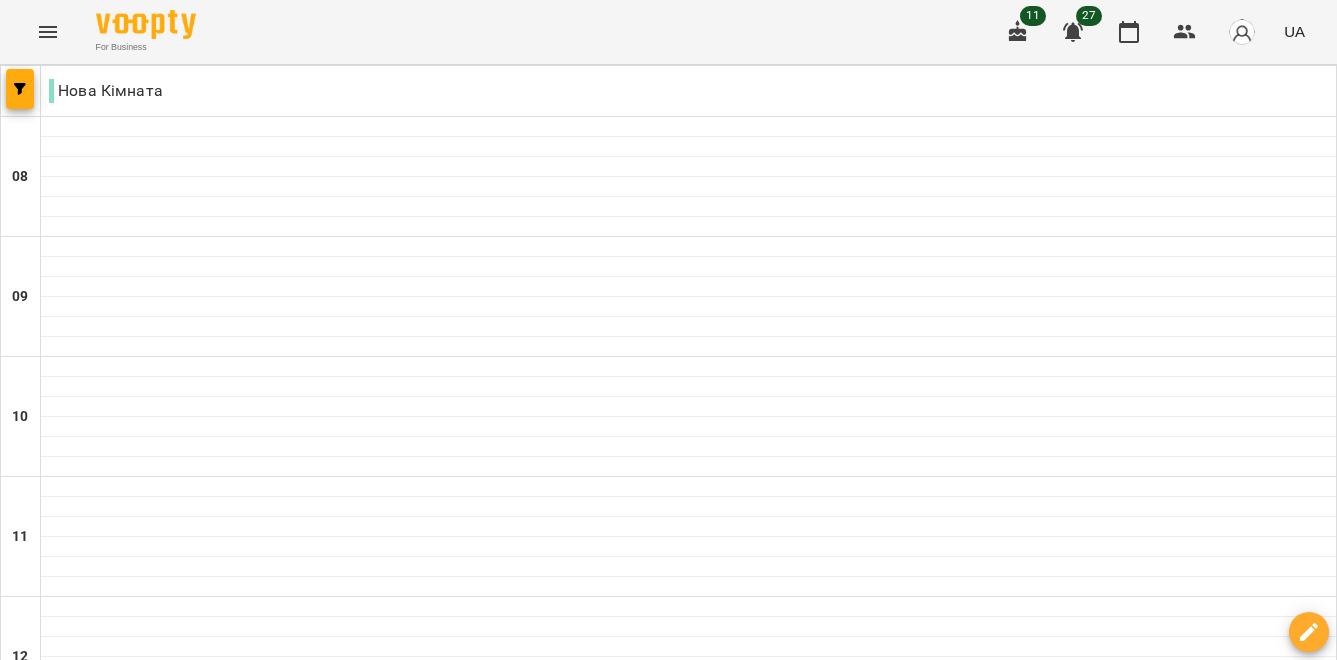 scroll, scrollTop: 0, scrollLeft: 0, axis: both 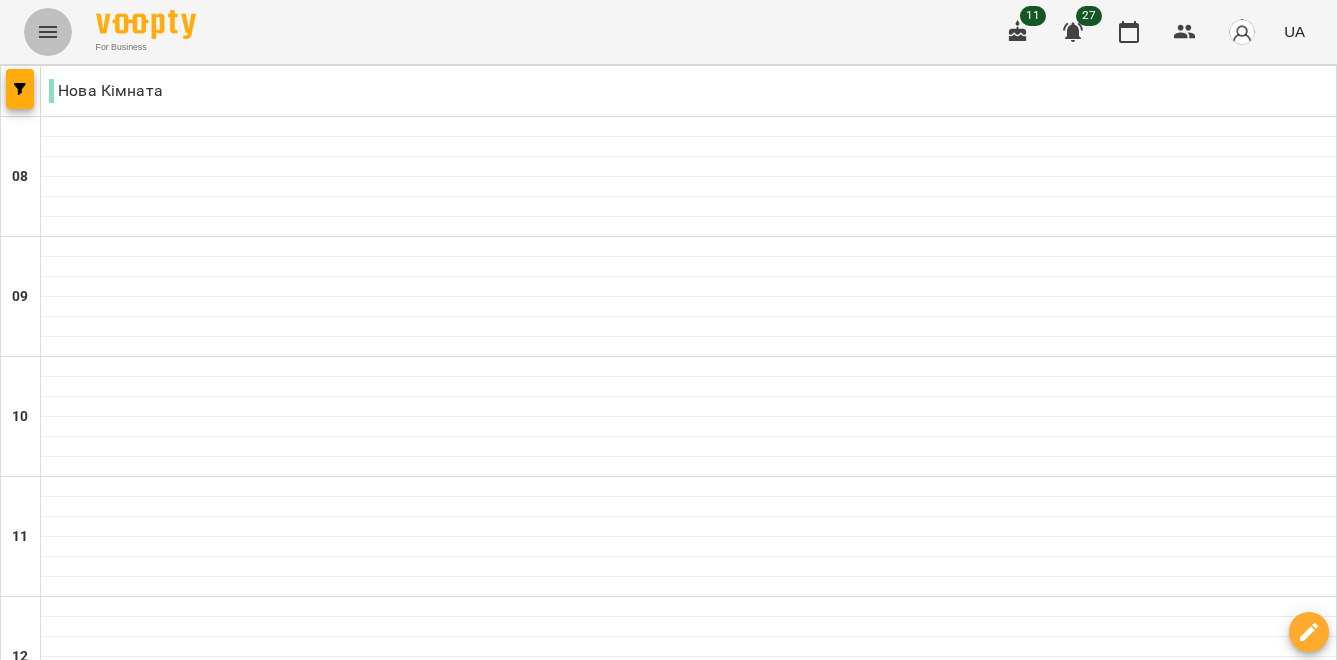 click at bounding box center (48, 32) 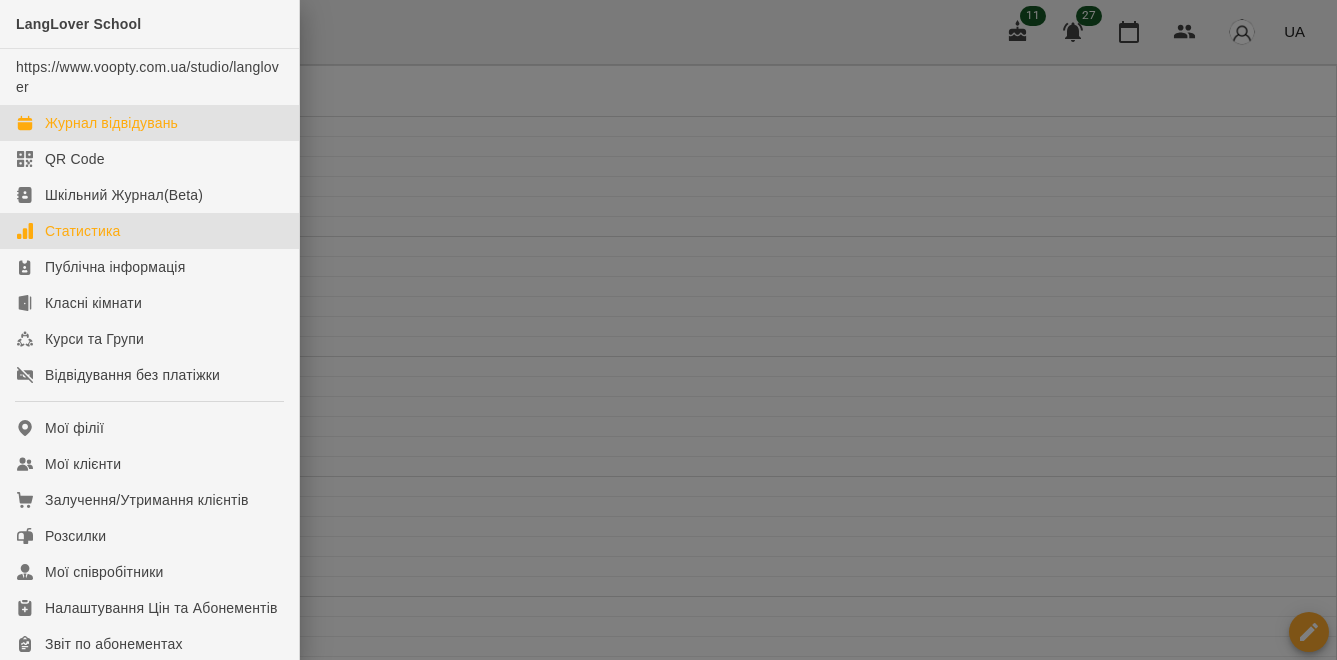 click on "Статистика" at bounding box center [149, 231] 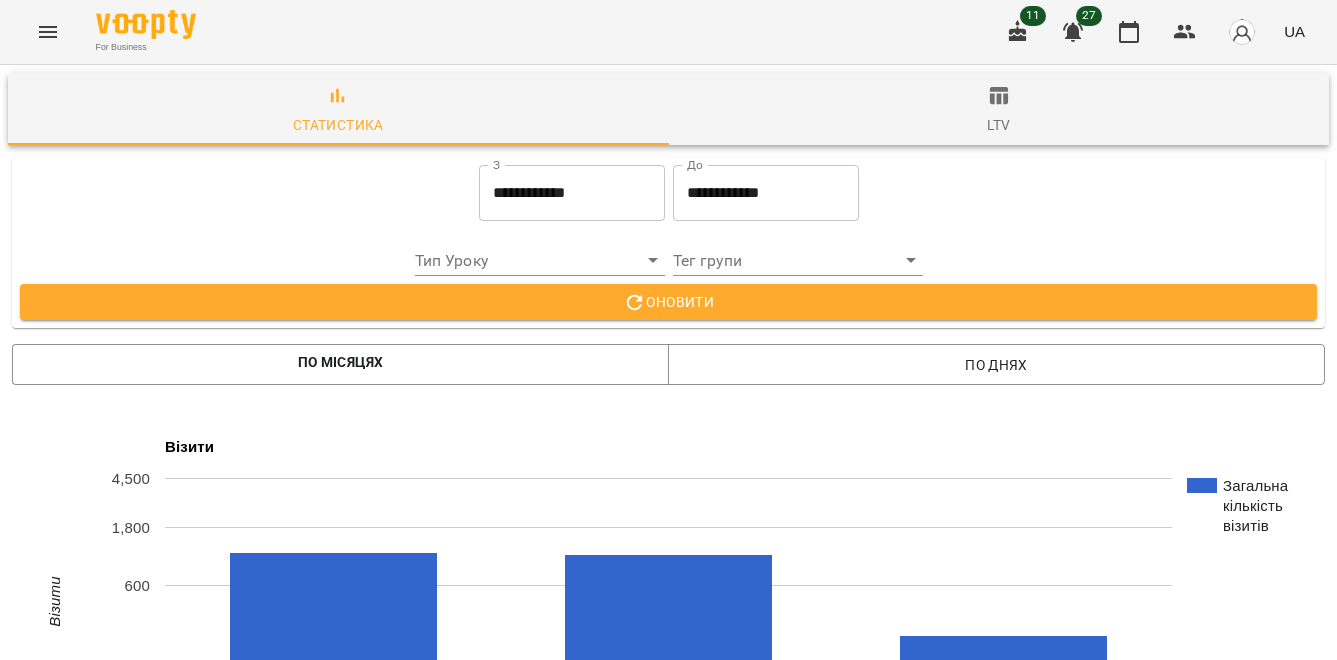click 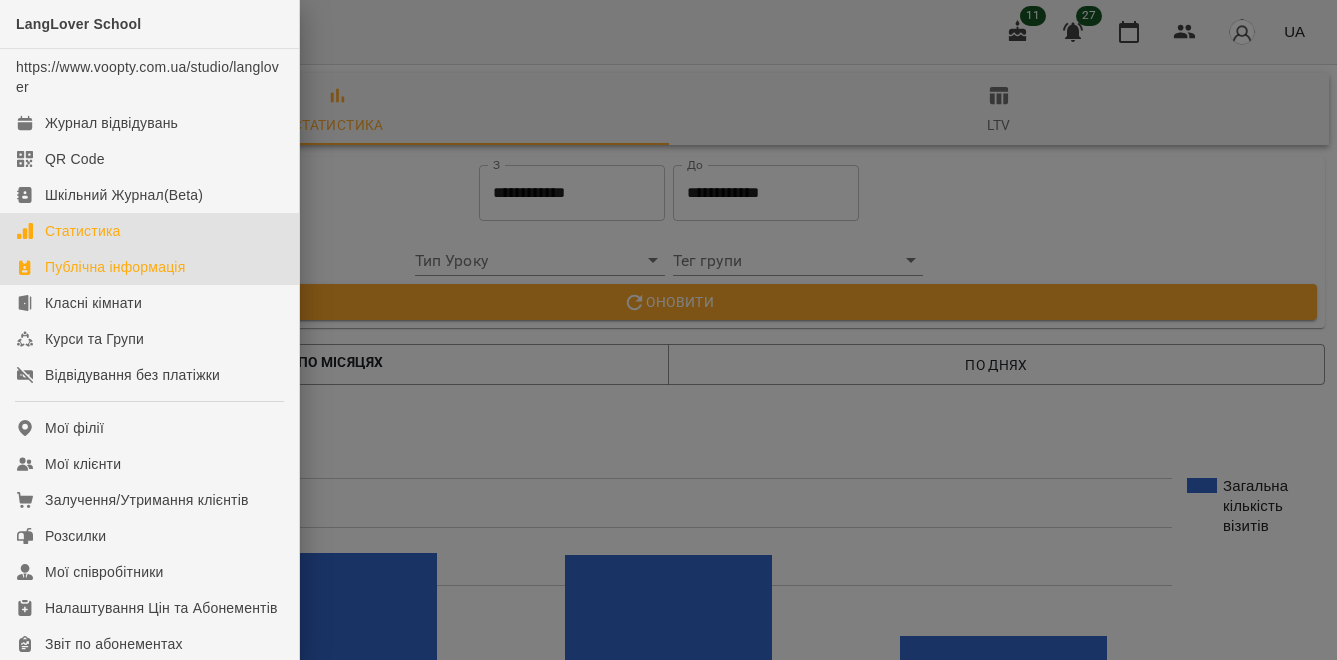 click on "Публічна інформація" at bounding box center (115, 267) 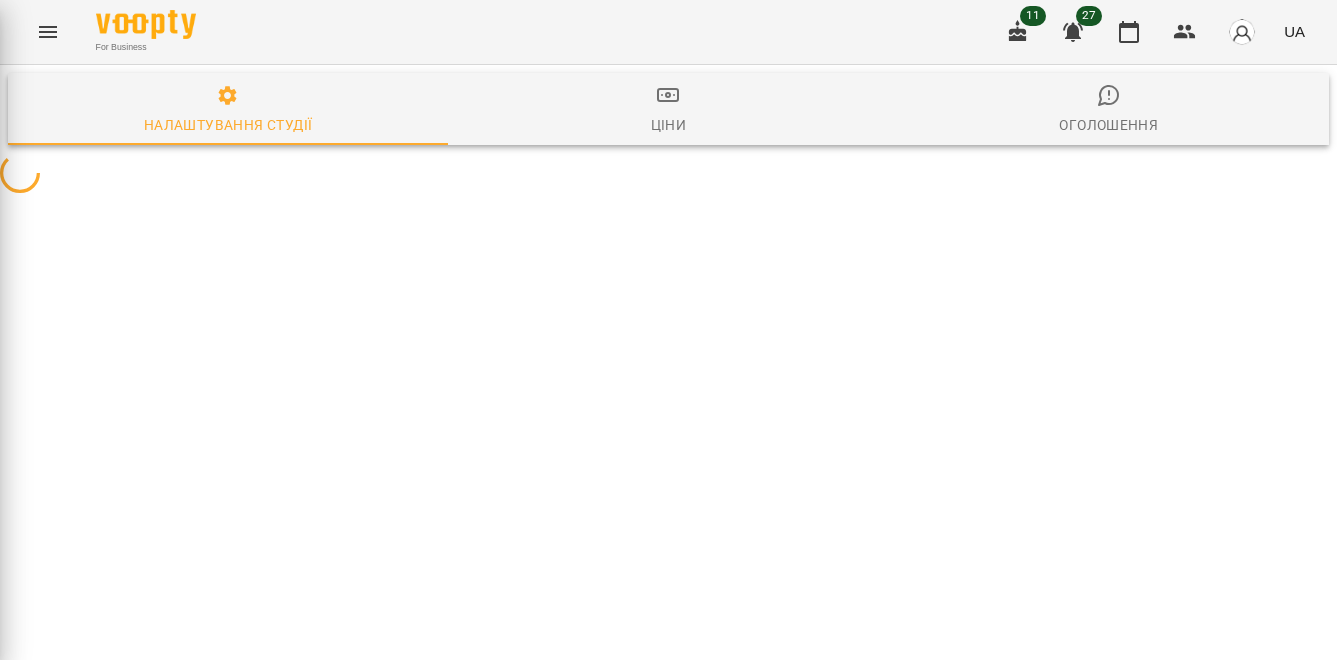 select on "**" 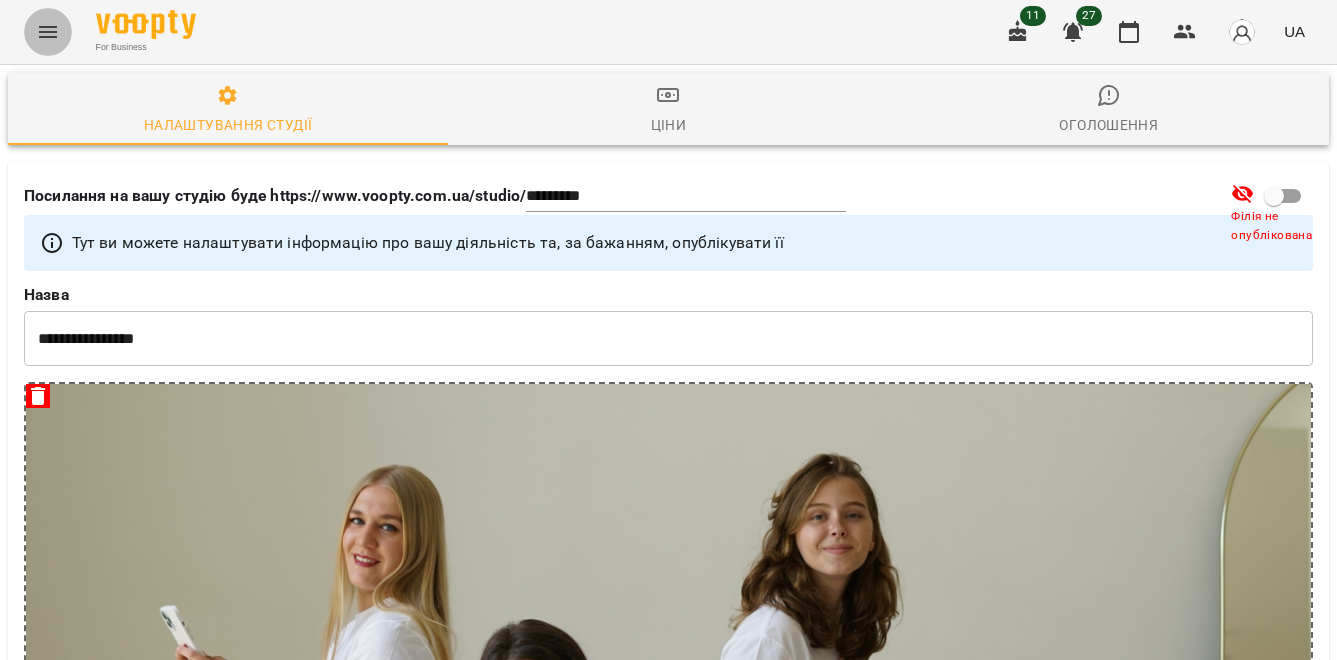 click at bounding box center [48, 32] 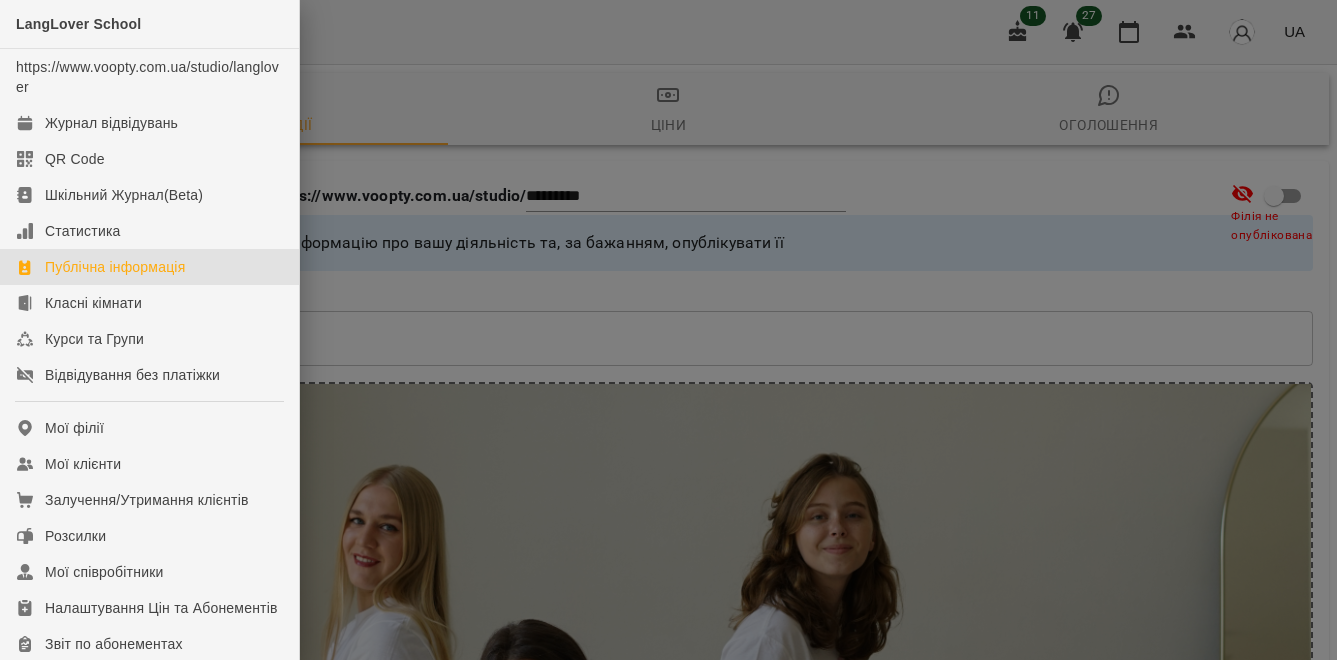 click at bounding box center (668, 330) 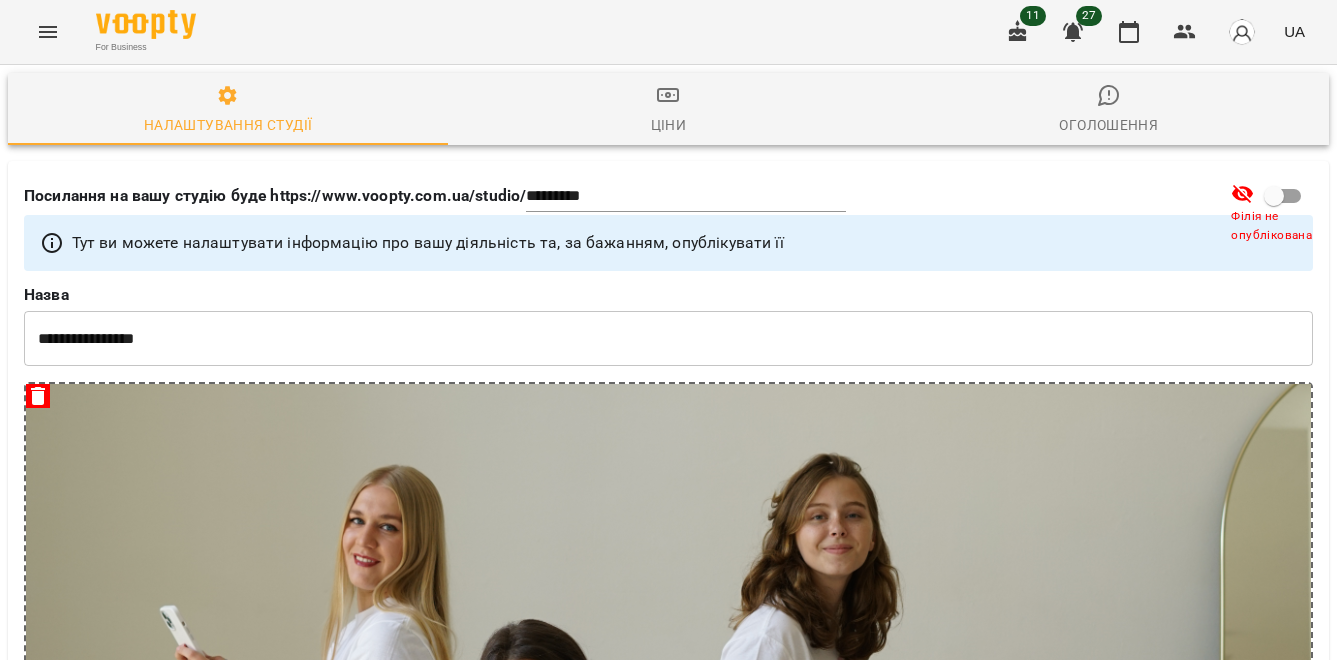 scroll, scrollTop: 1095, scrollLeft: 0, axis: vertical 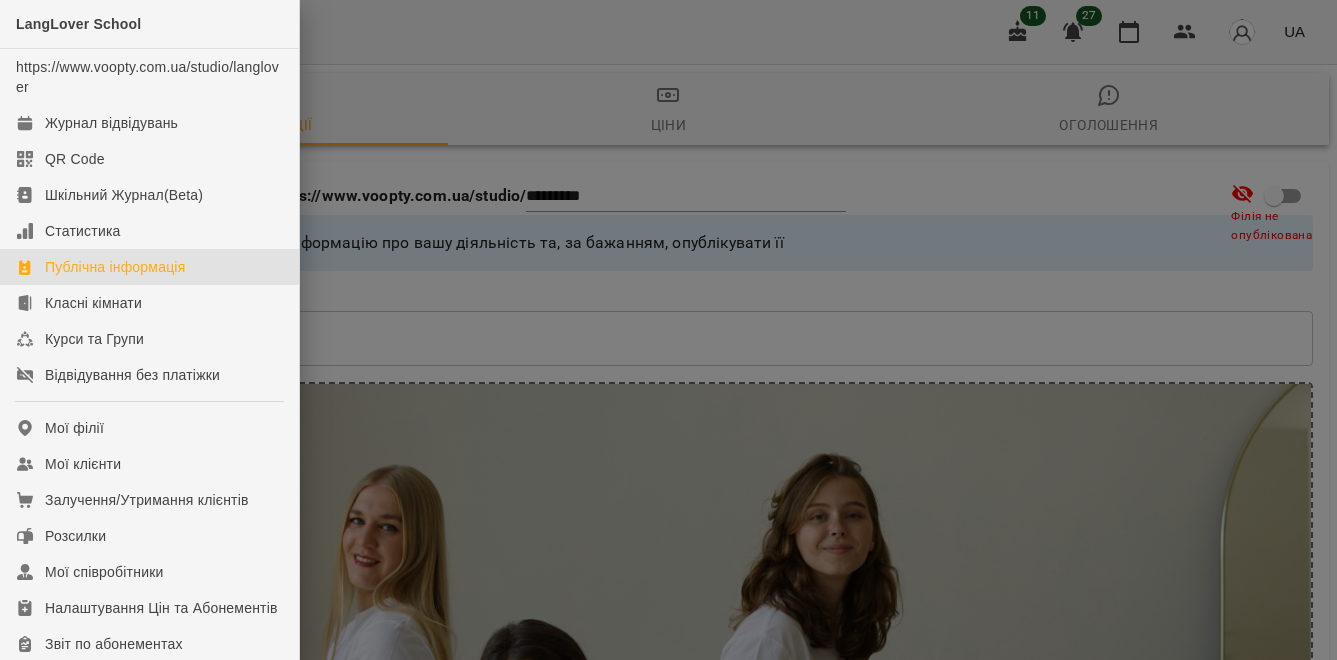 click at bounding box center (668, 330) 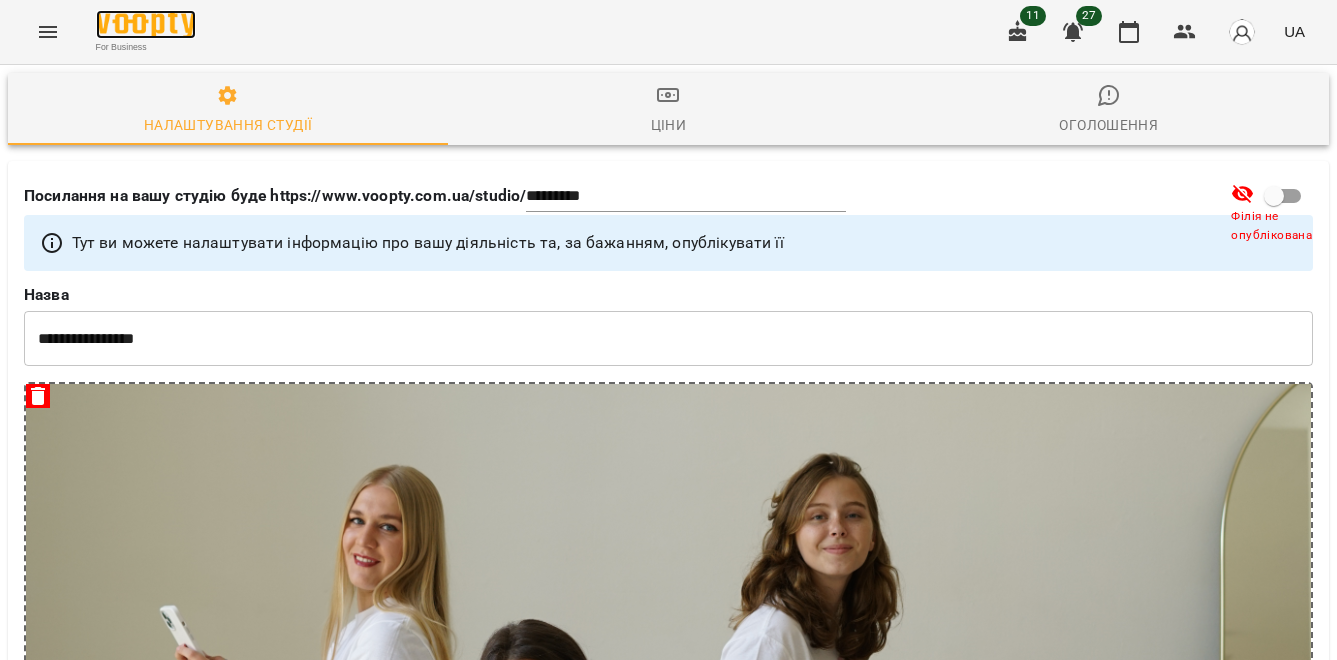 click at bounding box center (146, 24) 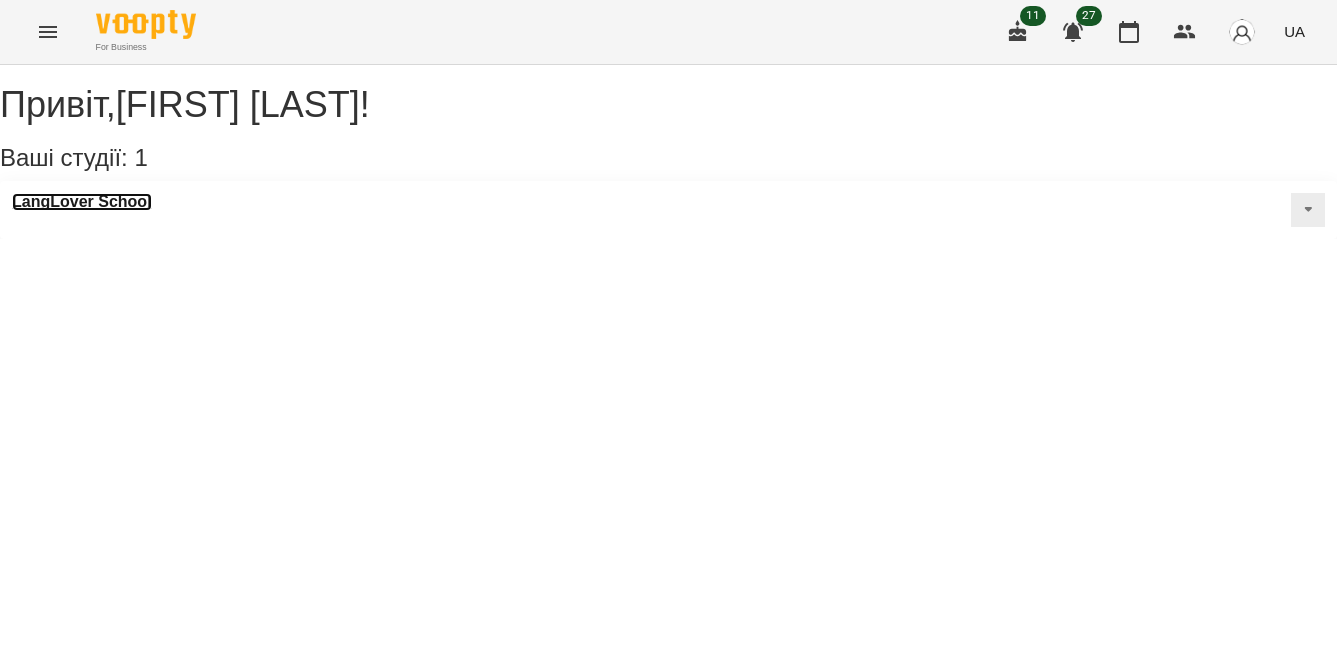 click on "LangLover School" at bounding box center (82, 202) 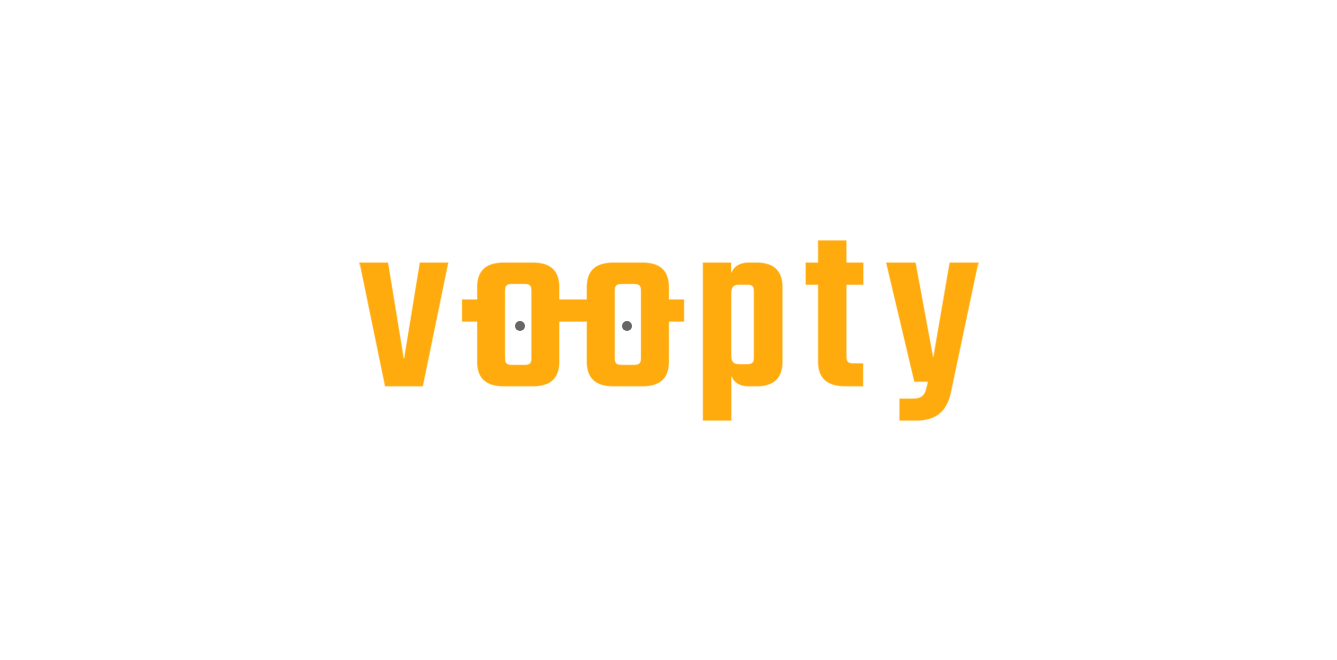 scroll, scrollTop: 0, scrollLeft: 0, axis: both 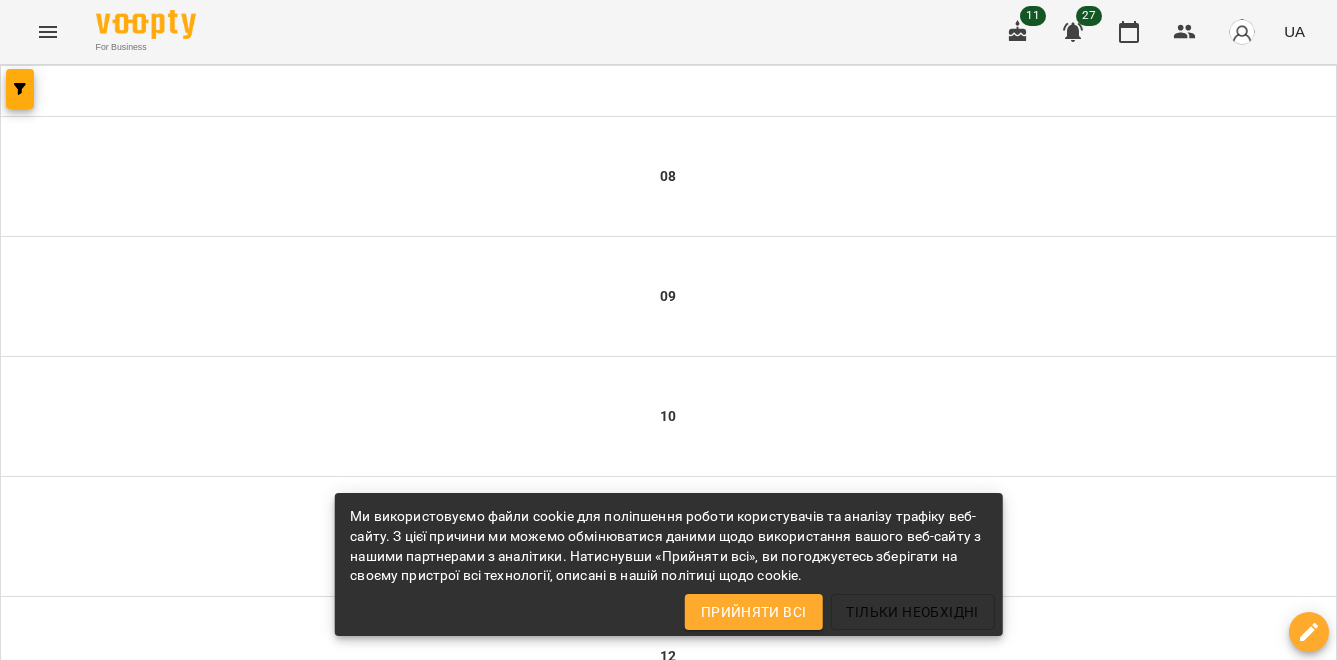 click on "Прийняти всі" at bounding box center [754, 612] 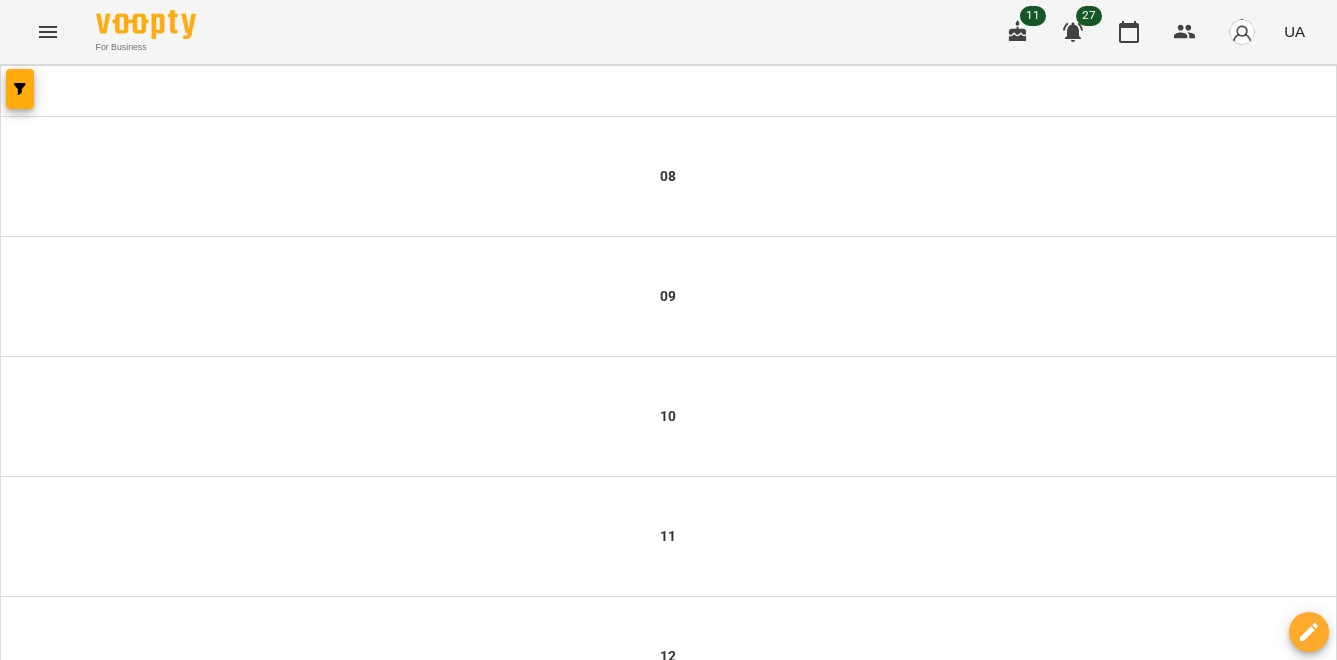 click 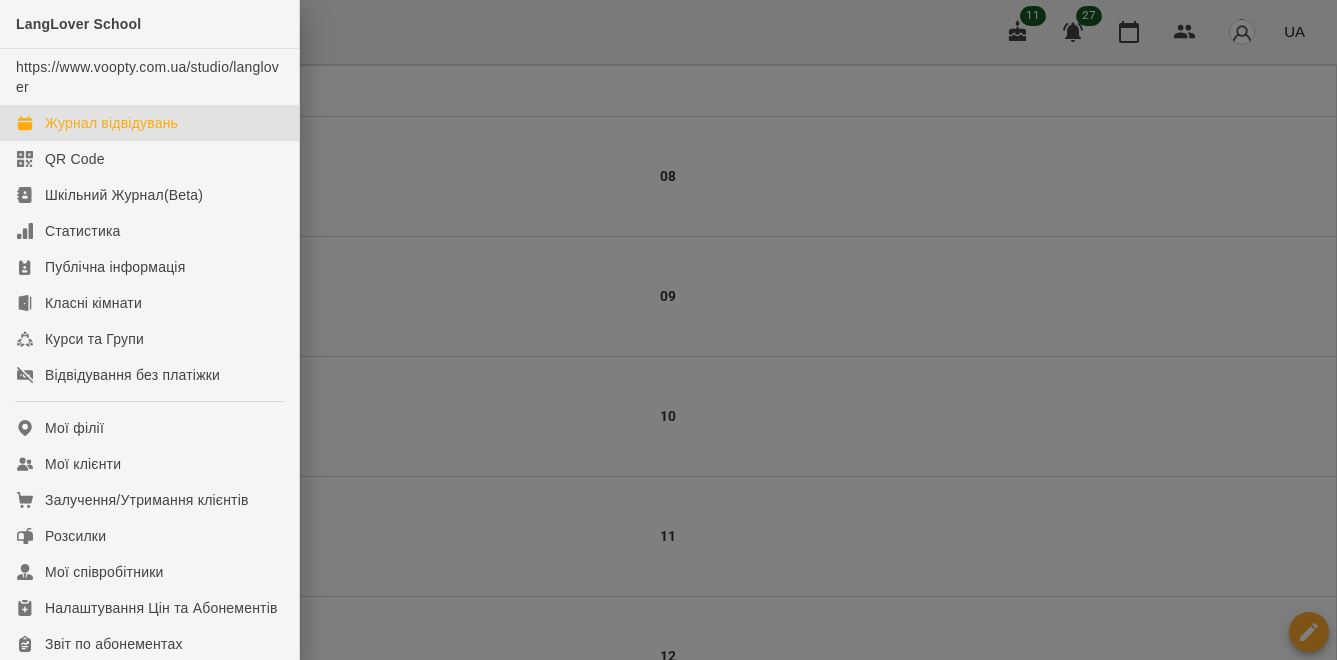 click at bounding box center (668, 330) 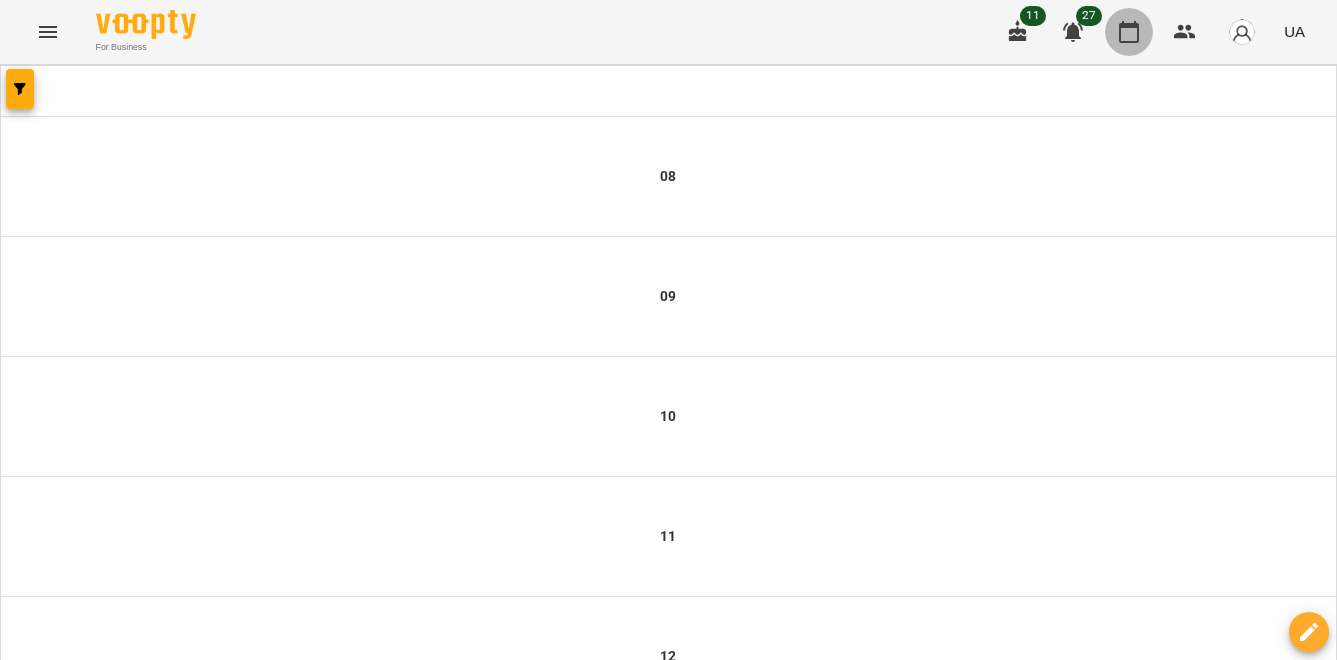 click 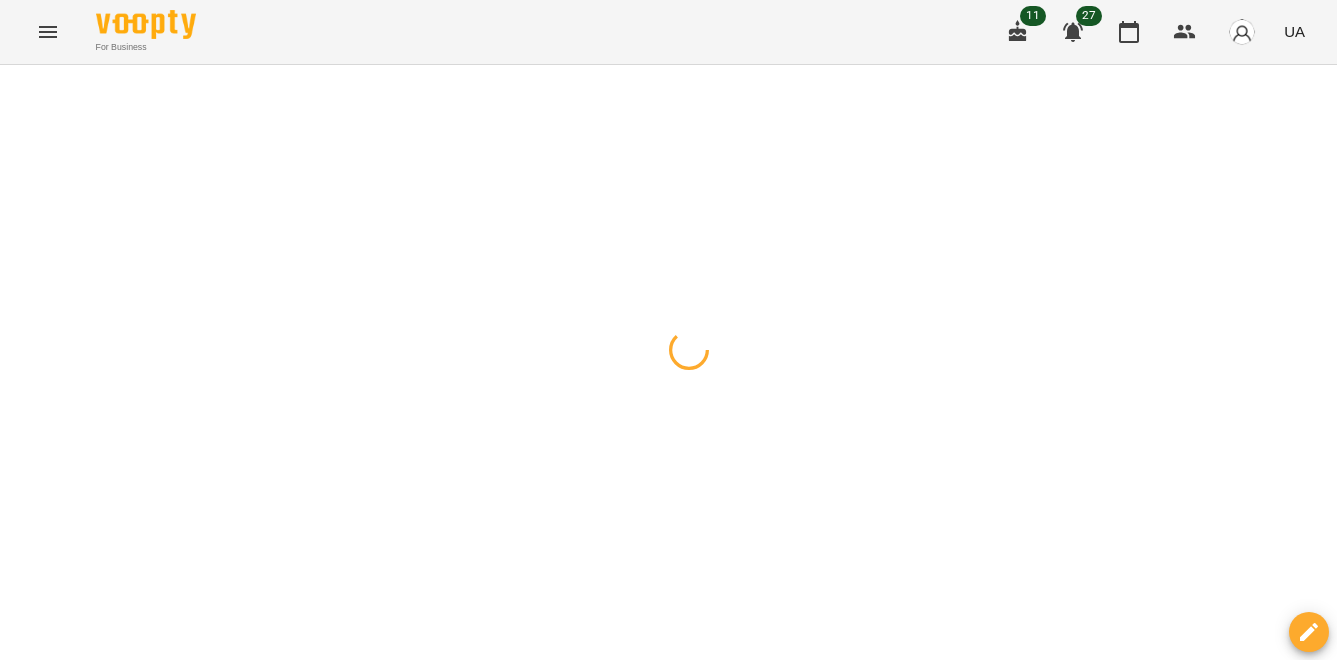 click 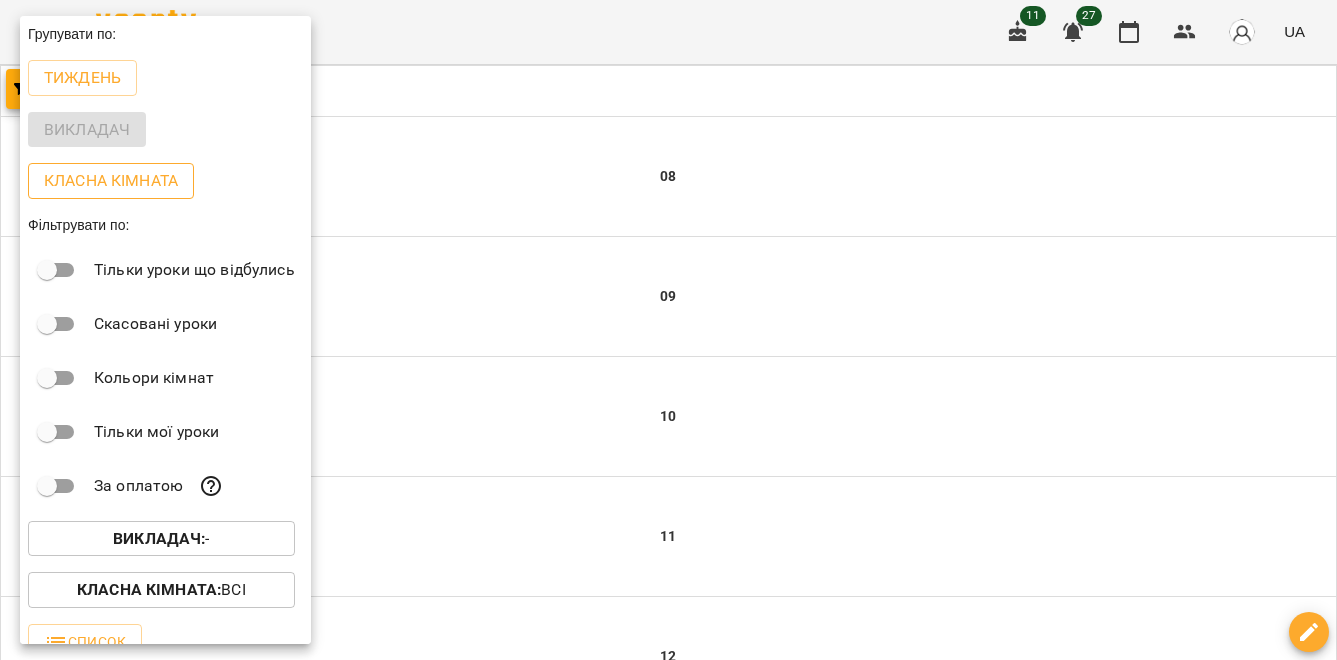 click on "Класна кімната" at bounding box center (111, 181) 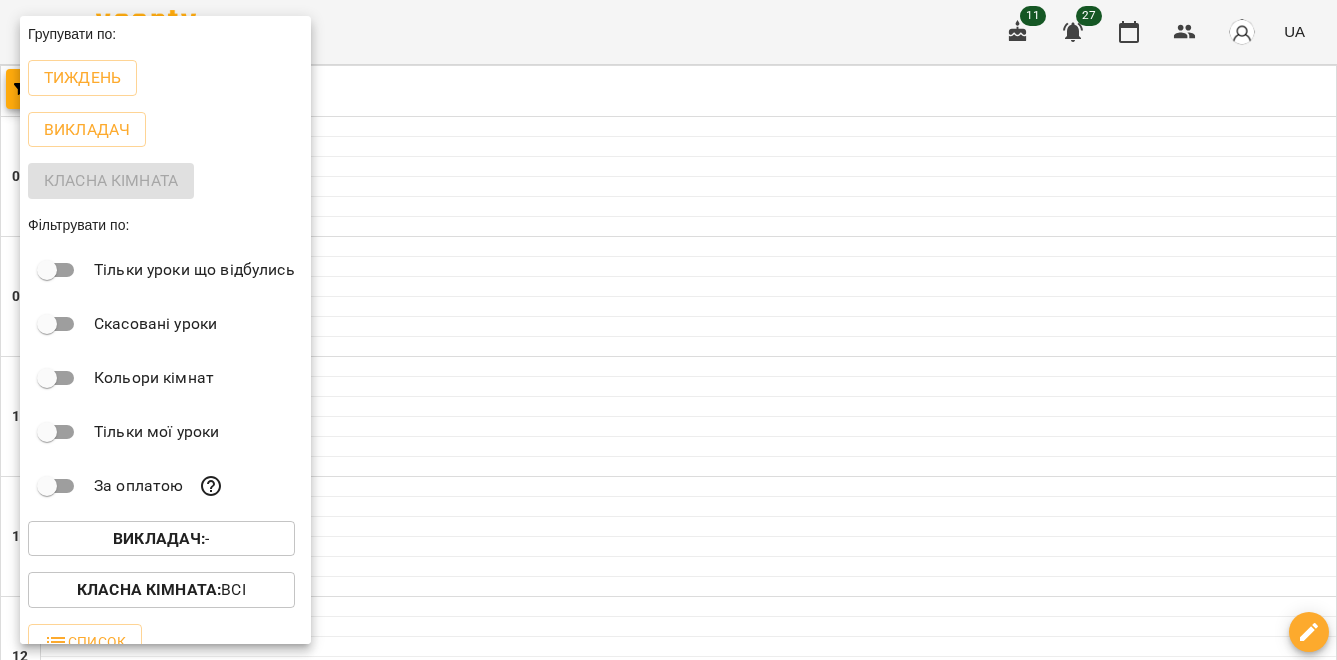 click at bounding box center (668, 330) 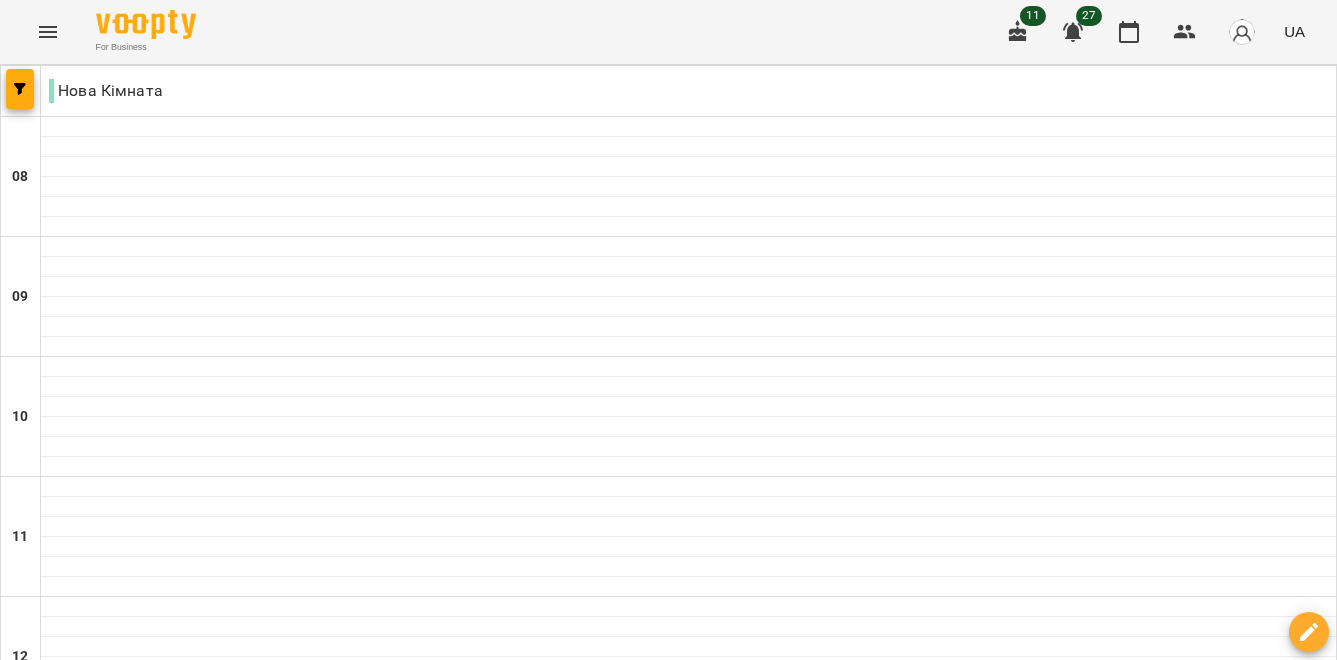 click on "Нова Кімната" at bounding box center [106, 91] 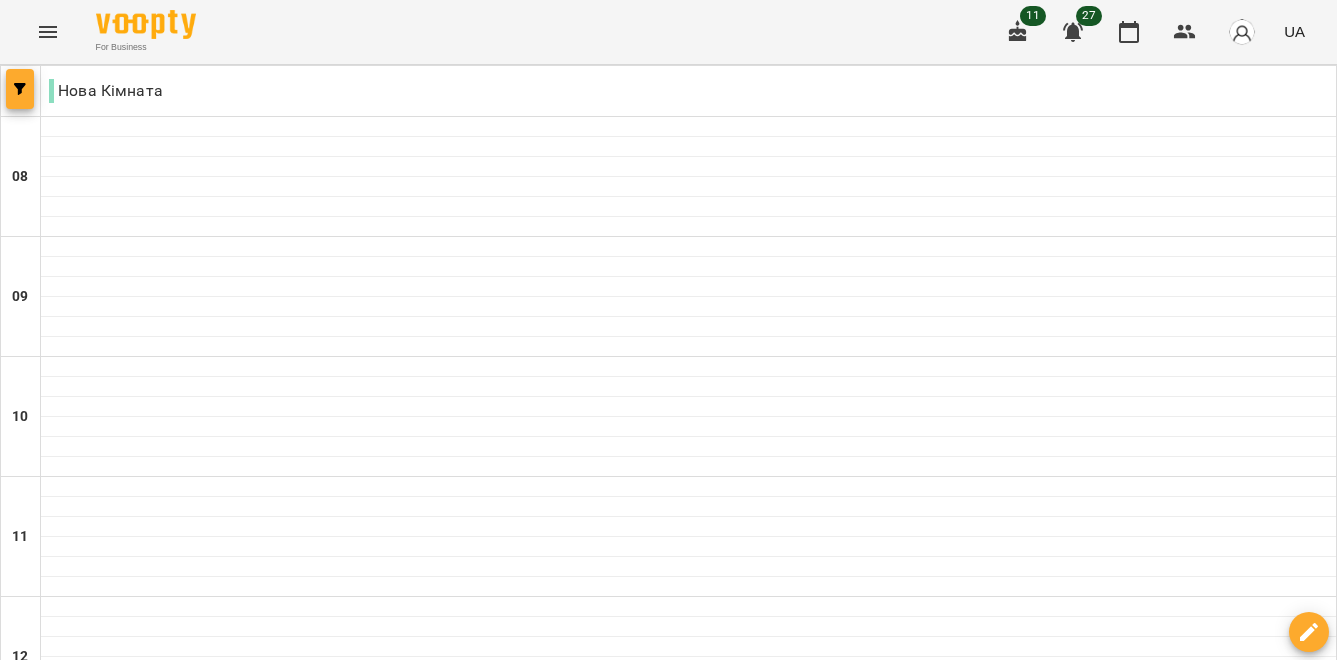 click 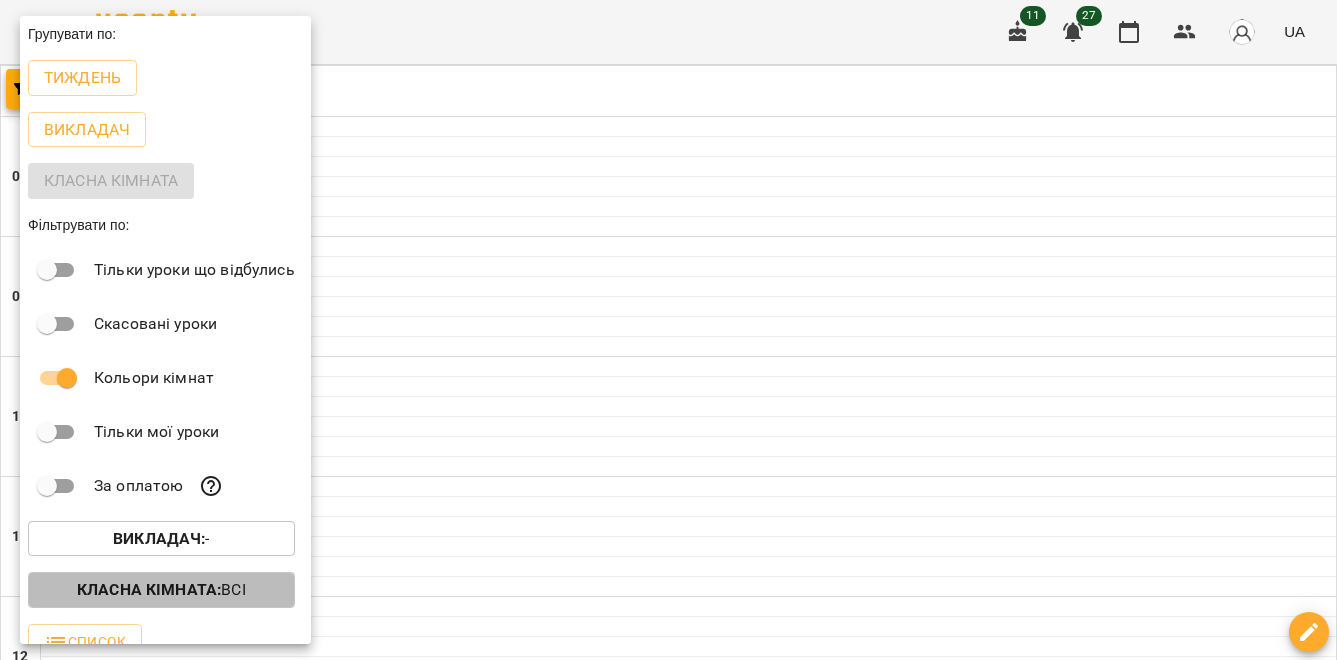 click on "Класна кімната :" at bounding box center (149, 589) 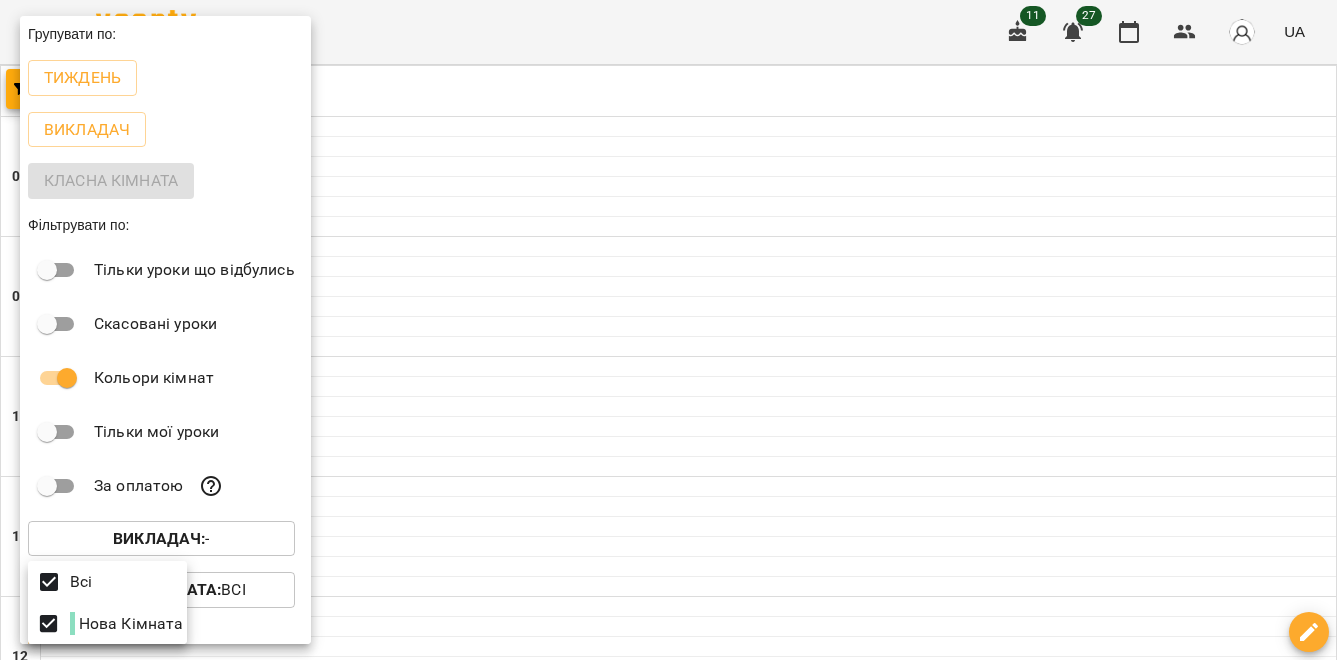 click at bounding box center [668, 330] 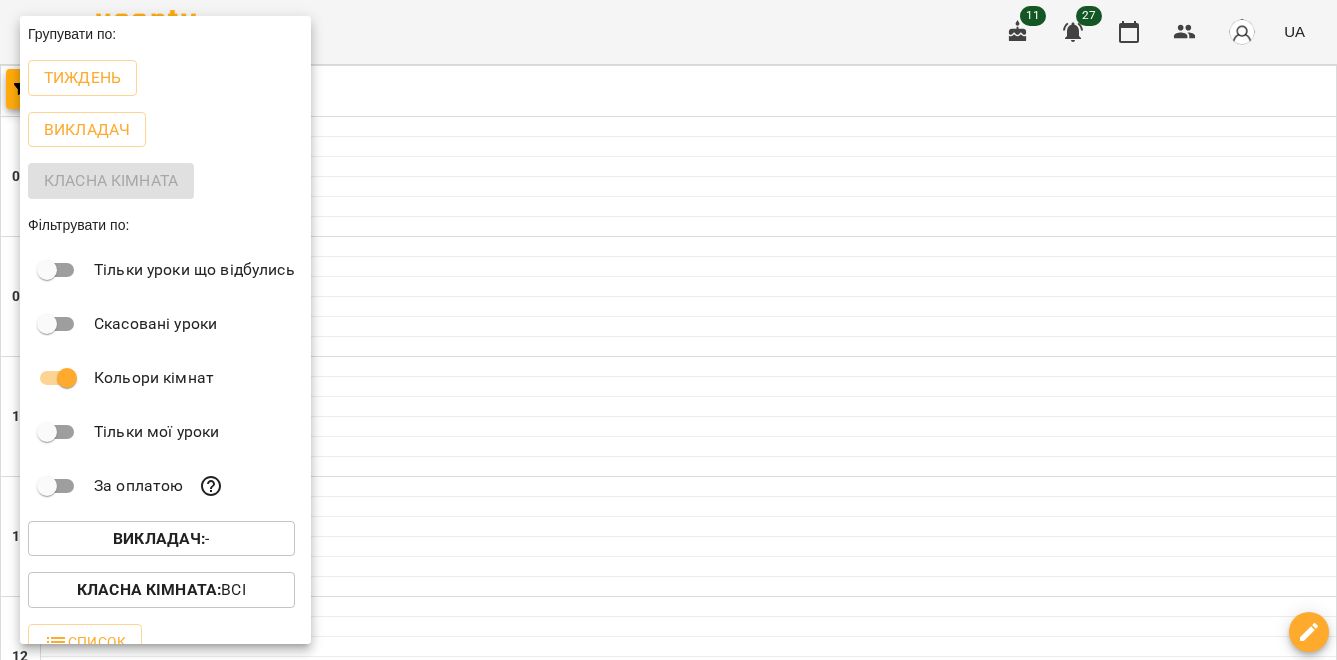 click on "Викладач :" at bounding box center [159, 538] 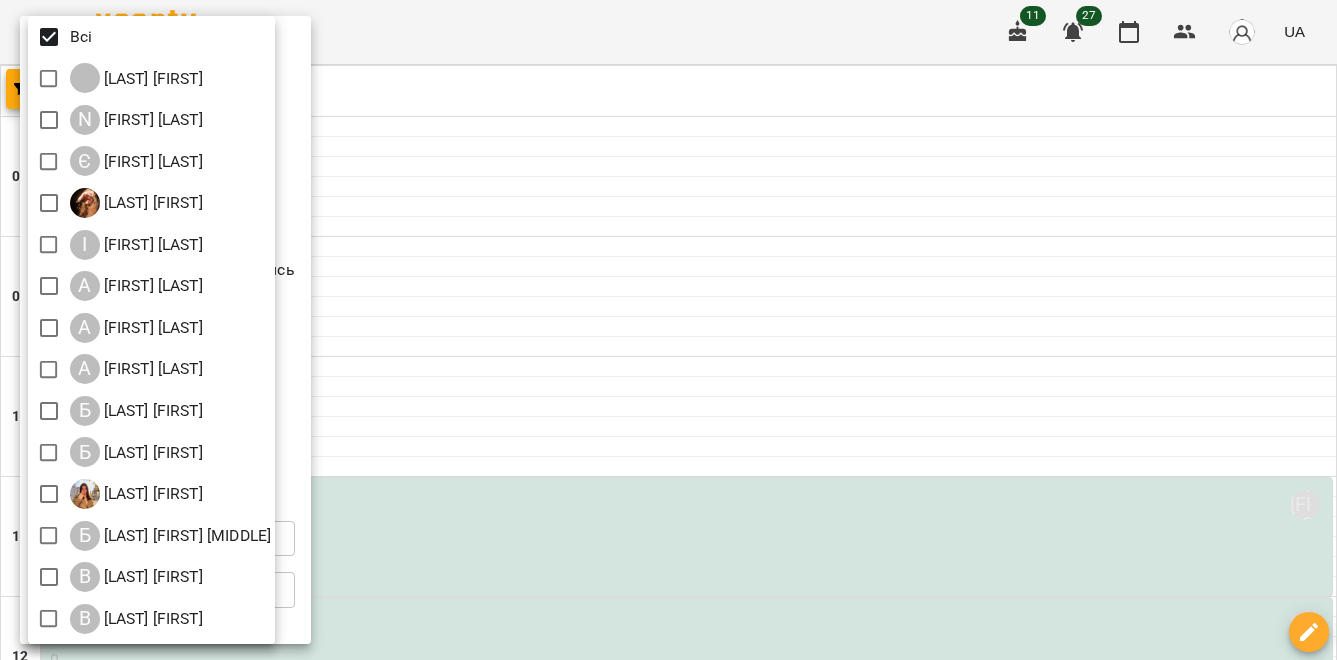 click at bounding box center (668, 330) 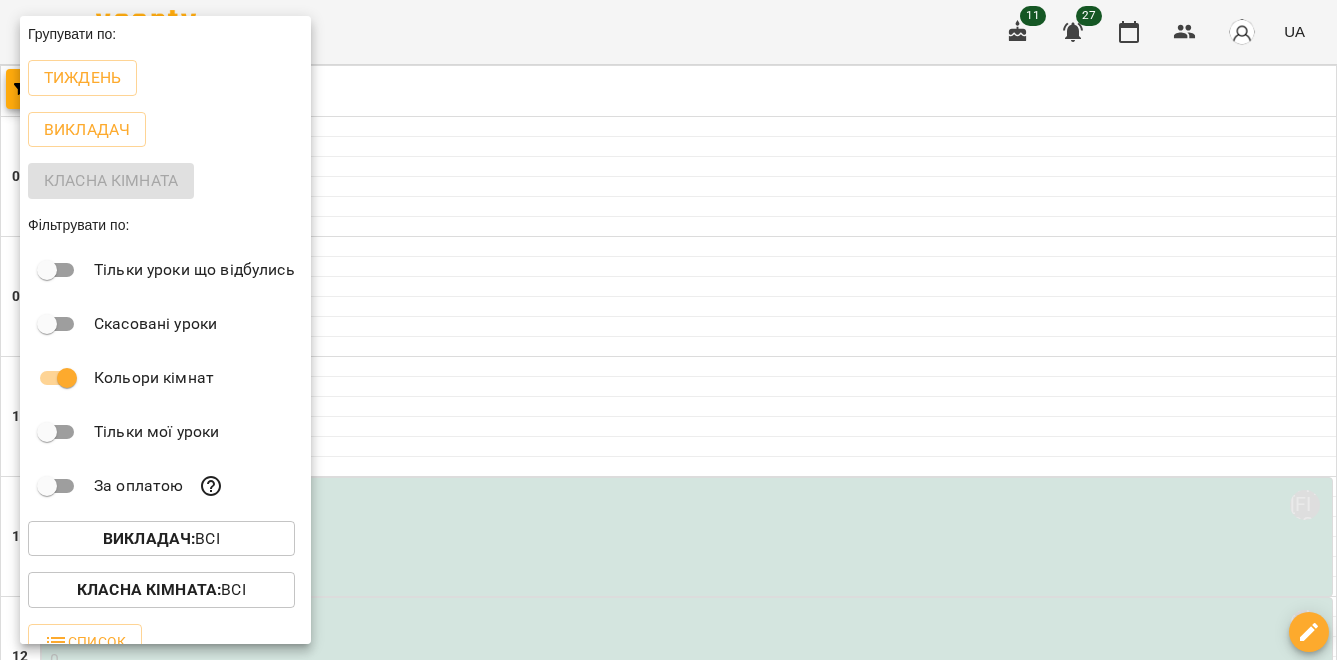 click at bounding box center (668, 330) 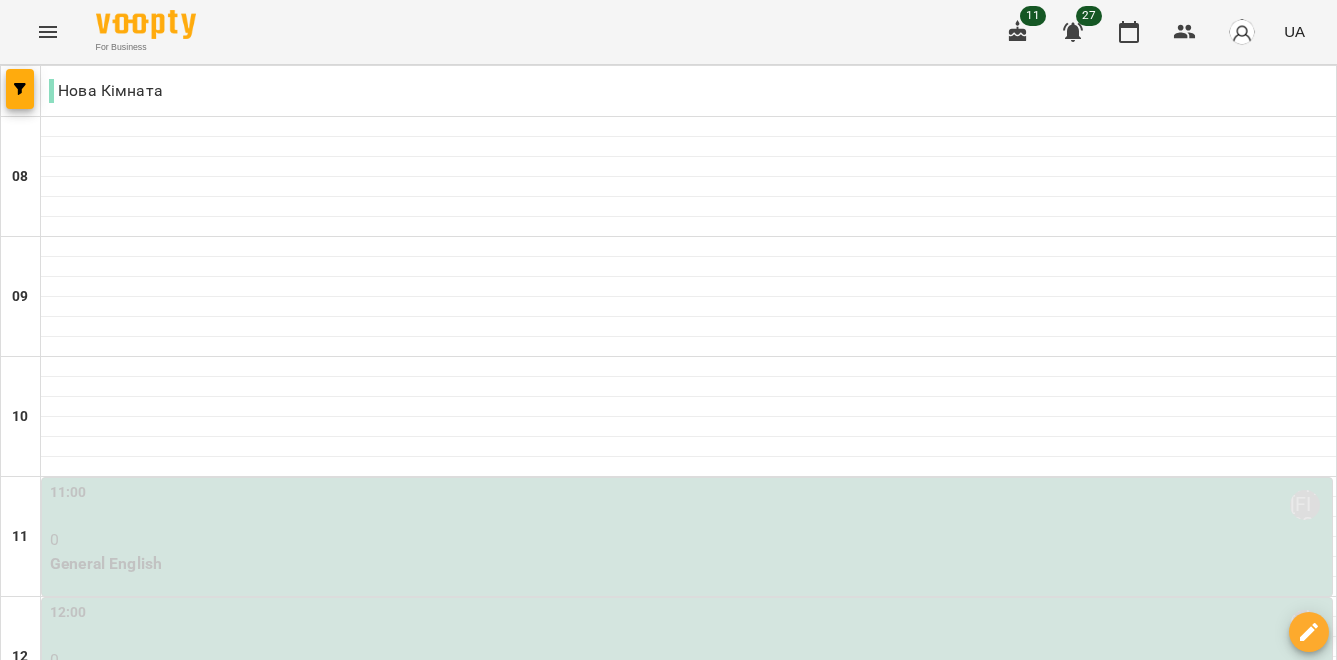 click 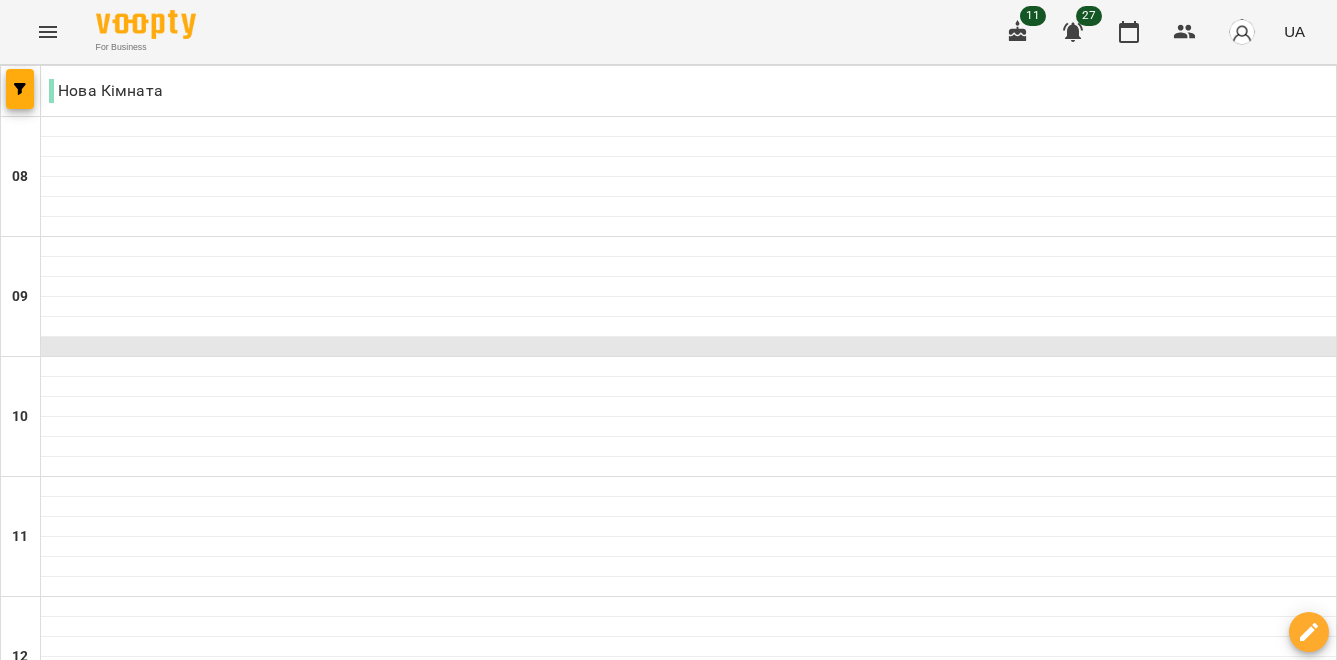 scroll, scrollTop: 1390, scrollLeft: 0, axis: vertical 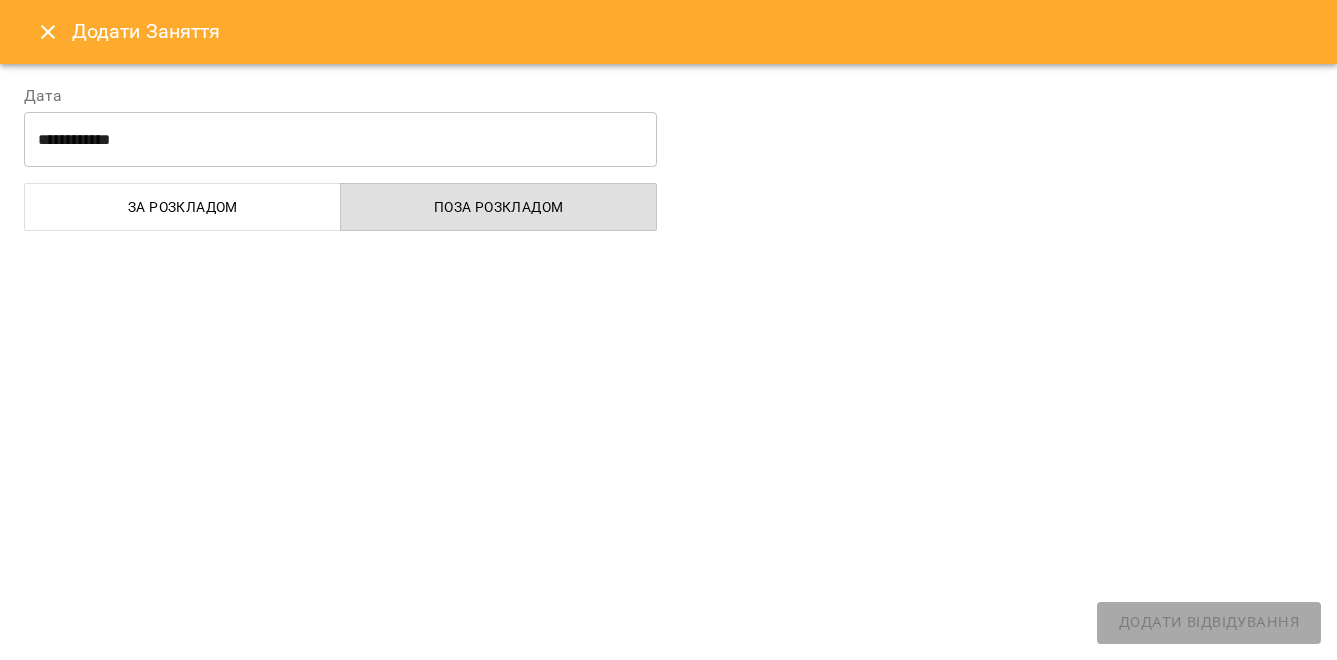 select on "**********" 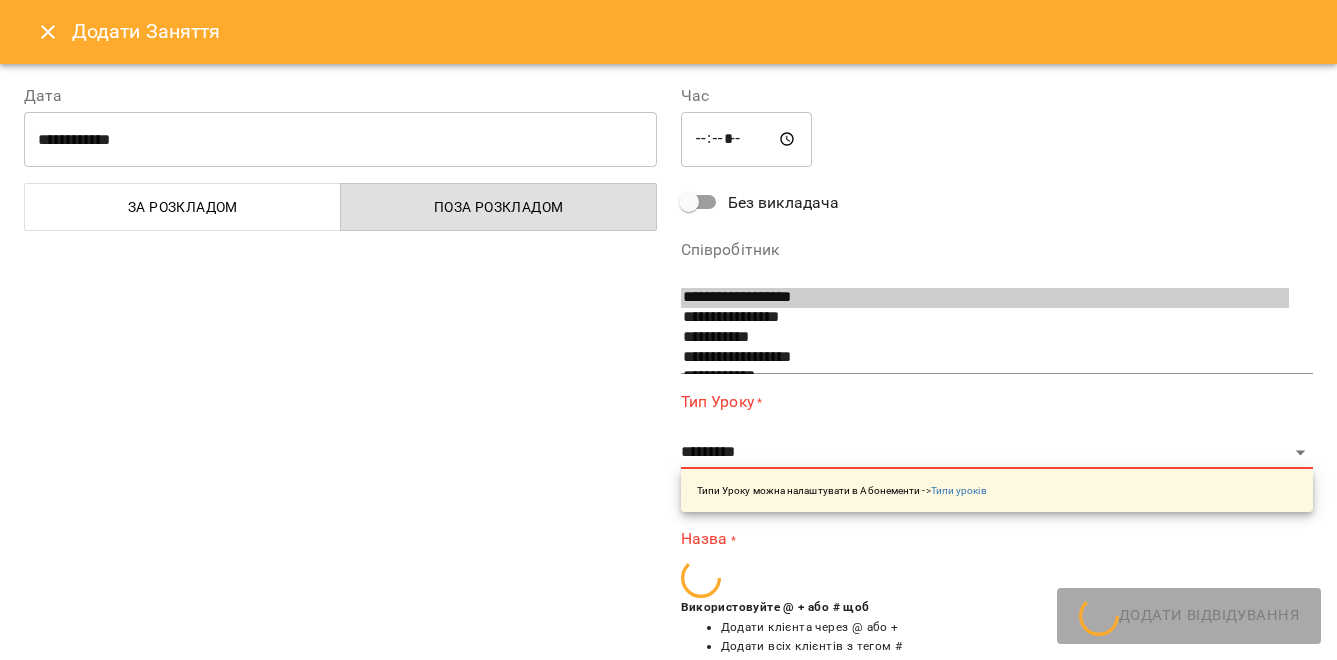 scroll, scrollTop: 52, scrollLeft: 0, axis: vertical 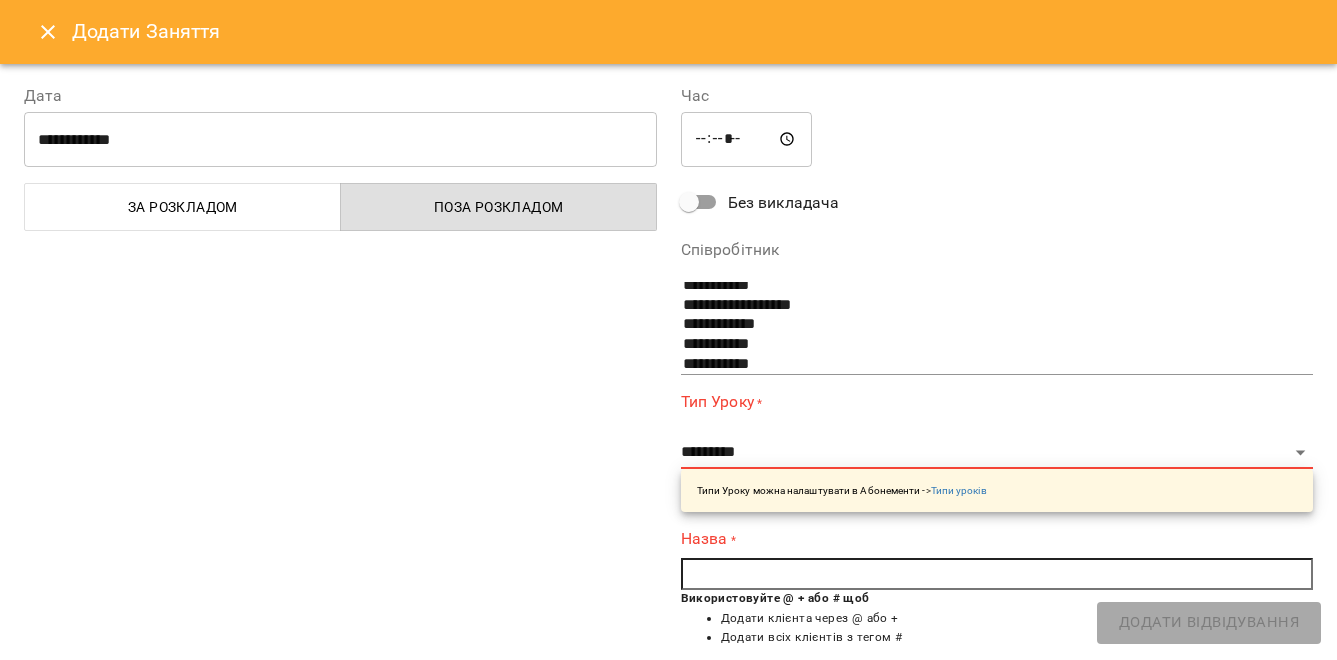 click at bounding box center (48, 32) 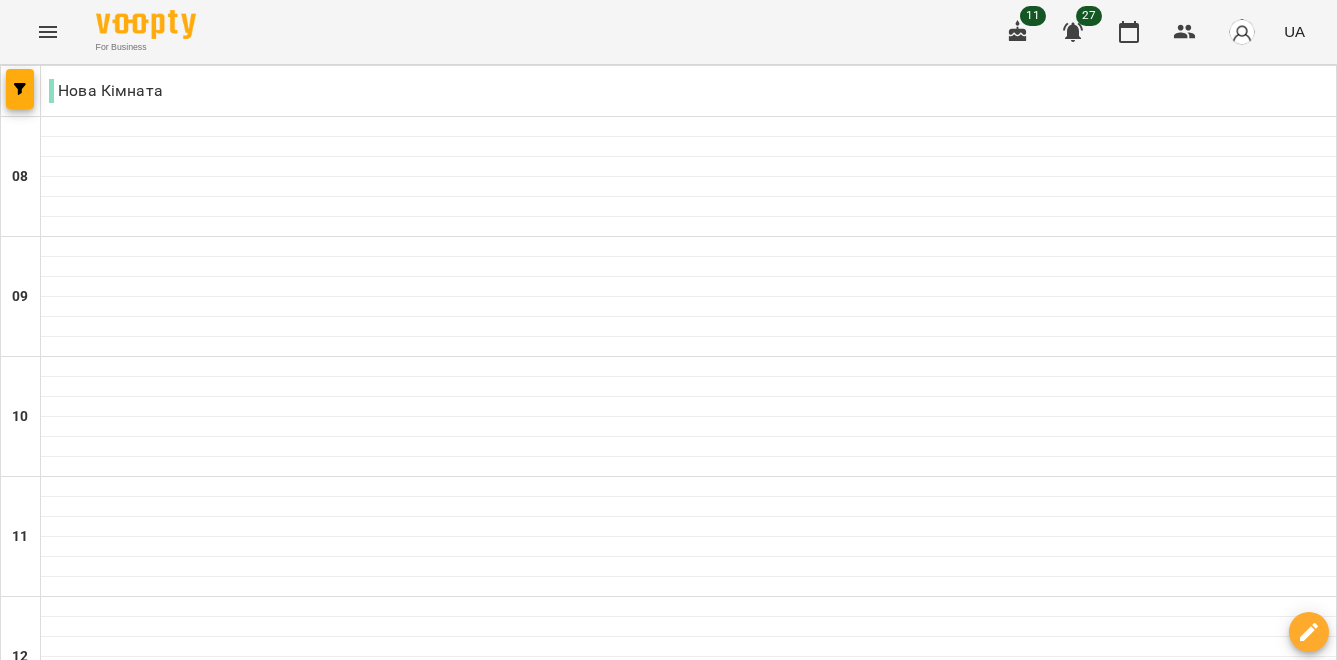scroll, scrollTop: 0, scrollLeft: 0, axis: both 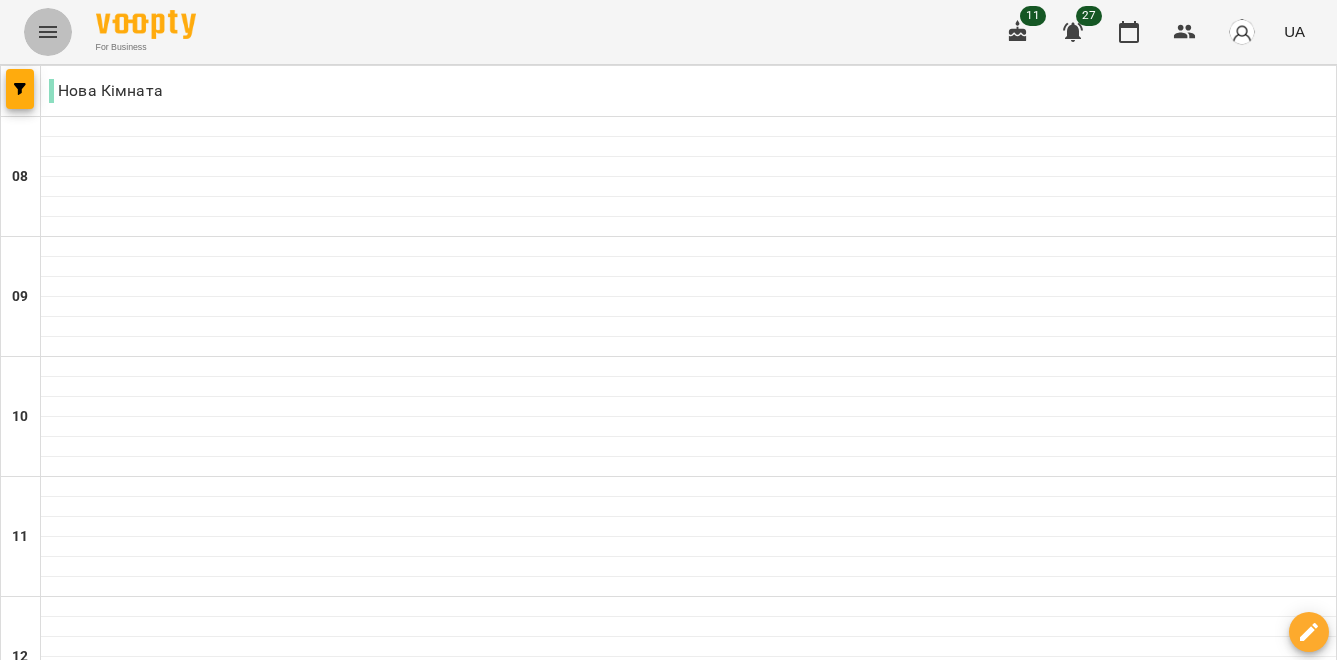 click at bounding box center [48, 32] 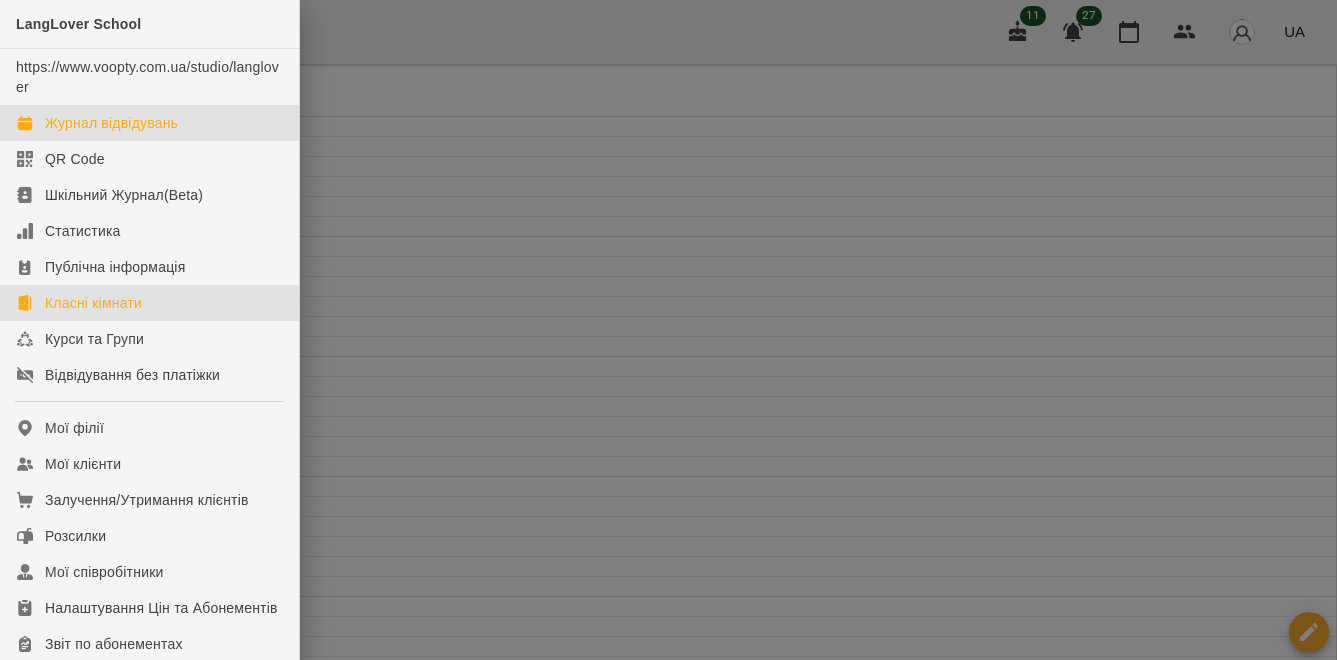 click on "Класні кімнати" at bounding box center (93, 303) 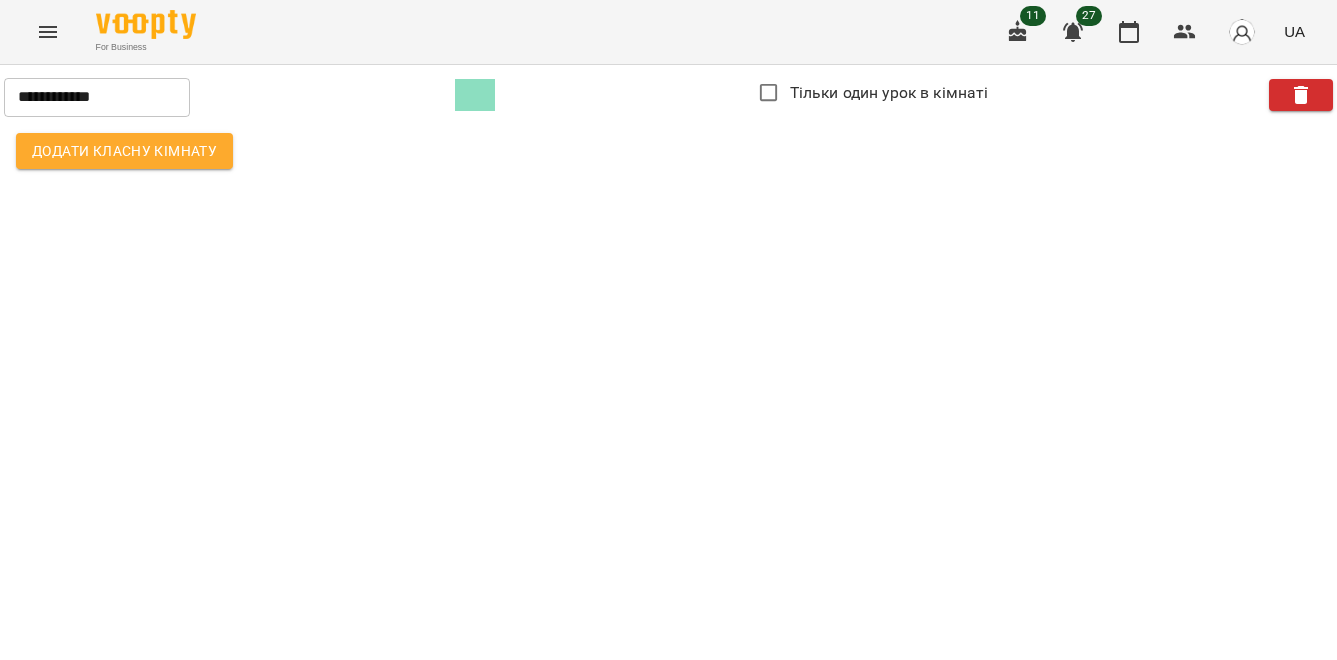 click 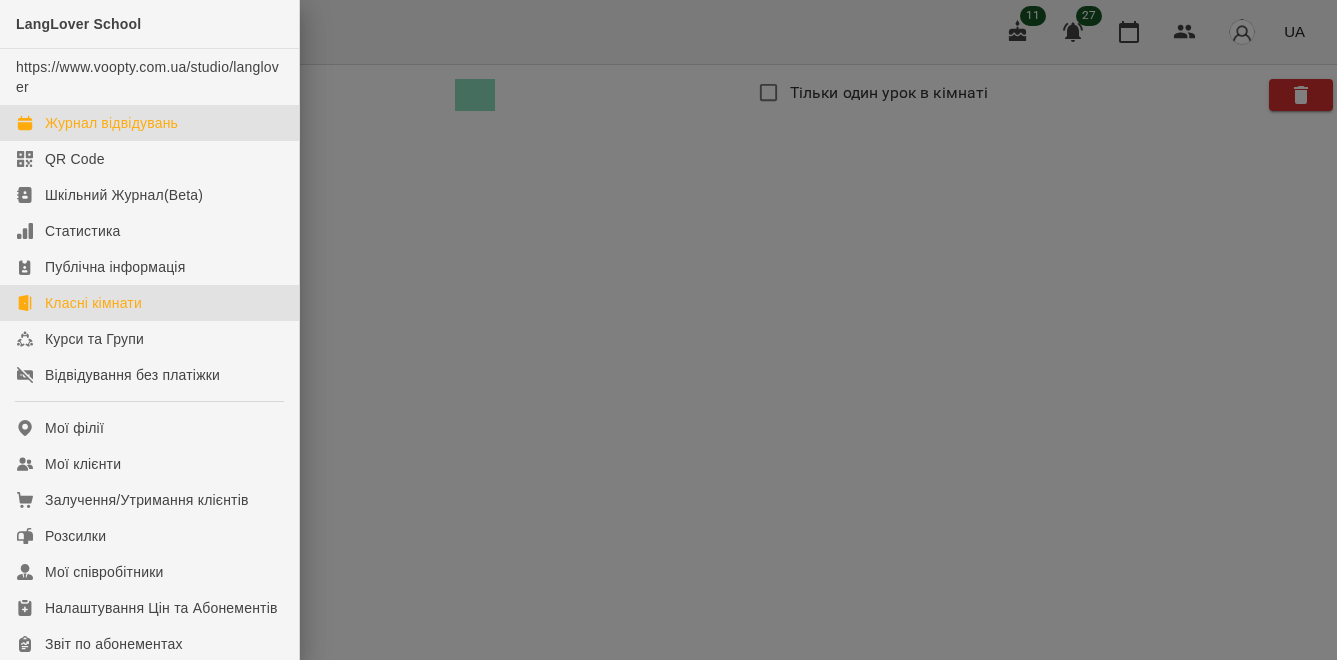 click on "Журнал відвідувань" at bounding box center [111, 123] 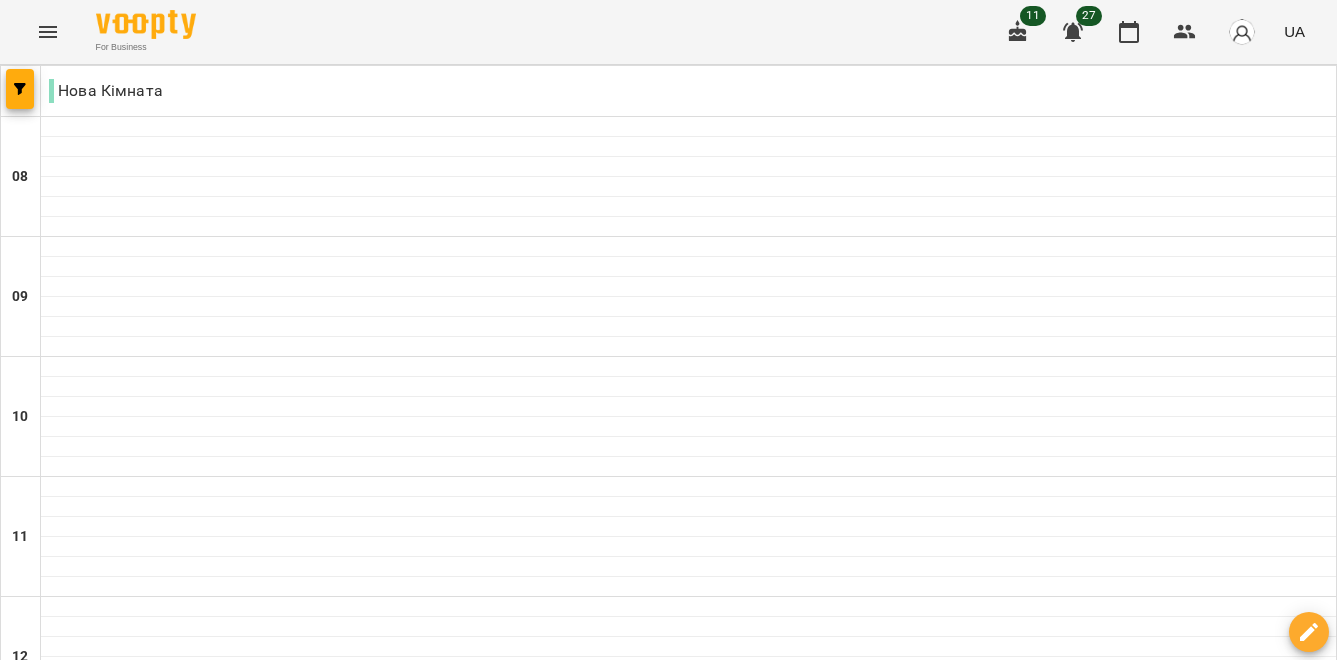click on "Нова Кімната" at bounding box center (106, 91) 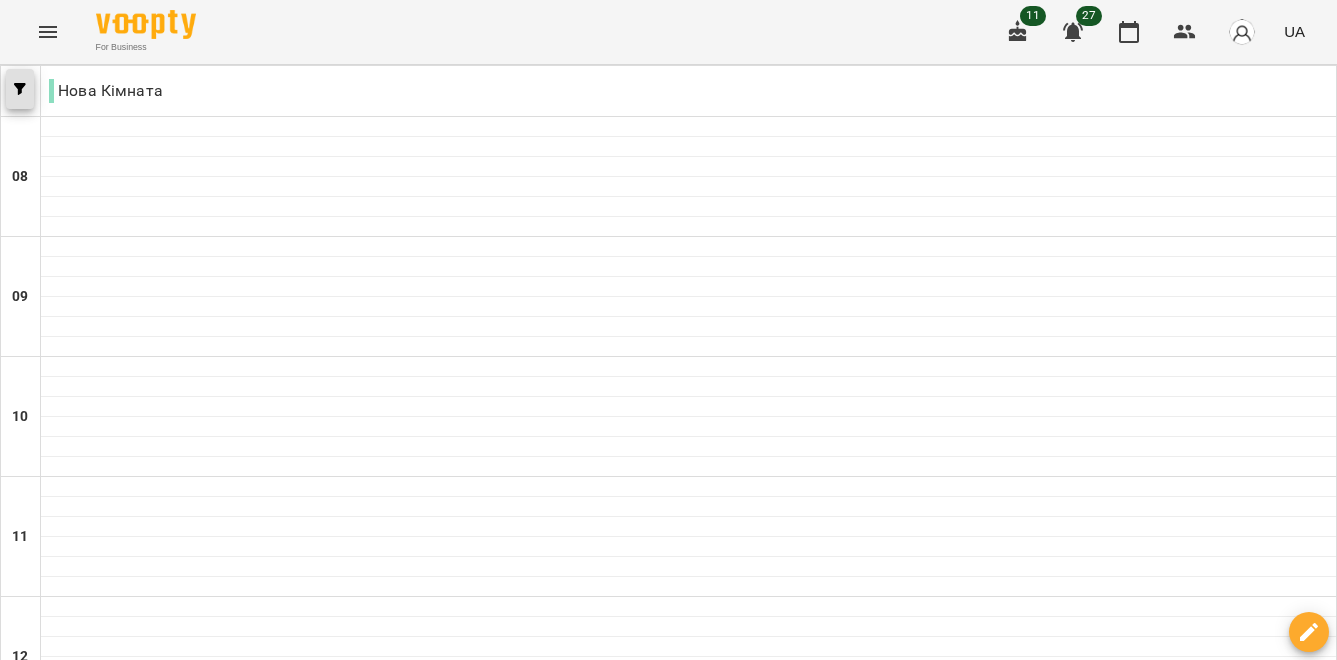 click at bounding box center (20, 89) 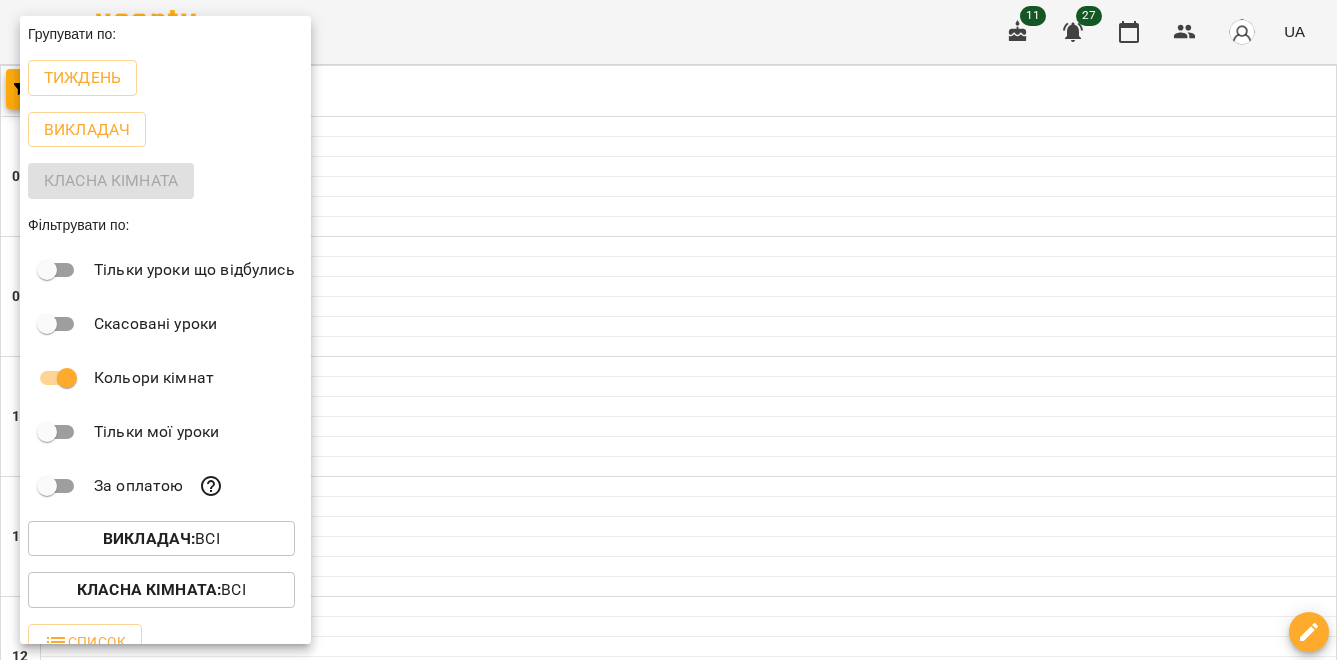 scroll, scrollTop: 29, scrollLeft: 0, axis: vertical 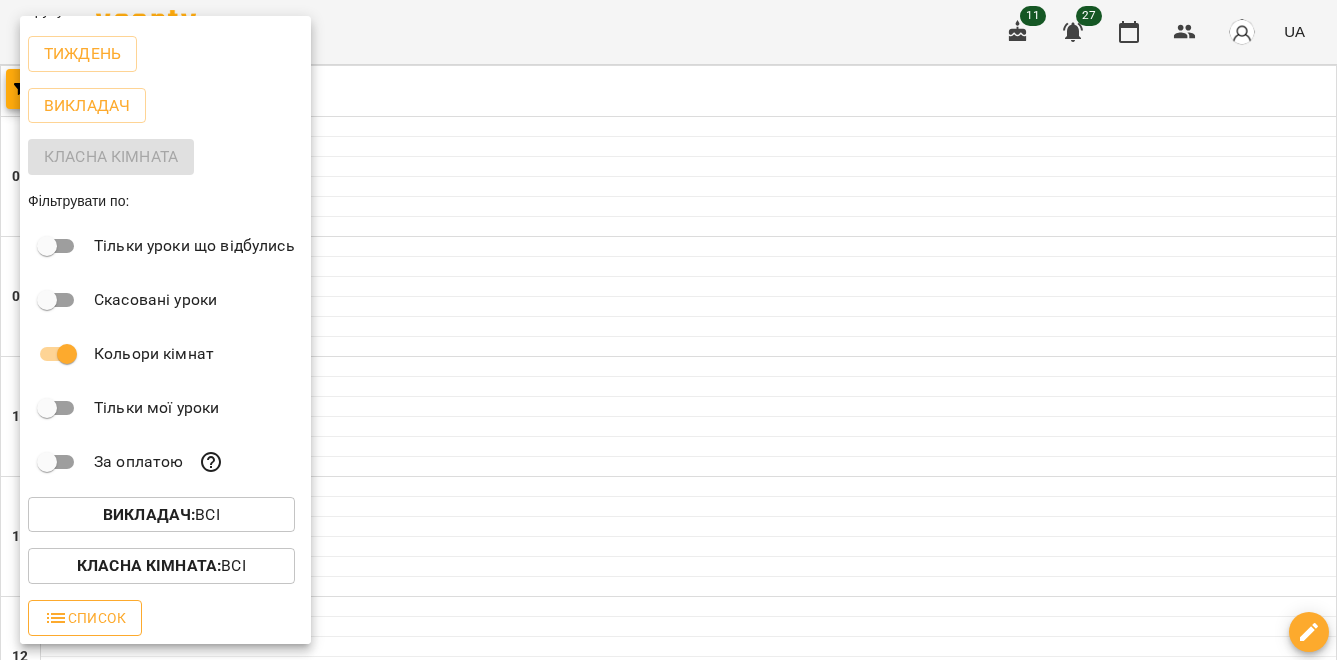 click on "Список" at bounding box center (85, 618) 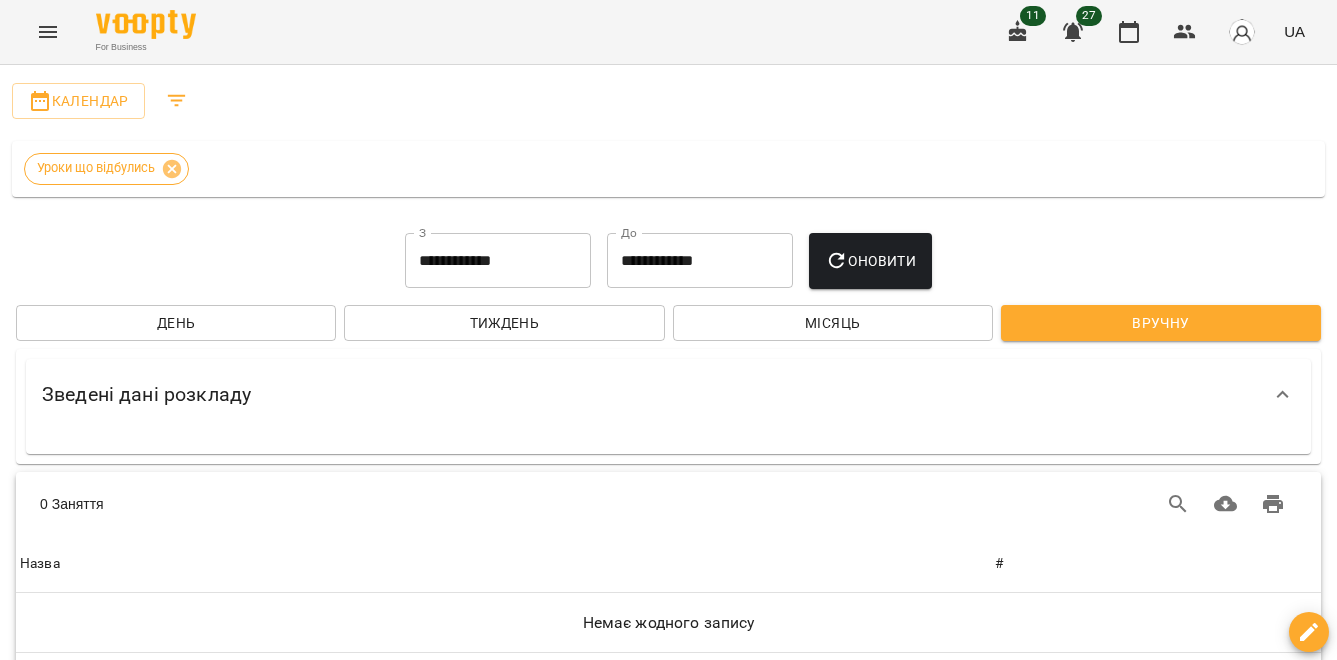scroll, scrollTop: 62, scrollLeft: 0, axis: vertical 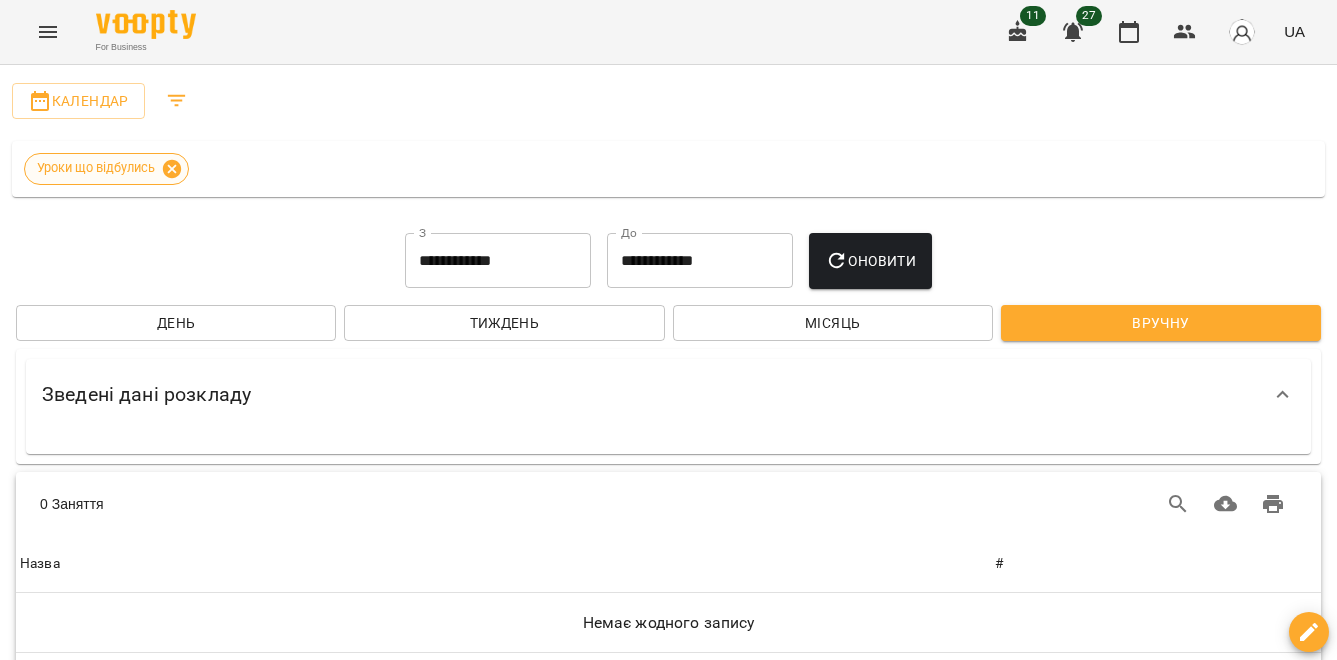 click 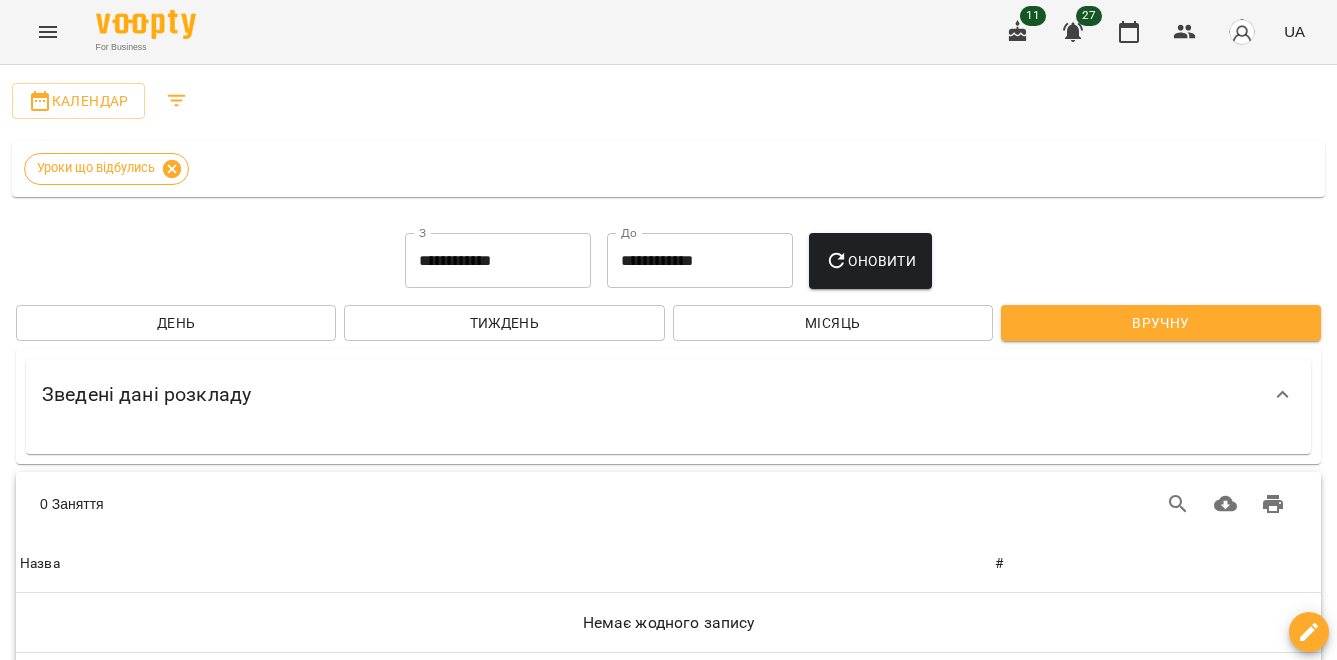 scroll, scrollTop: 0, scrollLeft: 0, axis: both 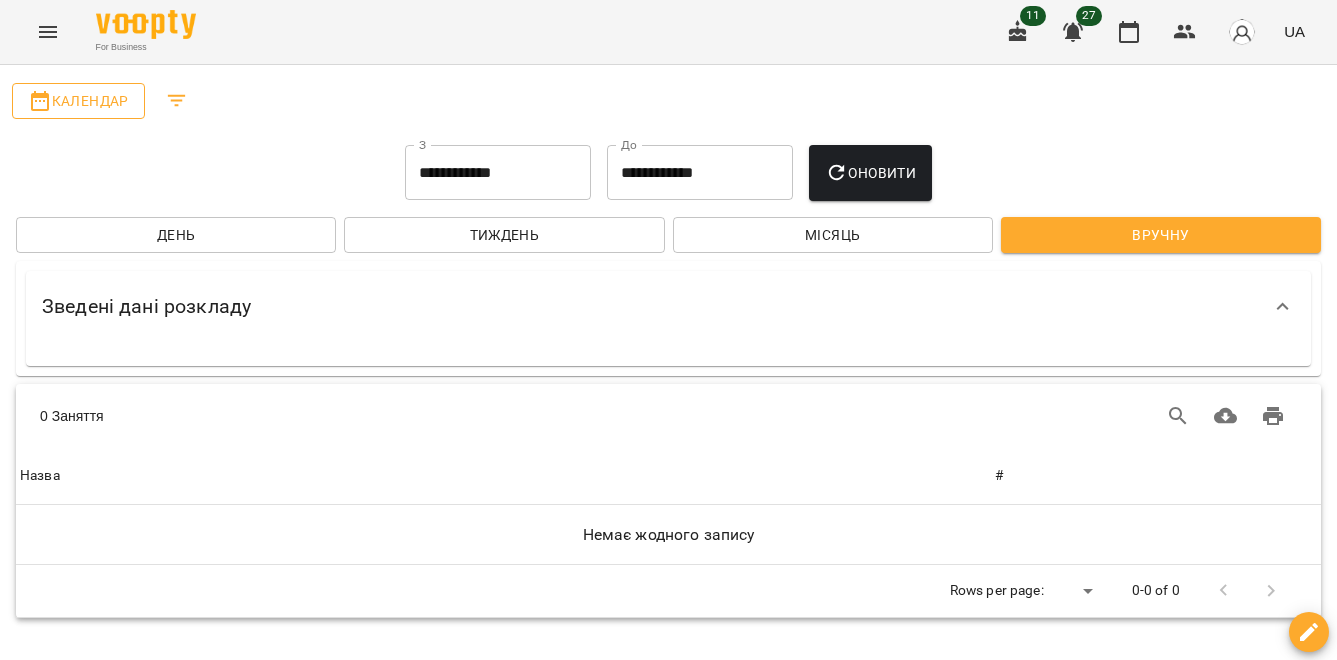 click on "Календар" at bounding box center [78, 101] 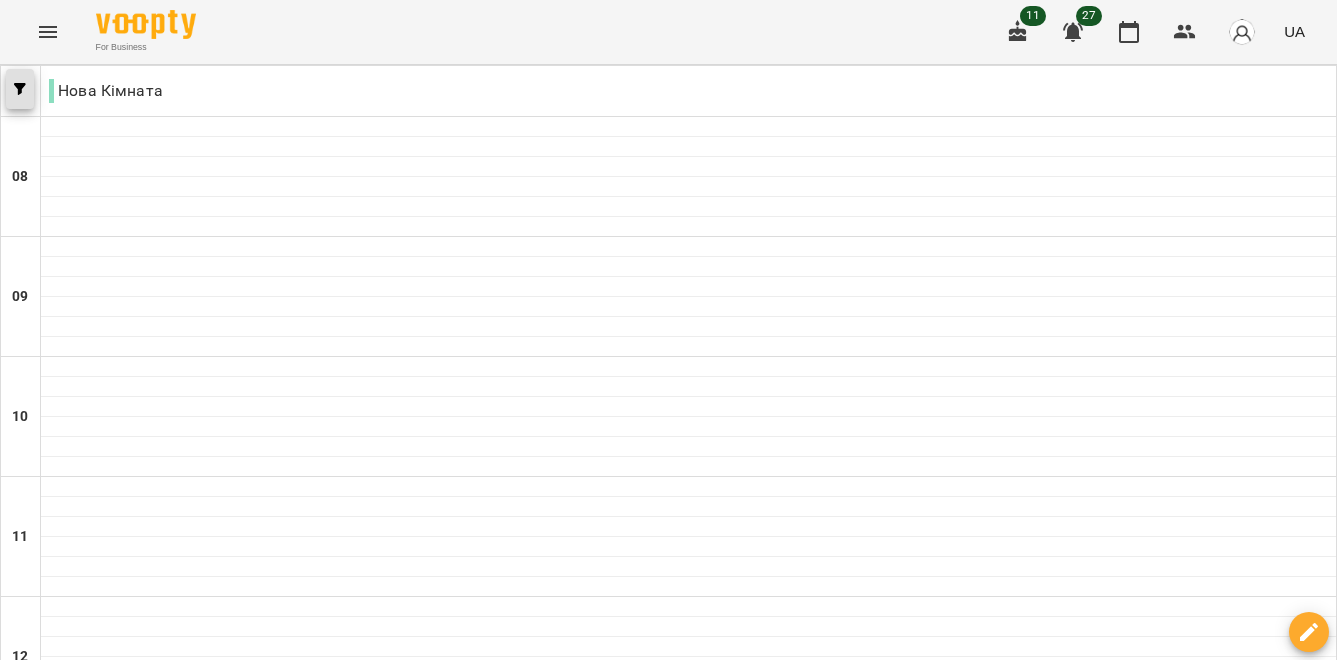click at bounding box center (20, 89) 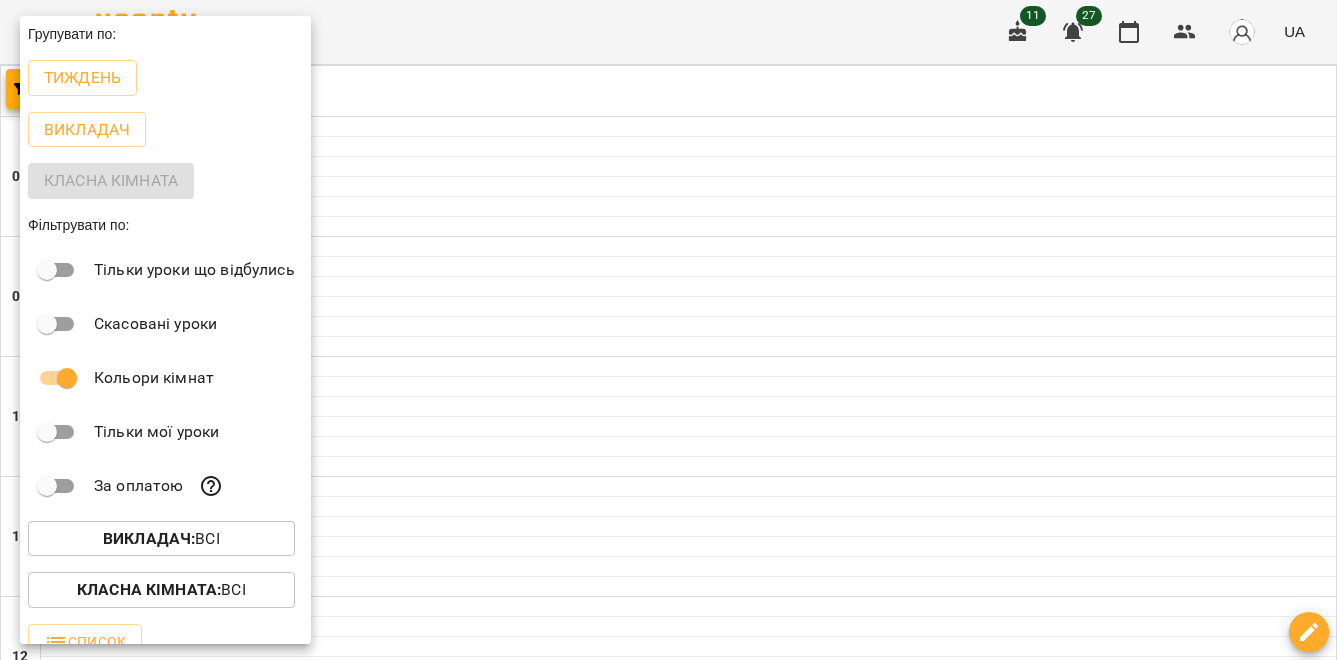 click at bounding box center [668, 330] 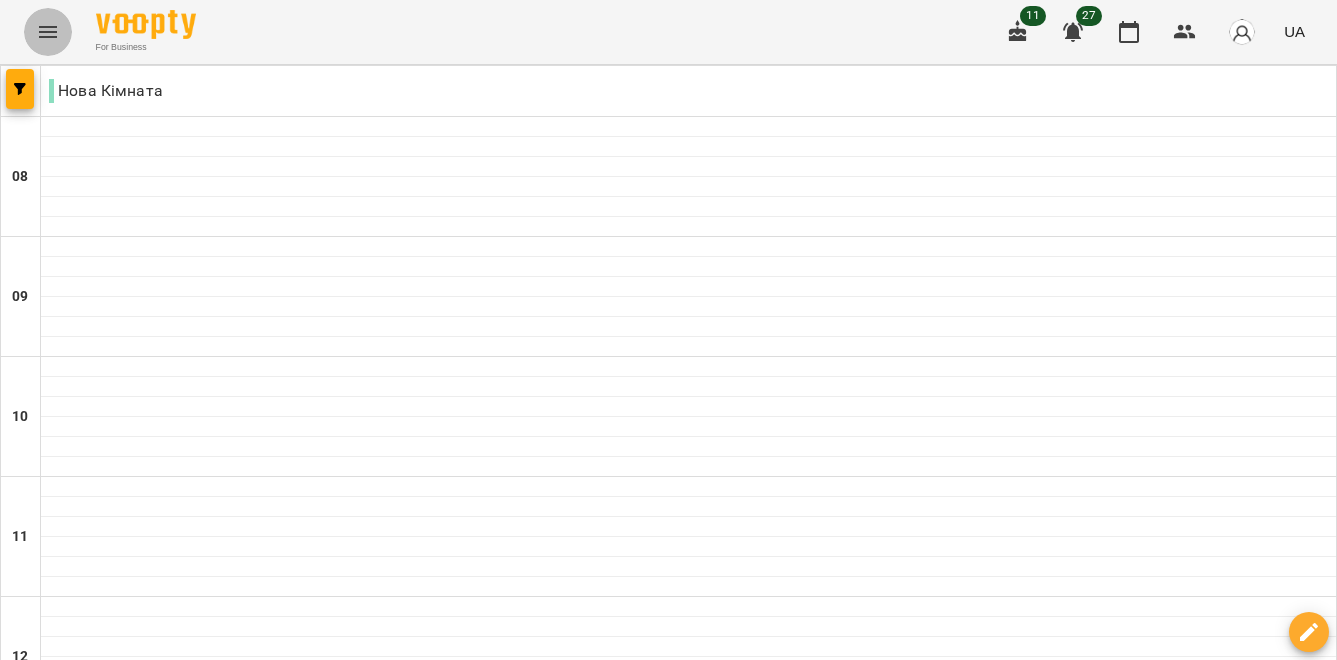 click 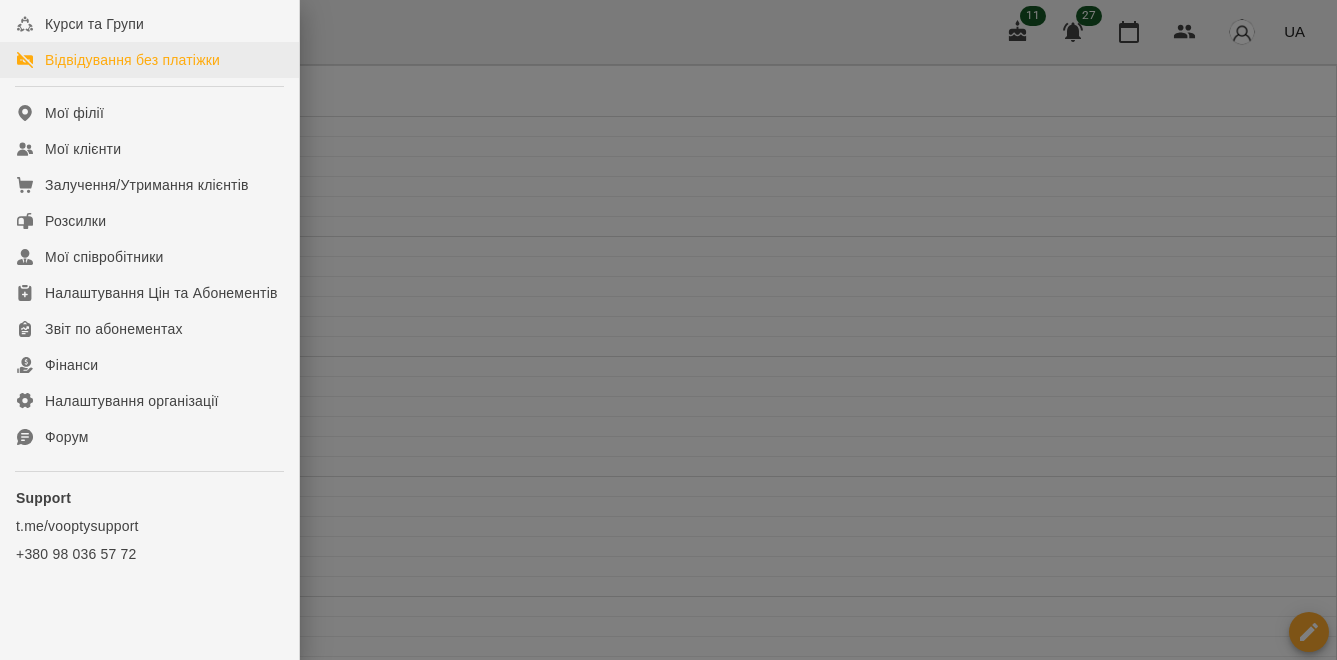 scroll, scrollTop: 335, scrollLeft: 0, axis: vertical 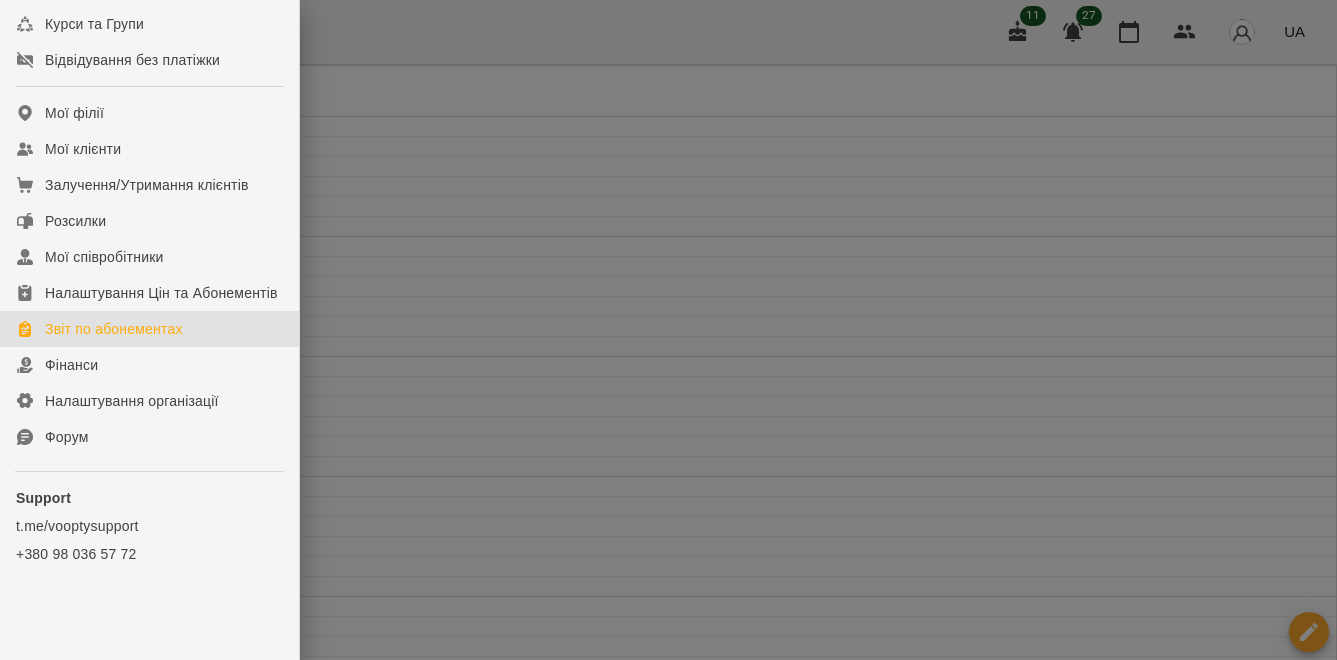 click on "Звіт по абонементах" at bounding box center (114, 329) 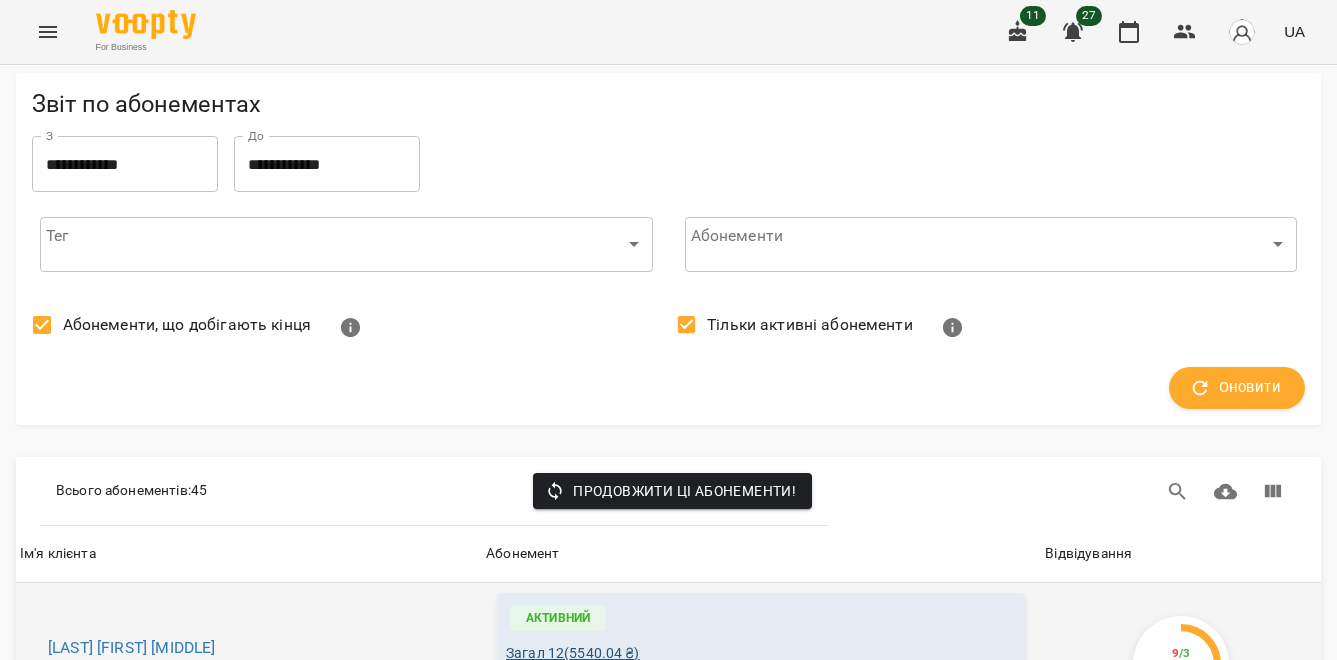 scroll, scrollTop: 0, scrollLeft: 0, axis: both 